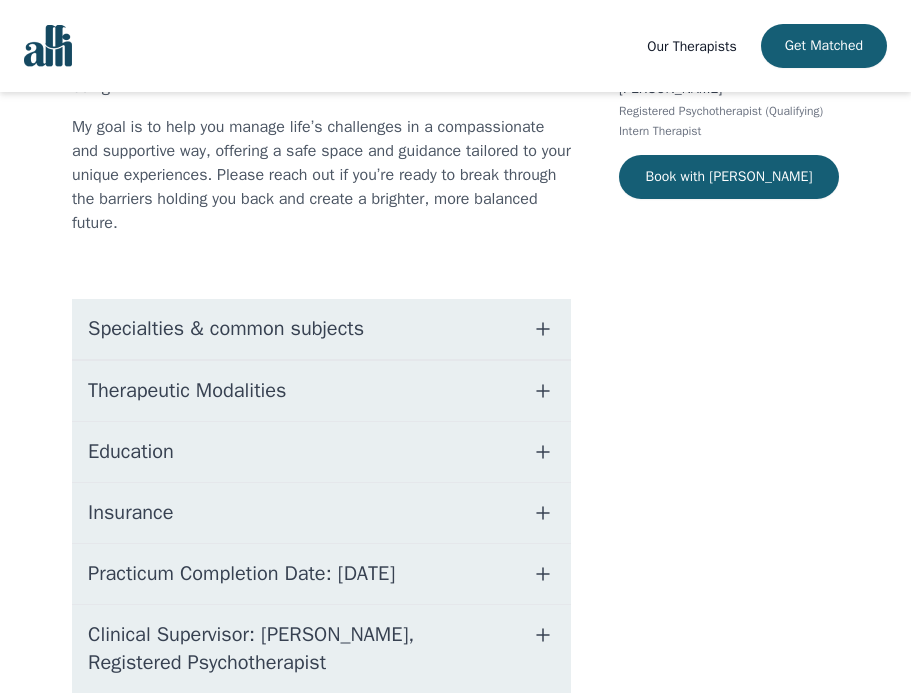 scroll, scrollTop: 360, scrollLeft: 0, axis: vertical 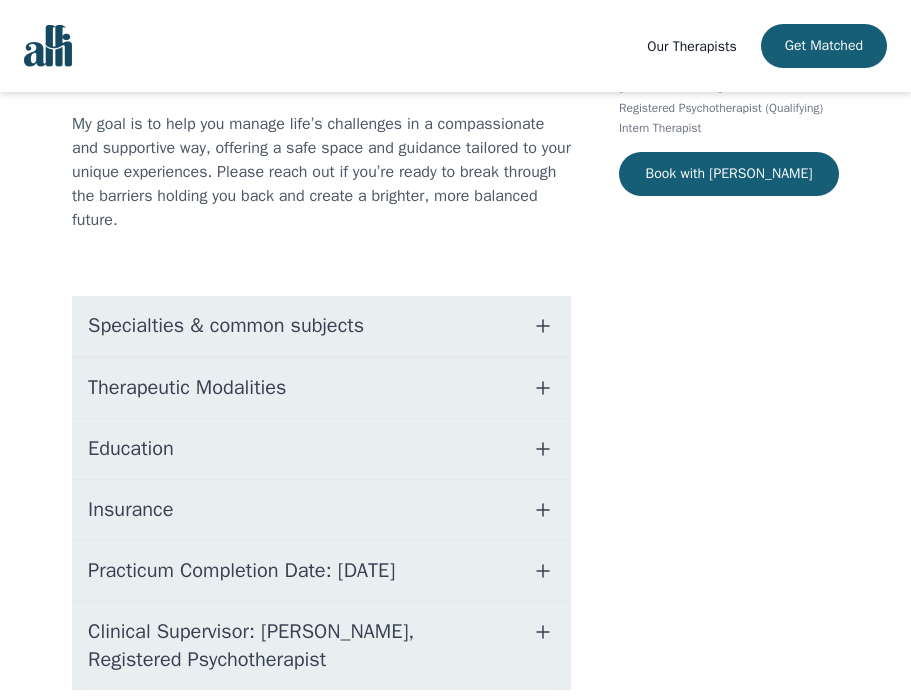 click on "Specialties & common subjects" at bounding box center [226, 326] 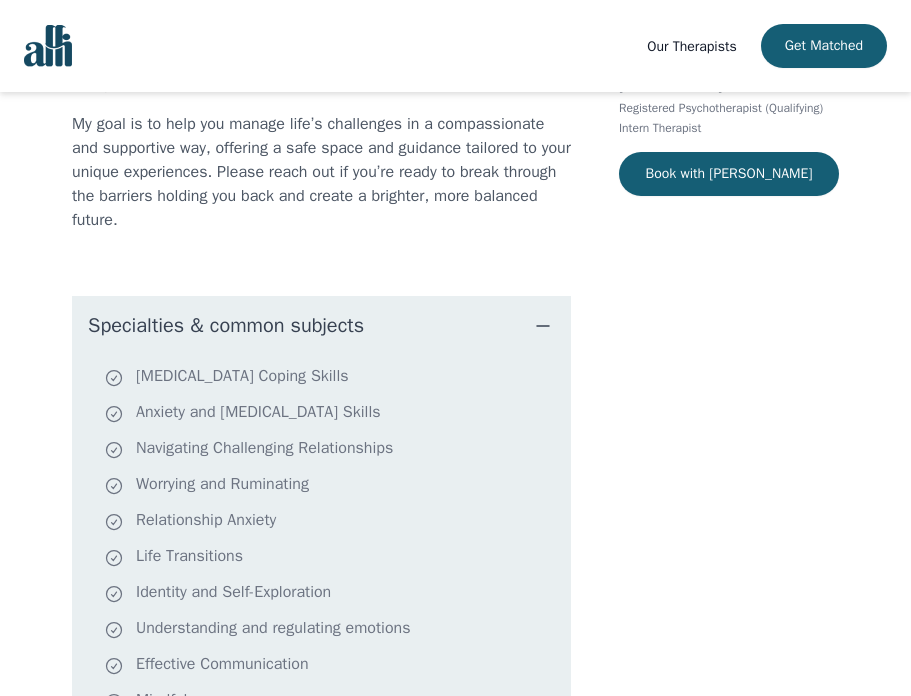 type 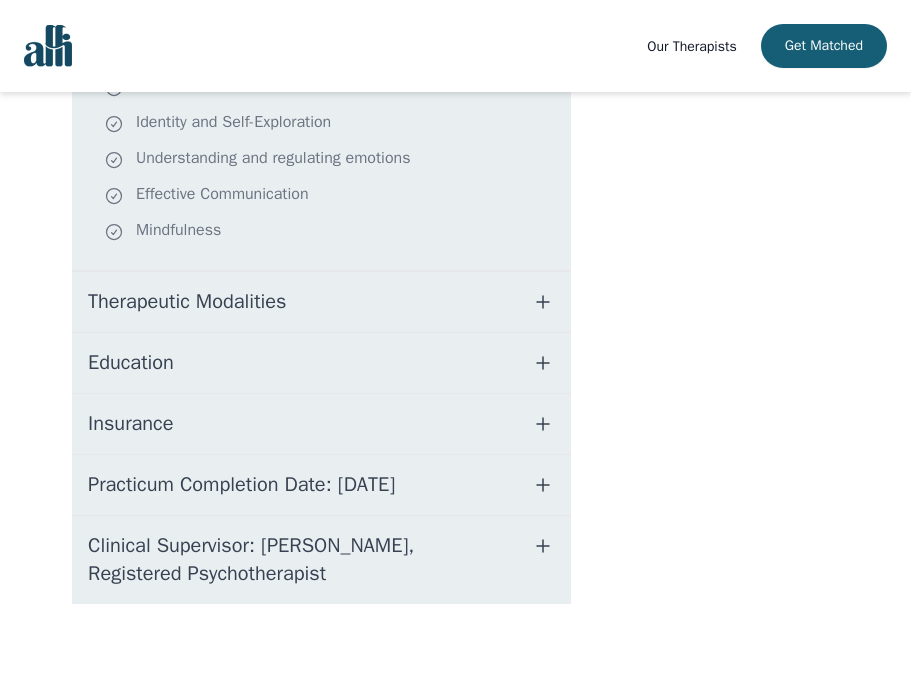 scroll, scrollTop: 834, scrollLeft: 0, axis: vertical 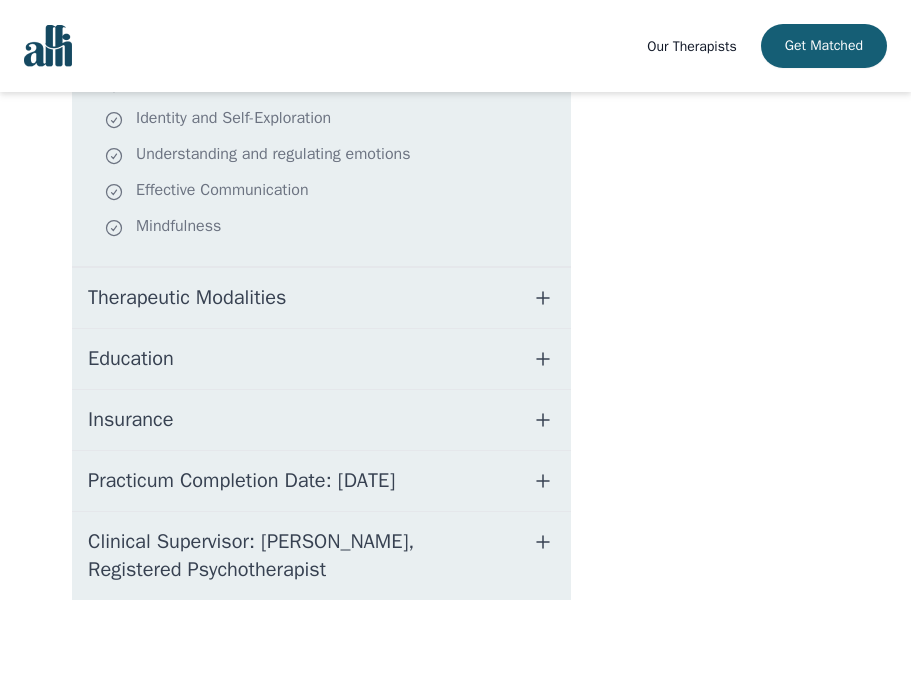 click on "Therapeutic Modalities" at bounding box center [187, 298] 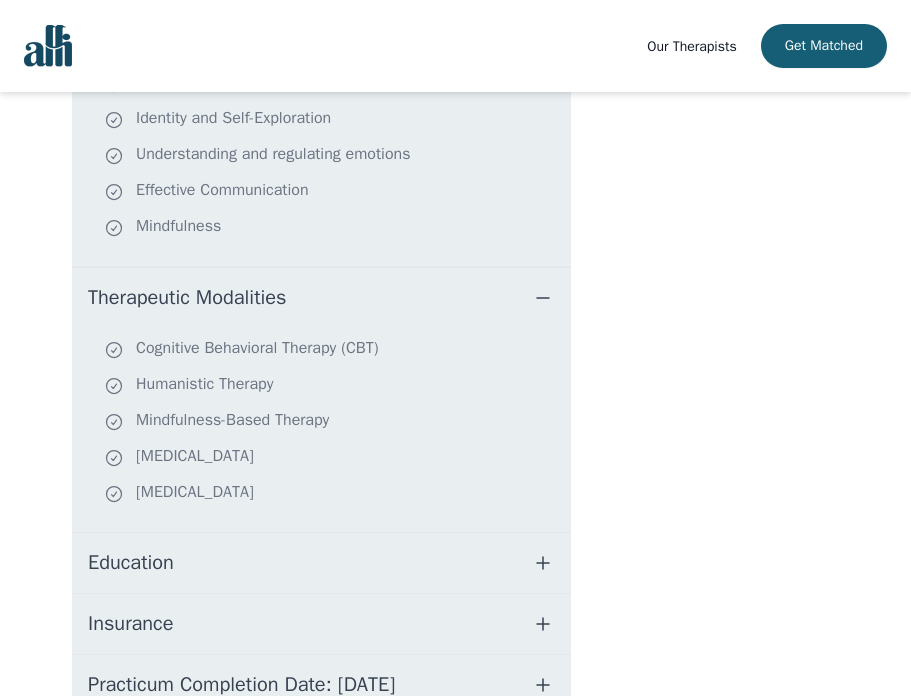 type 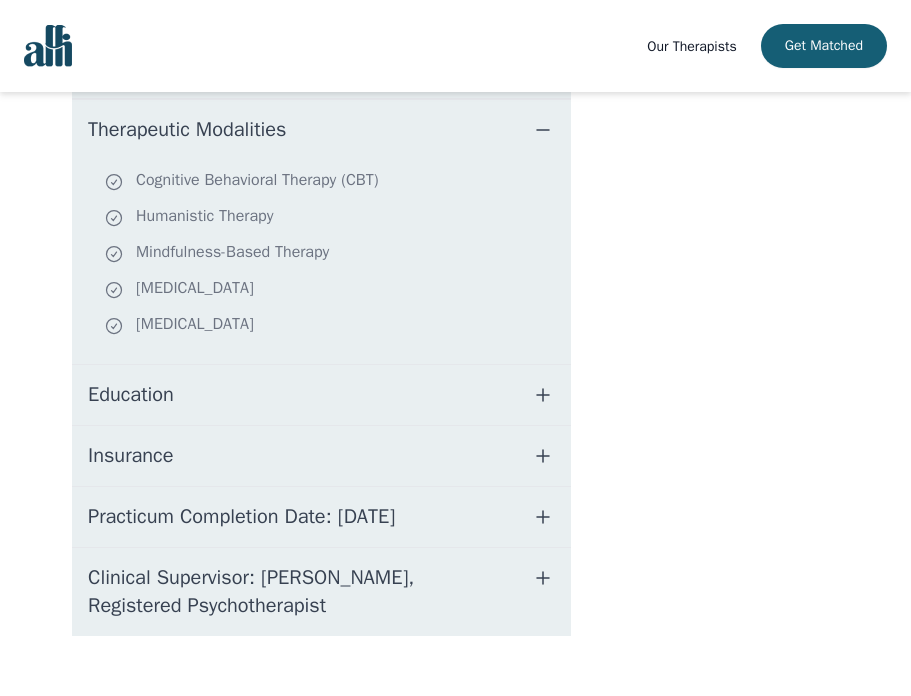 scroll, scrollTop: 998, scrollLeft: 0, axis: vertical 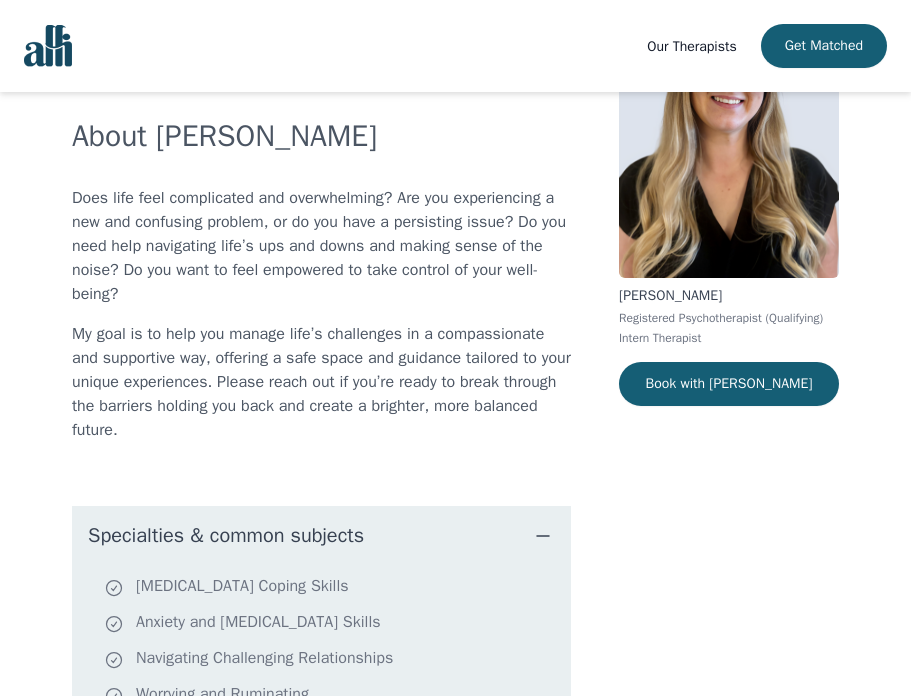 click on "Our Therapists" at bounding box center [691, 46] 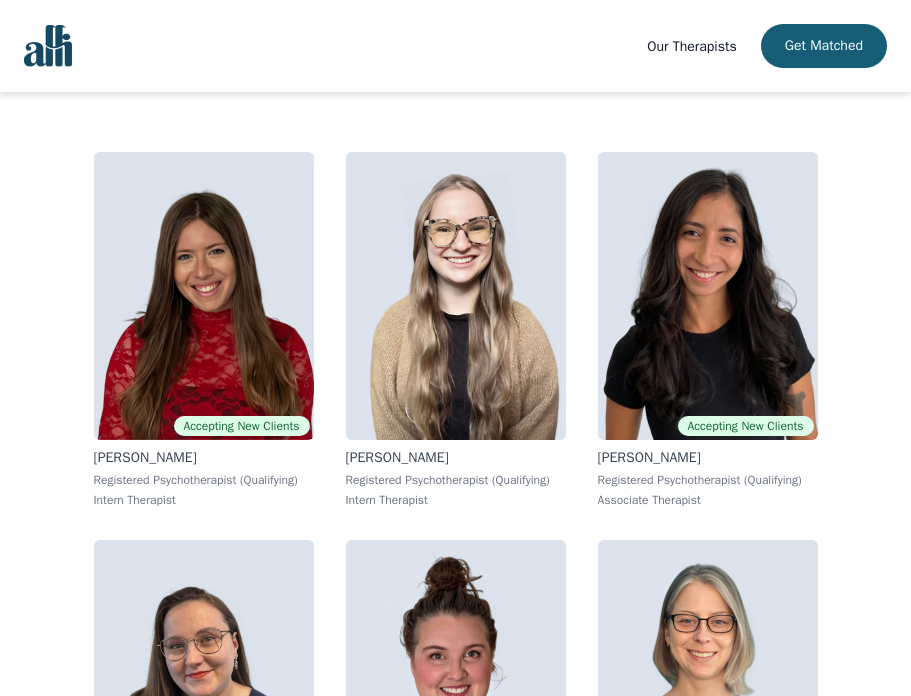 scroll, scrollTop: 400, scrollLeft: 0, axis: vertical 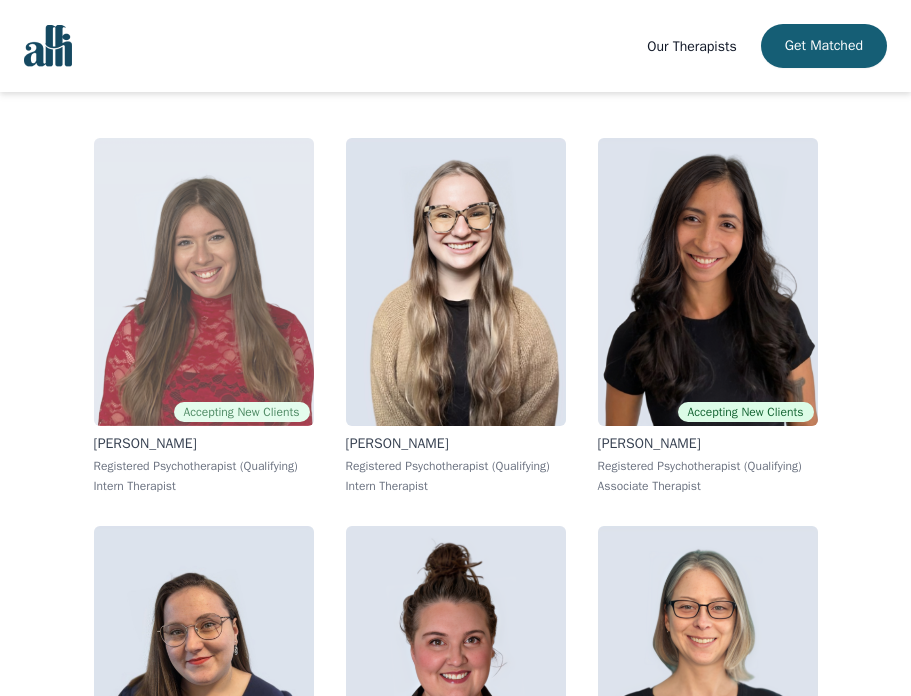 click at bounding box center (204, 282) 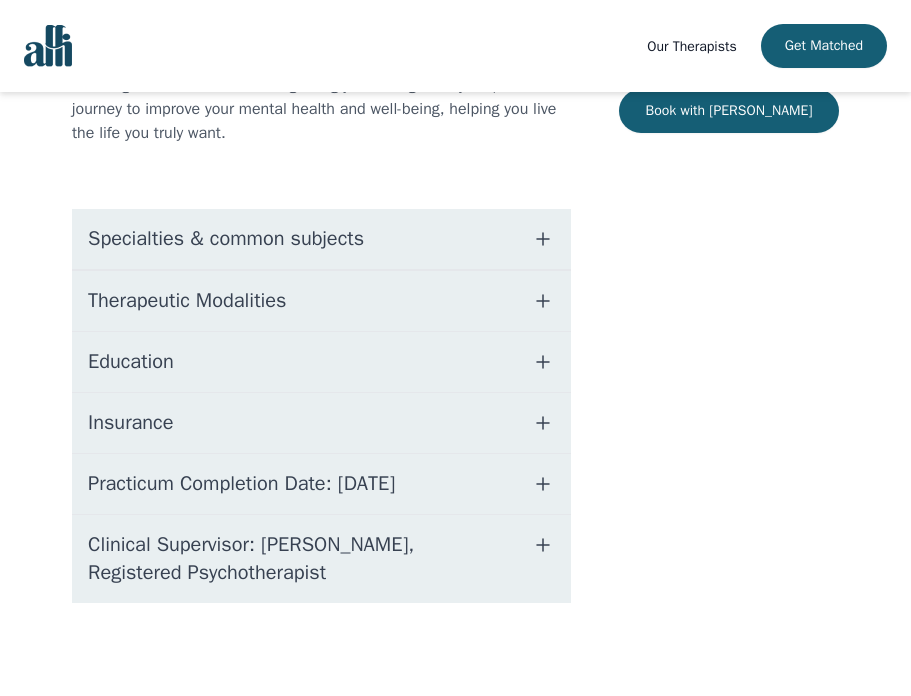 scroll, scrollTop: 426, scrollLeft: 0, axis: vertical 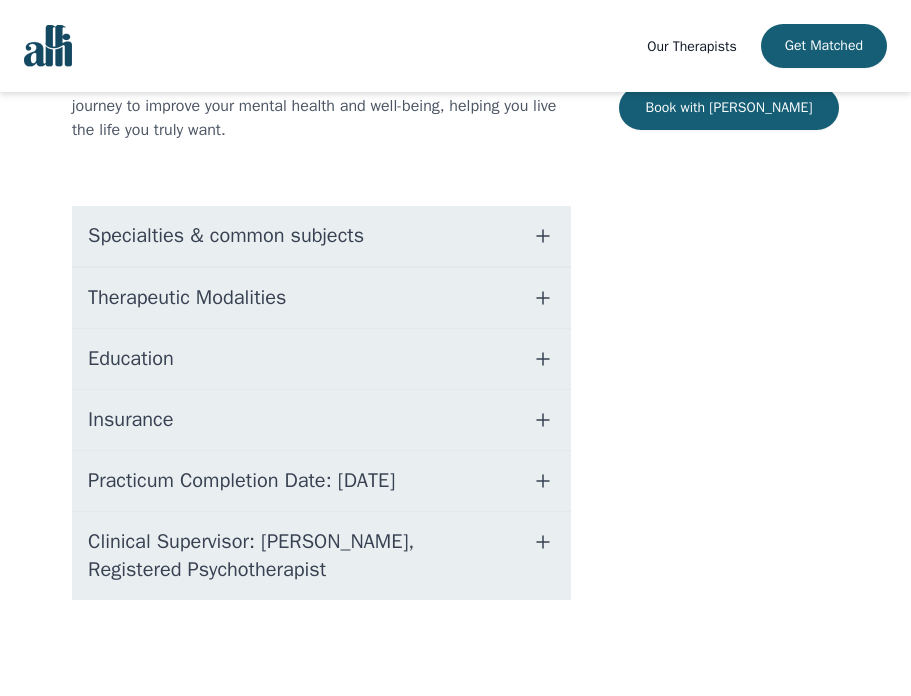 click on "Specialties & common subjects" at bounding box center (321, 236) 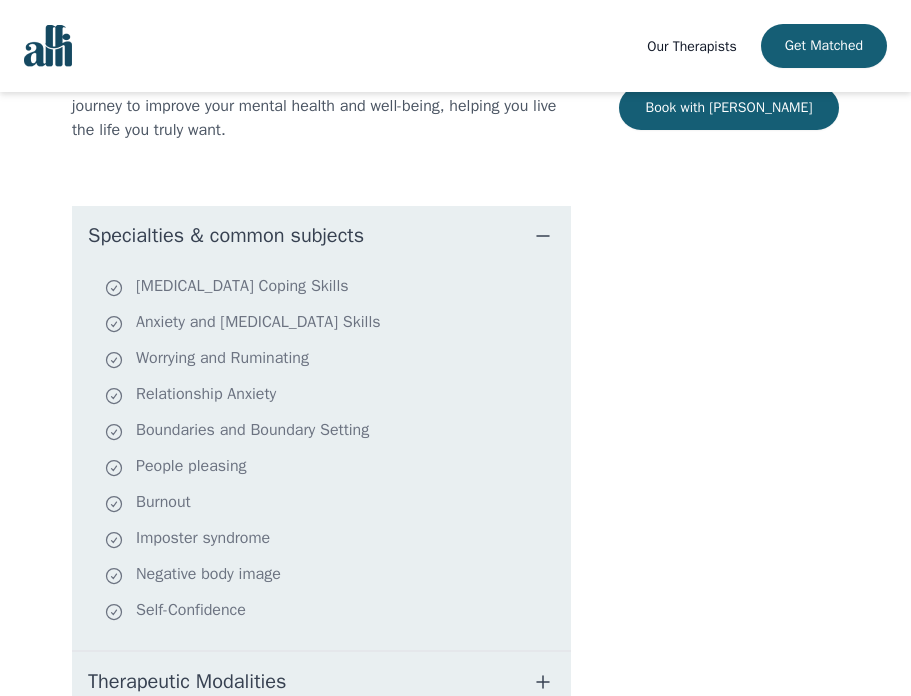 click on "Specialties & common subjects" at bounding box center [321, 236] 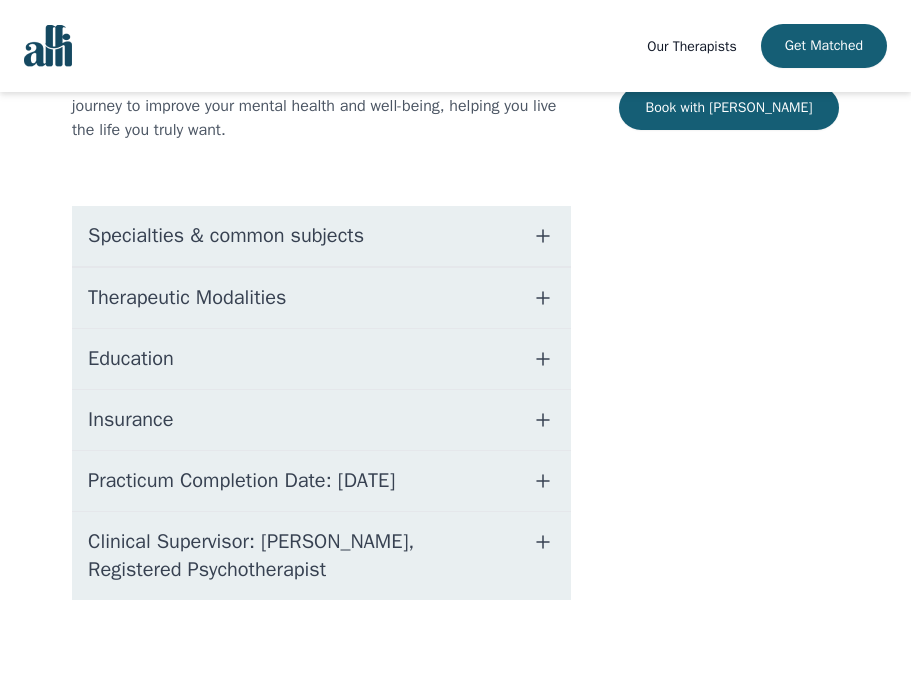 click on "Therapeutic Modalities" at bounding box center [321, 298] 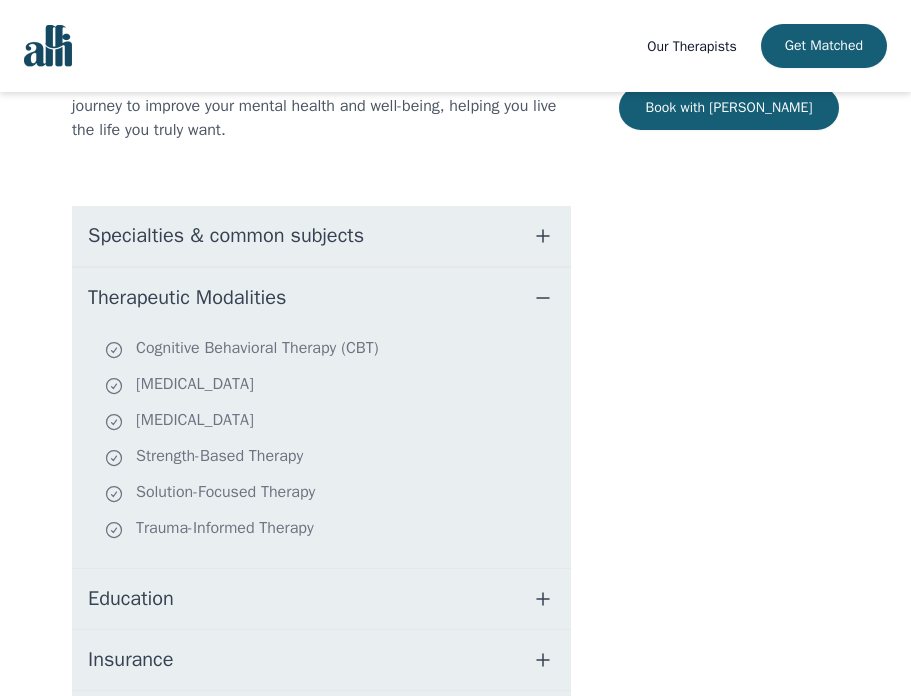 click on "Therapeutic Modalities" at bounding box center (321, 298) 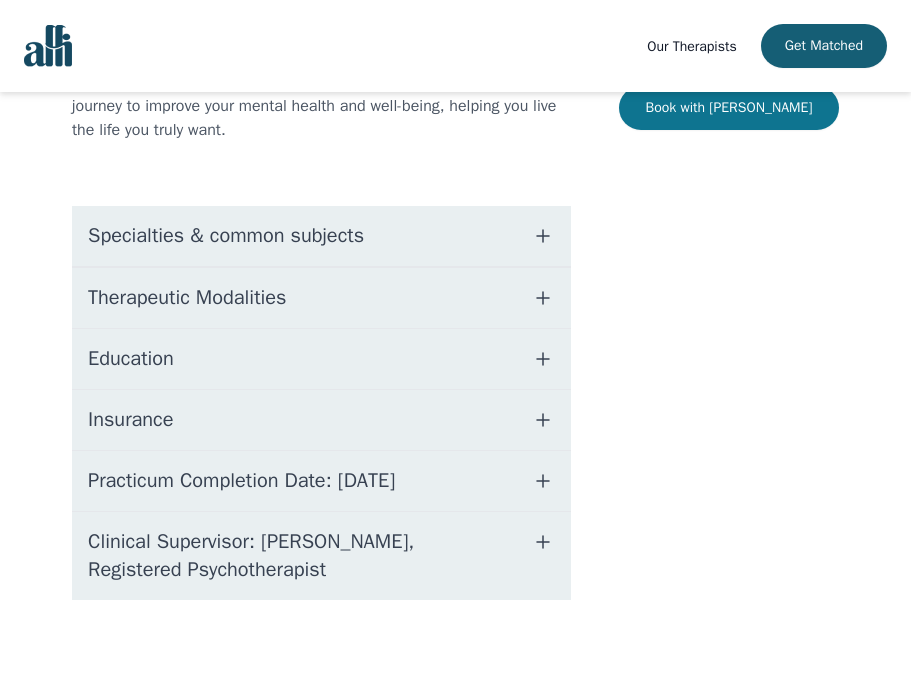 click on "Book with [PERSON_NAME]" at bounding box center (729, 108) 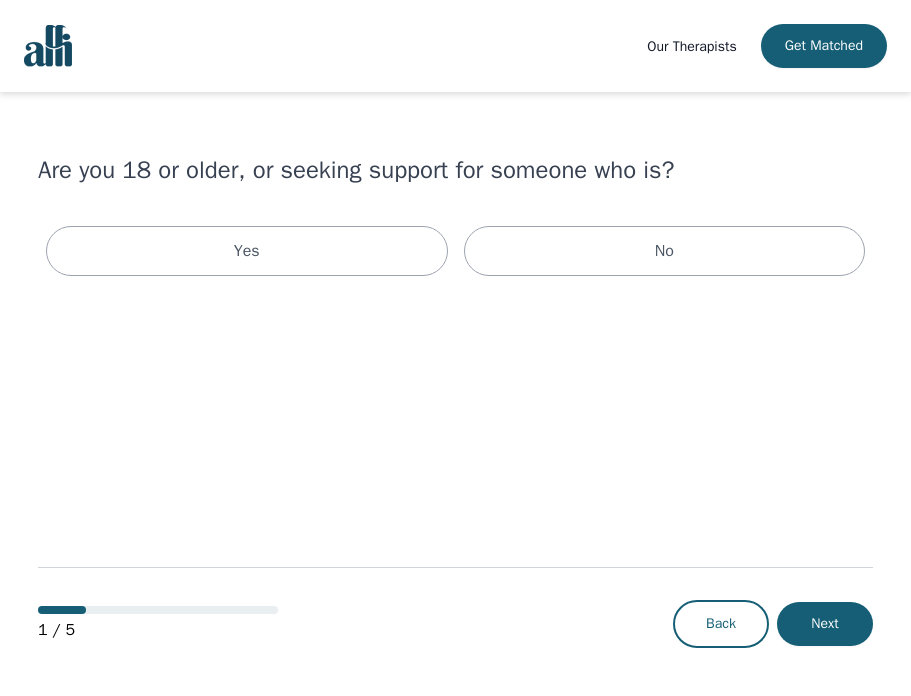 scroll, scrollTop: 0, scrollLeft: 0, axis: both 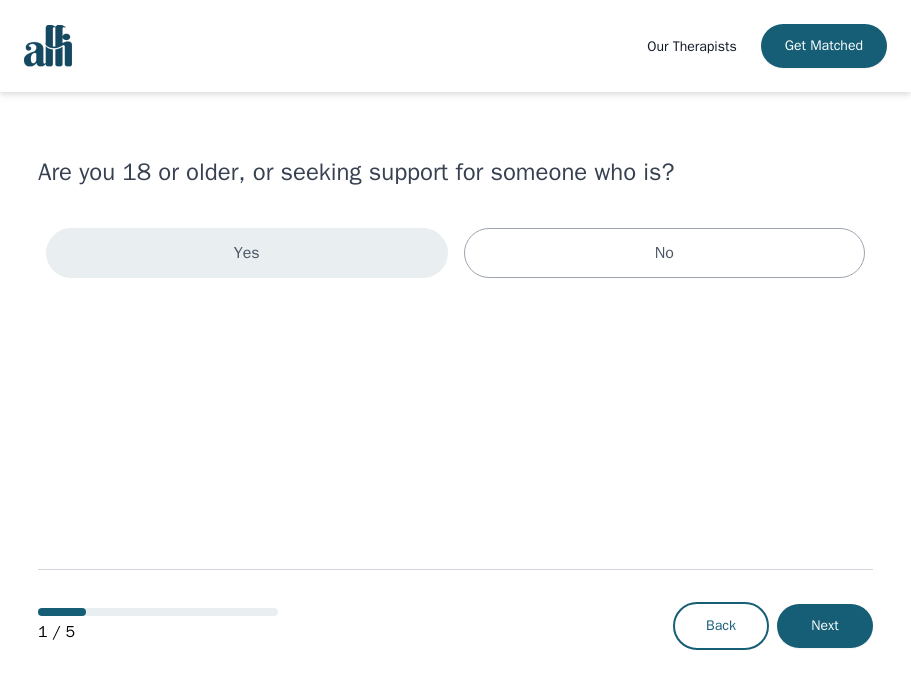 click on "Yes" at bounding box center [247, 253] 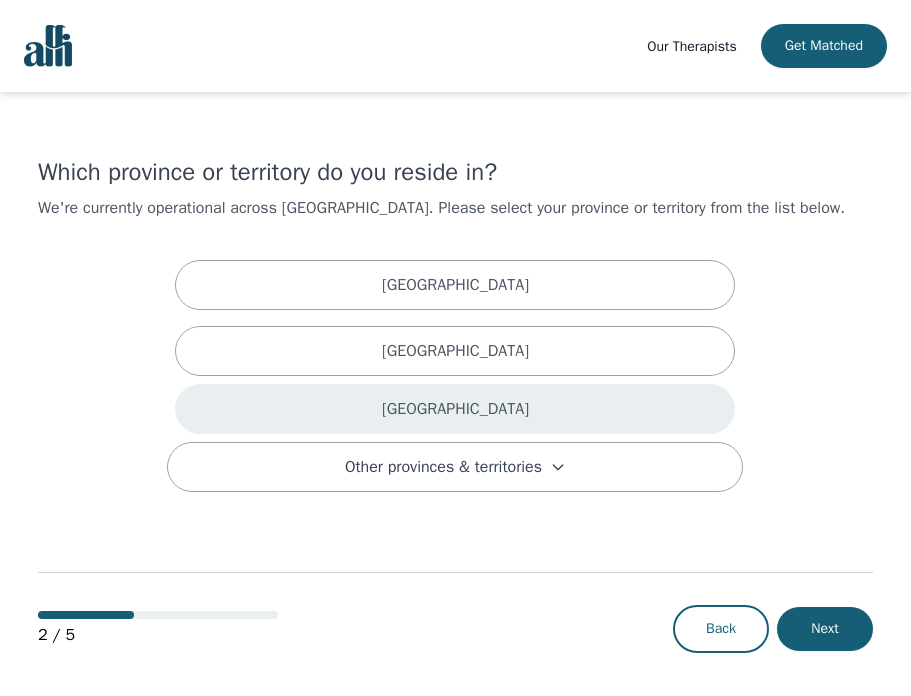 click on "[GEOGRAPHIC_DATA]" at bounding box center [455, 409] 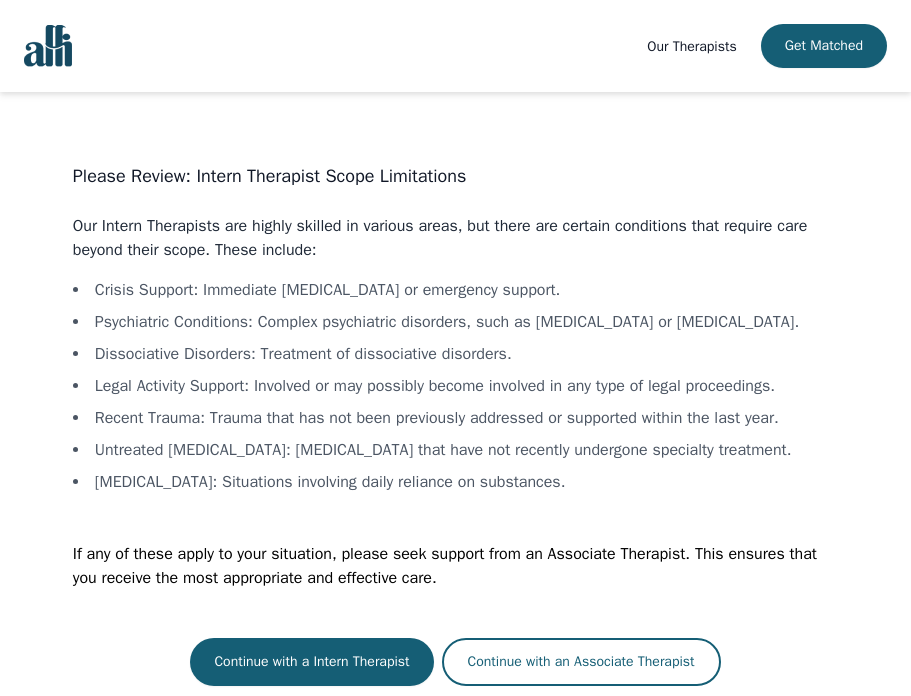 scroll, scrollTop: 16, scrollLeft: 0, axis: vertical 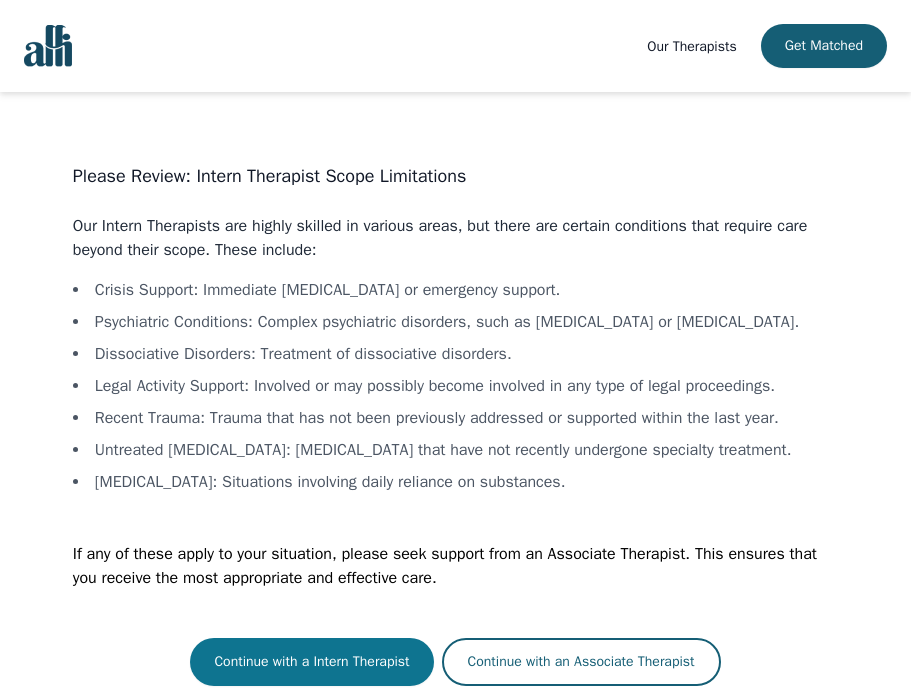 click on "Continue with a Intern Therapist" at bounding box center [311, 662] 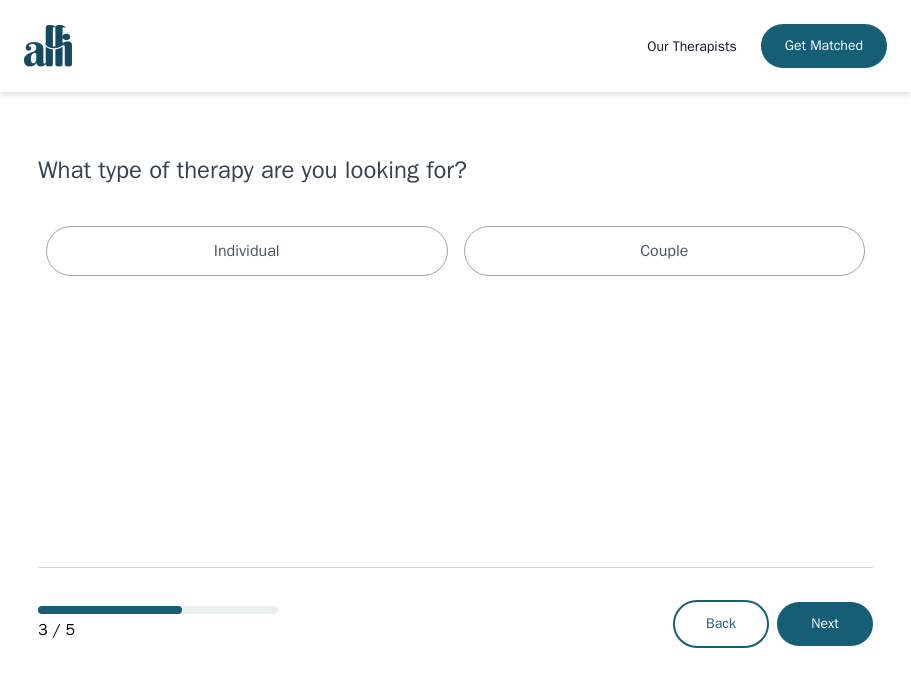 scroll, scrollTop: 0, scrollLeft: 0, axis: both 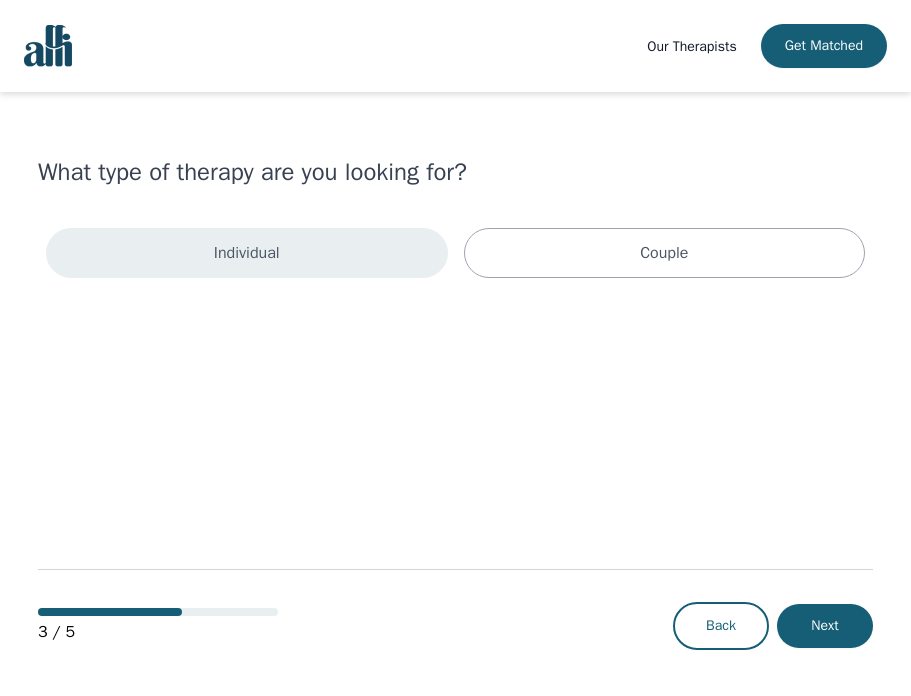 click on "Individual" at bounding box center (247, 253) 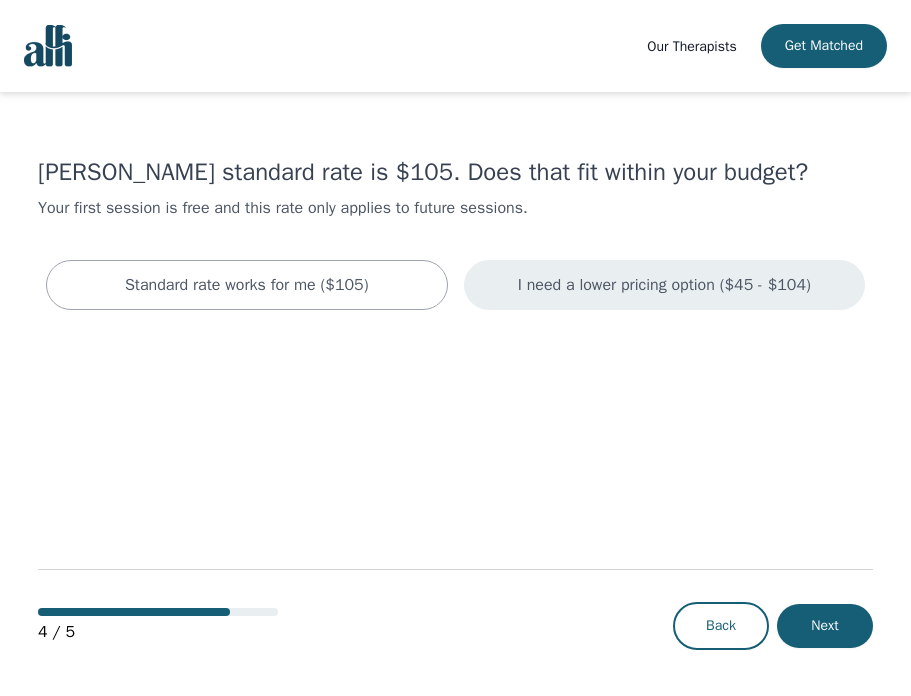 click on "I need a lower pricing option ($45 - $104)" at bounding box center (664, 285) 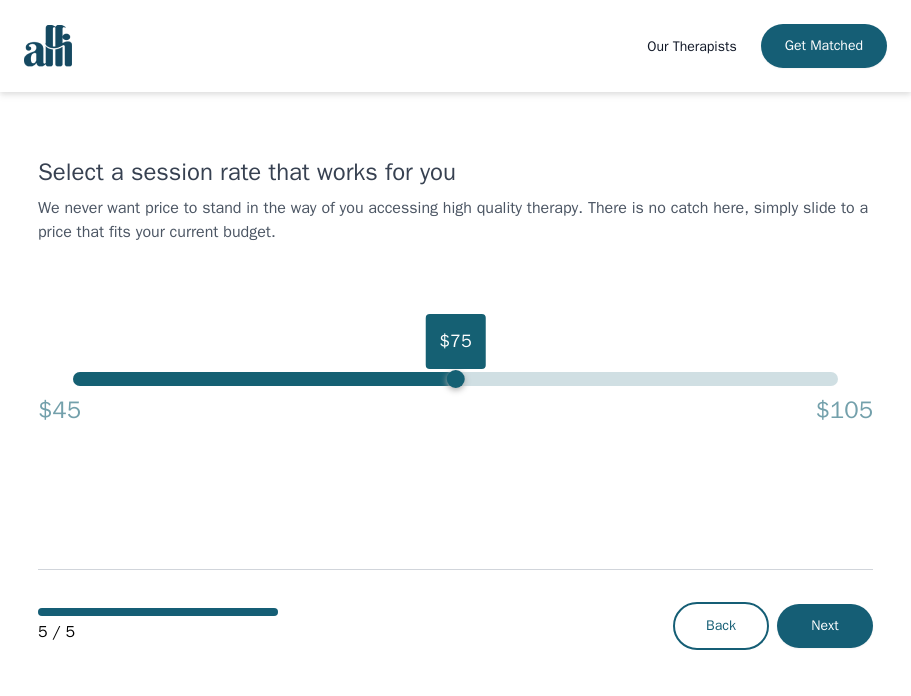 drag, startPoint x: 827, startPoint y: 385, endPoint x: 456, endPoint y: 411, distance: 371.90994 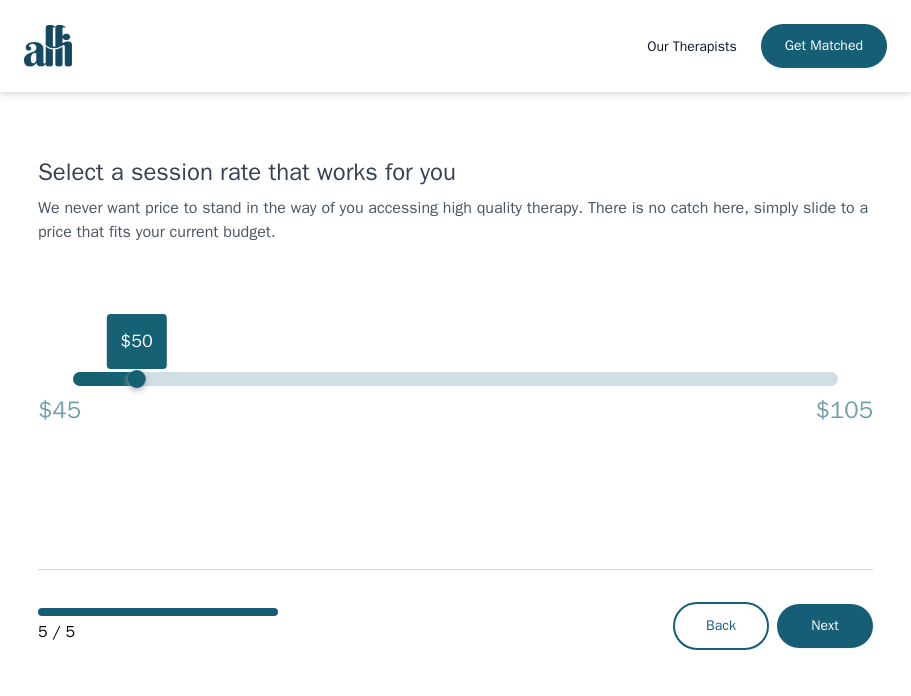 drag, startPoint x: 464, startPoint y: 379, endPoint x: 139, endPoint y: 389, distance: 325.1538 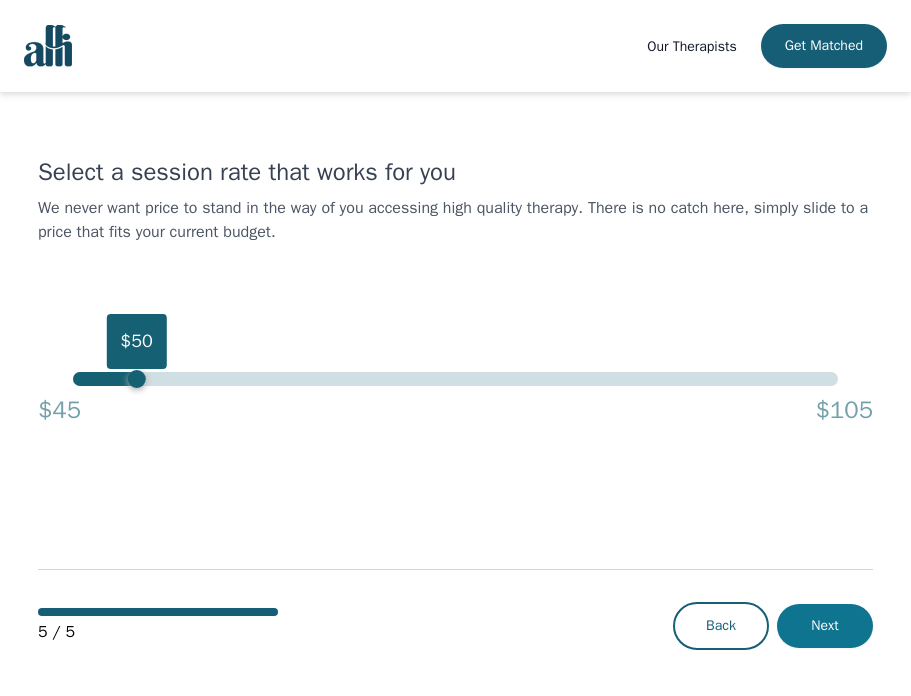 click on "Next" at bounding box center [825, 626] 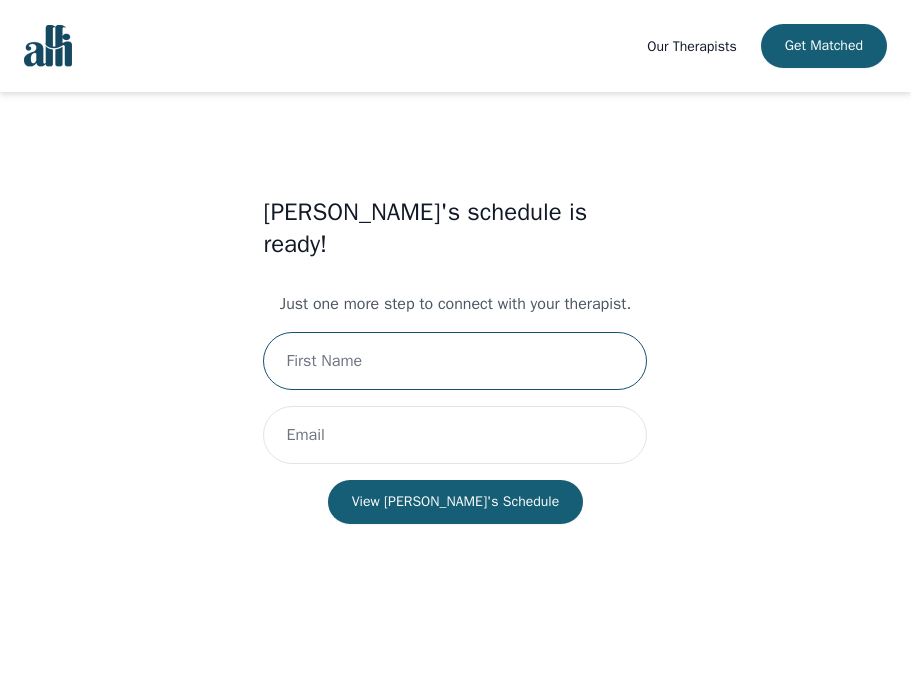 click at bounding box center [455, 361] 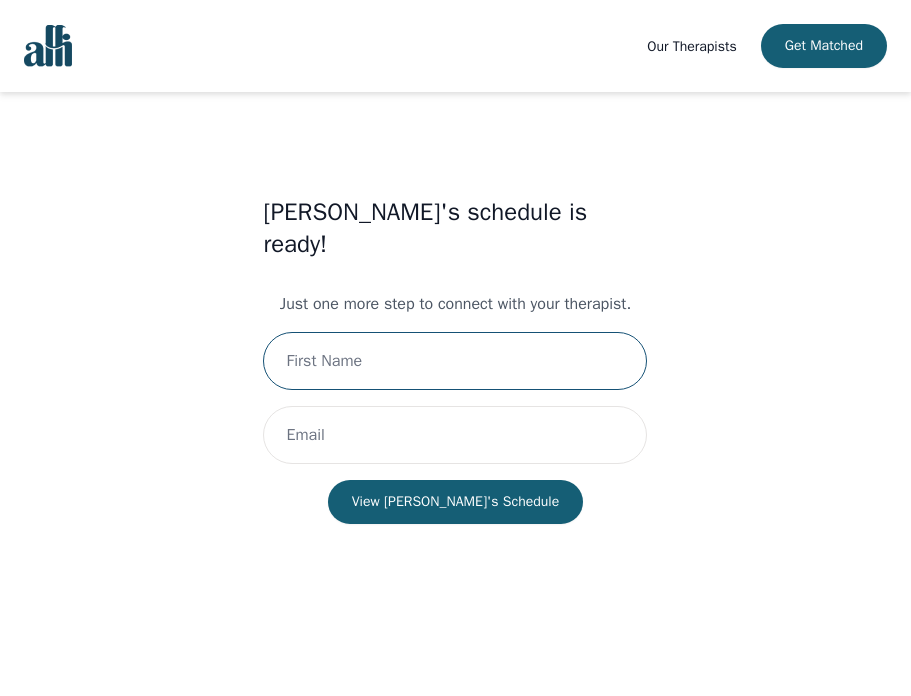 click at bounding box center [455, 361] 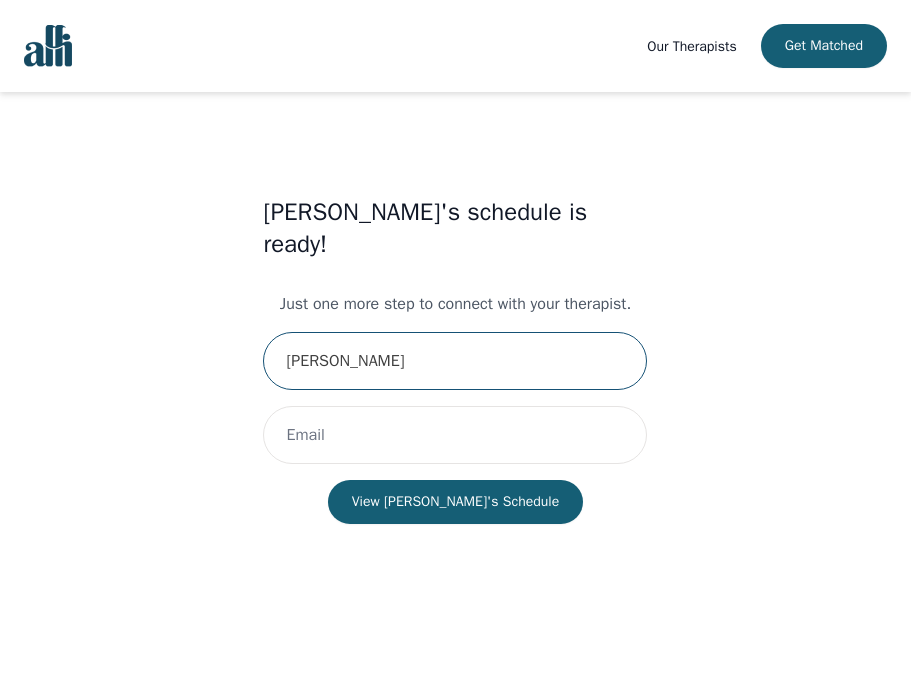 type on "[PERSON_NAME]" 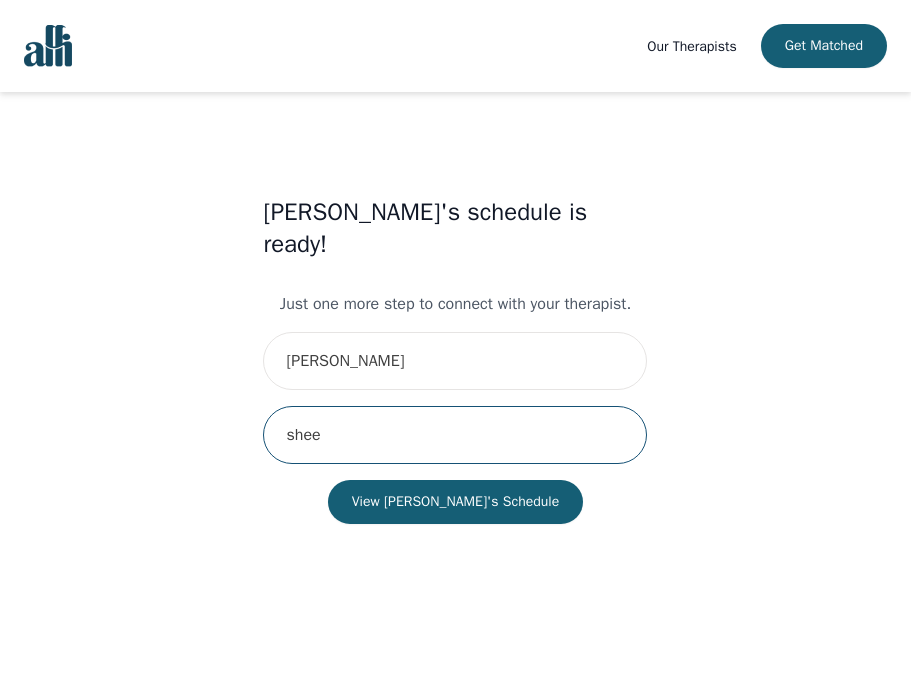 type on "[EMAIL_ADDRESS][DOMAIN_NAME]" 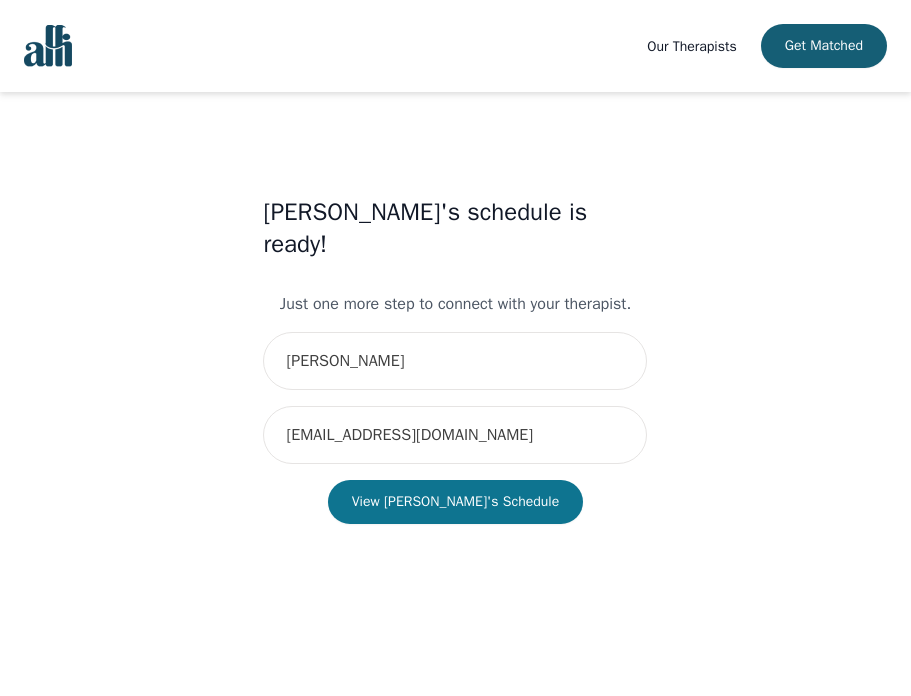 click on "View [PERSON_NAME]'s Schedule" at bounding box center [456, 502] 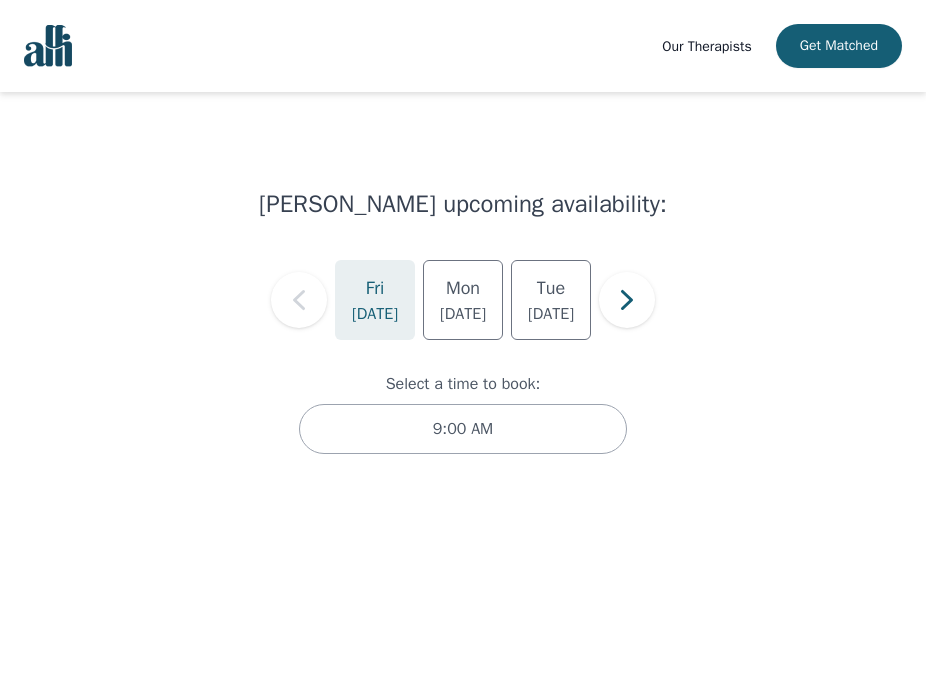 click on "Fri" at bounding box center (375, 288) 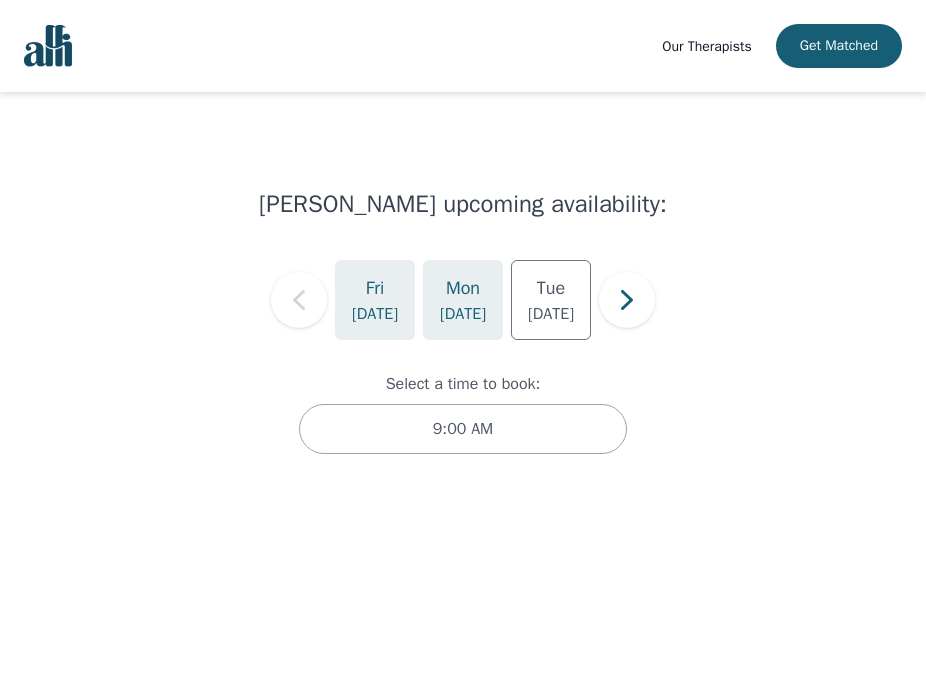 click on "[DATE]" at bounding box center [463, 300] 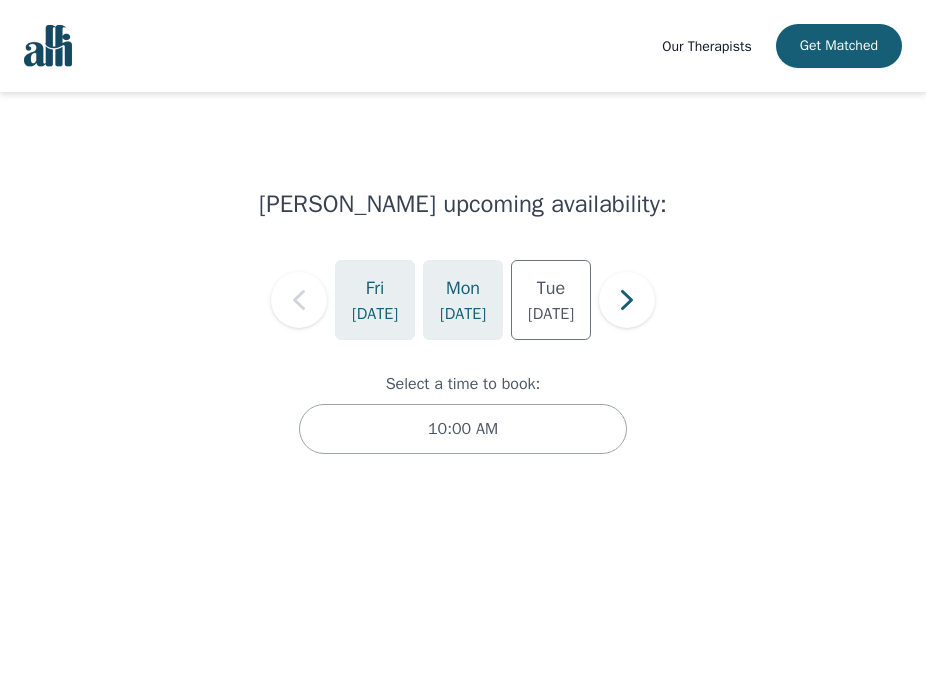 click on "[DATE]" at bounding box center [375, 300] 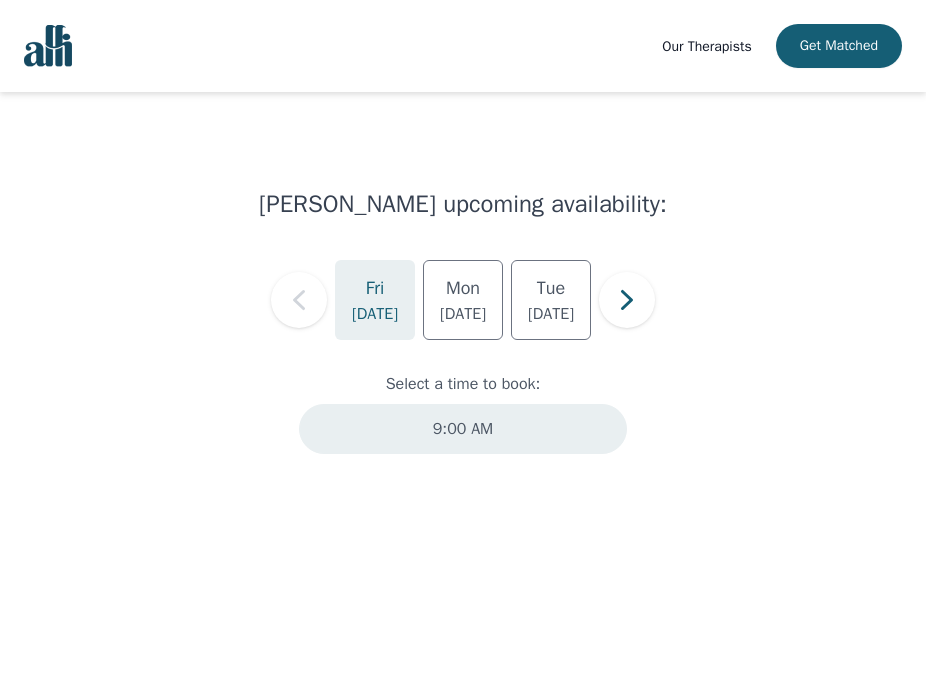 click on "9:00 AM" at bounding box center [463, 429] 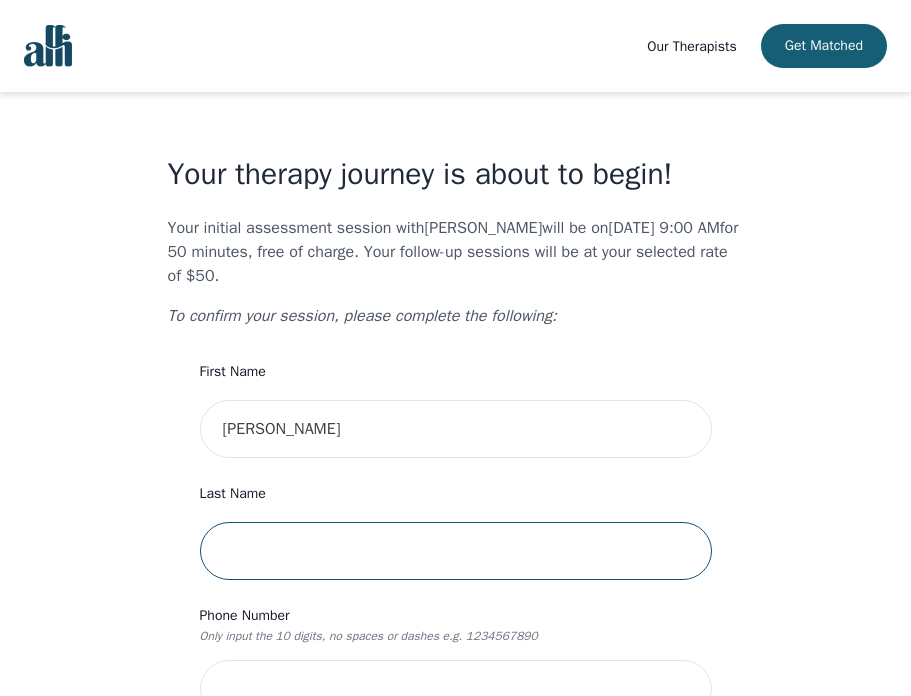 click at bounding box center (456, 551) 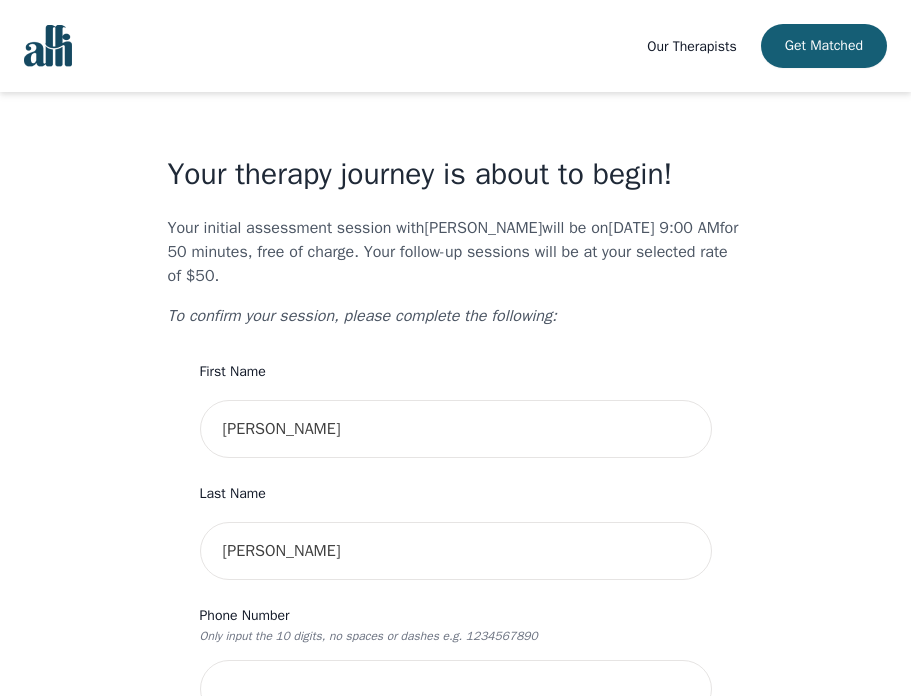click on "Last Name" at bounding box center (456, 494) 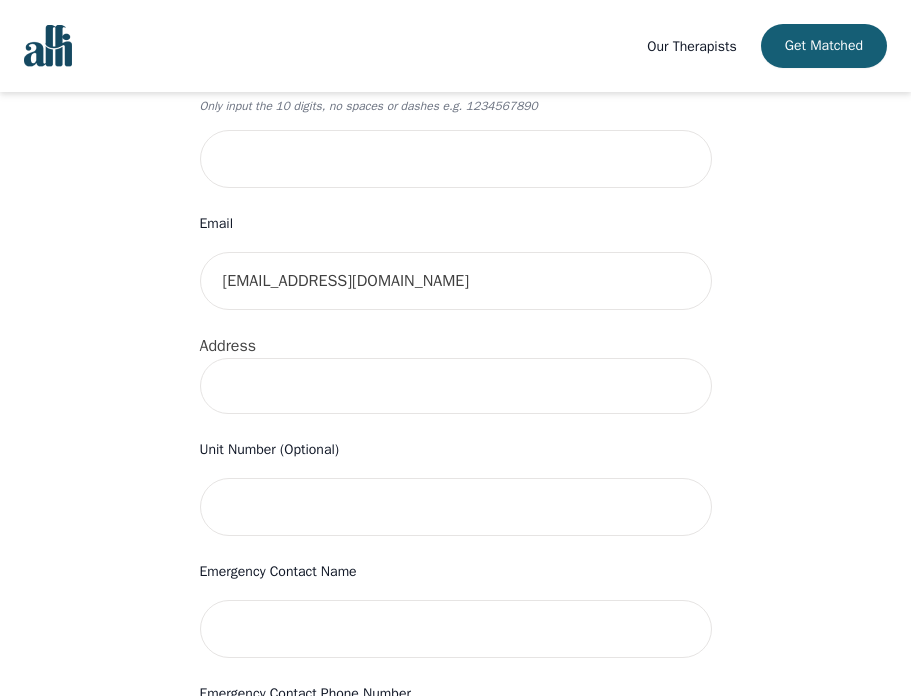 scroll, scrollTop: 443, scrollLeft: 0, axis: vertical 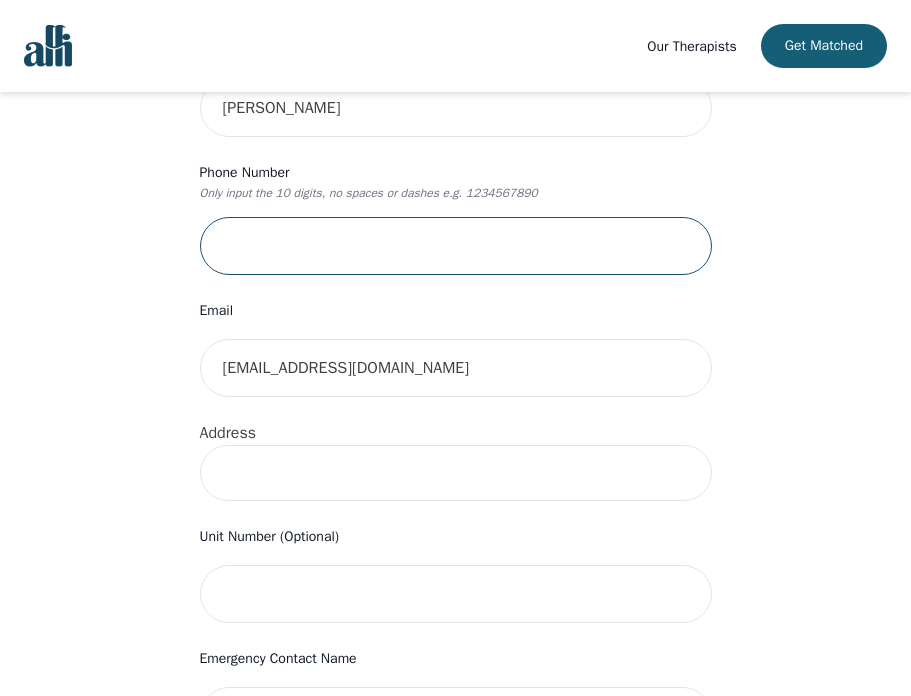 click at bounding box center [456, 246] 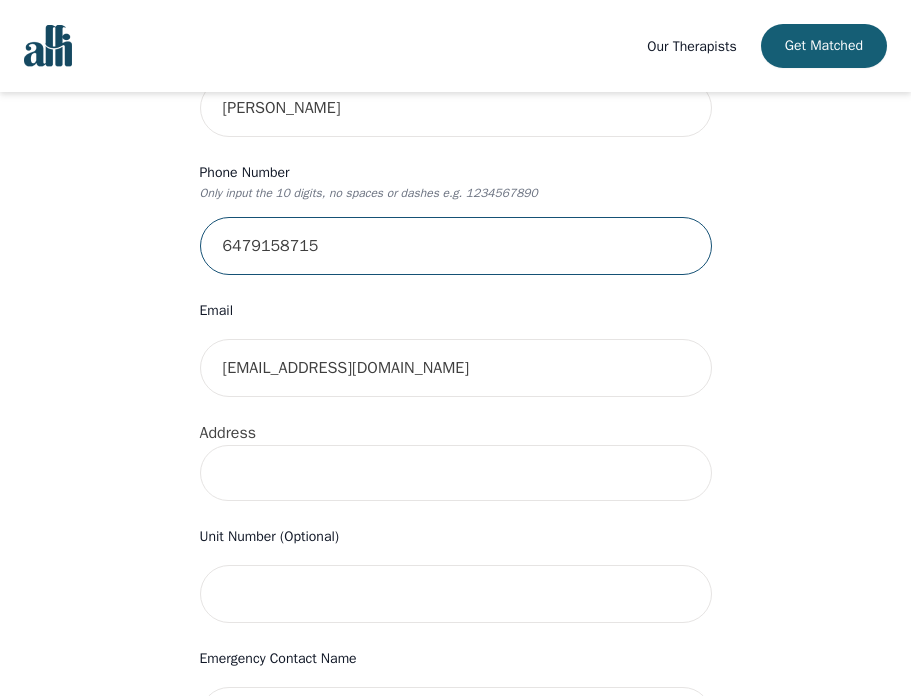 type on "6479158715" 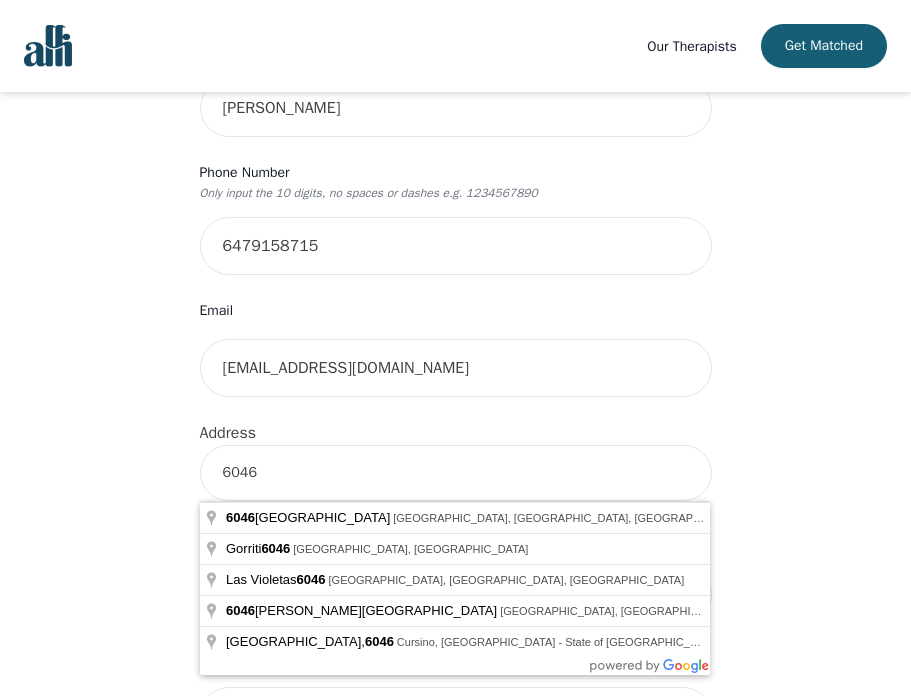 type on "[STREET_ADDRESS]" 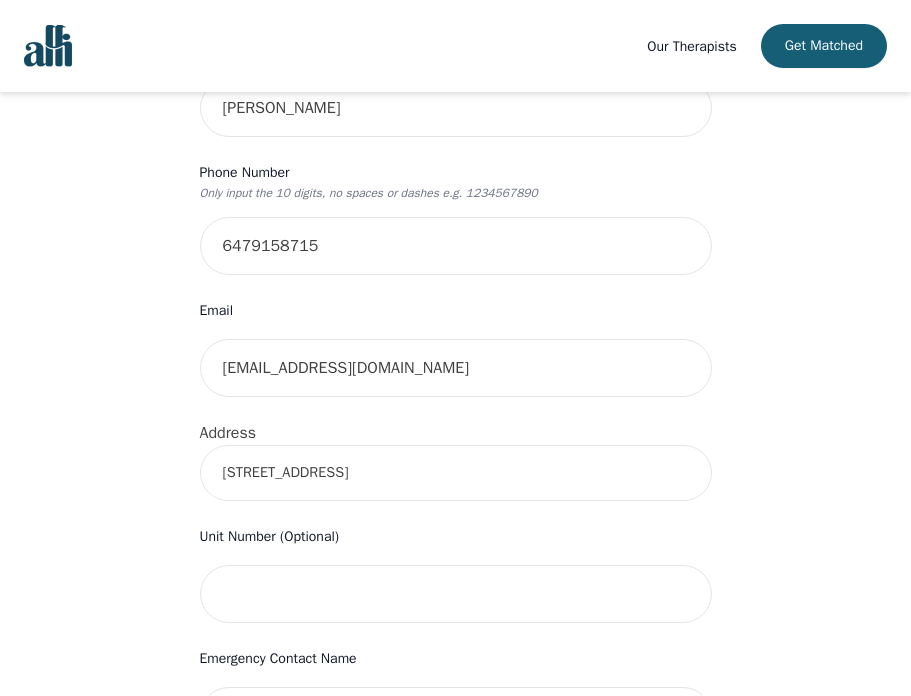 click on "Your therapy journey is about to begin! Your initial assessment session with   [PERSON_NAME]  will be on  [DATE] 9:00 AM  for 50 minutes , free of charge. Your follow-up sessions will be at your selected rate of $50. To confirm your session, please complete the following: First Name [PERSON_NAME] Last Name [PERSON_NAME] Phone Number Only input the 10 digits, no spaces or dashes e.g. 1234567890 6479158715 Email [EMAIL_ADDRESS][DOMAIN_NAME] Address [STREET_ADDRESS] (Optional) Emergency Contact Name Emergency Contact Phone Number I have a promo code I have read and accept the  consent to counselling and [MEDICAL_DATA] services I have read and accept  Alli's Terms of Services I understand that I will be charged the full session rate if I cancel within 24 hours of my scheduled appointment or if I miss it all together. (*Note: This does not apply to your very first session with [PERSON_NAME]. You may cancel your first session at any time without incurring fees). Submit" at bounding box center [455, 516] 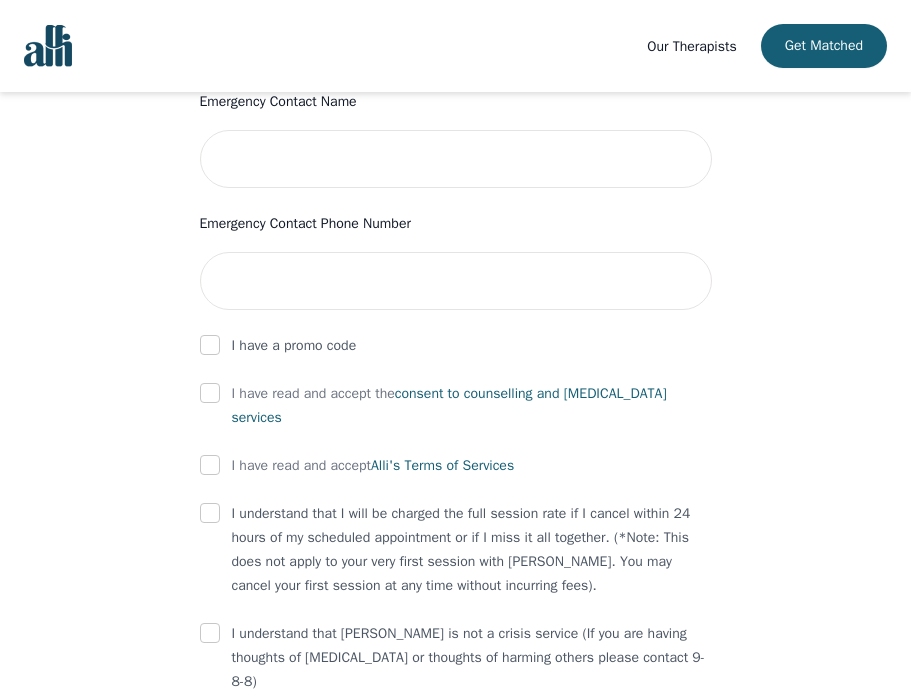 scroll, scrollTop: 1003, scrollLeft: 0, axis: vertical 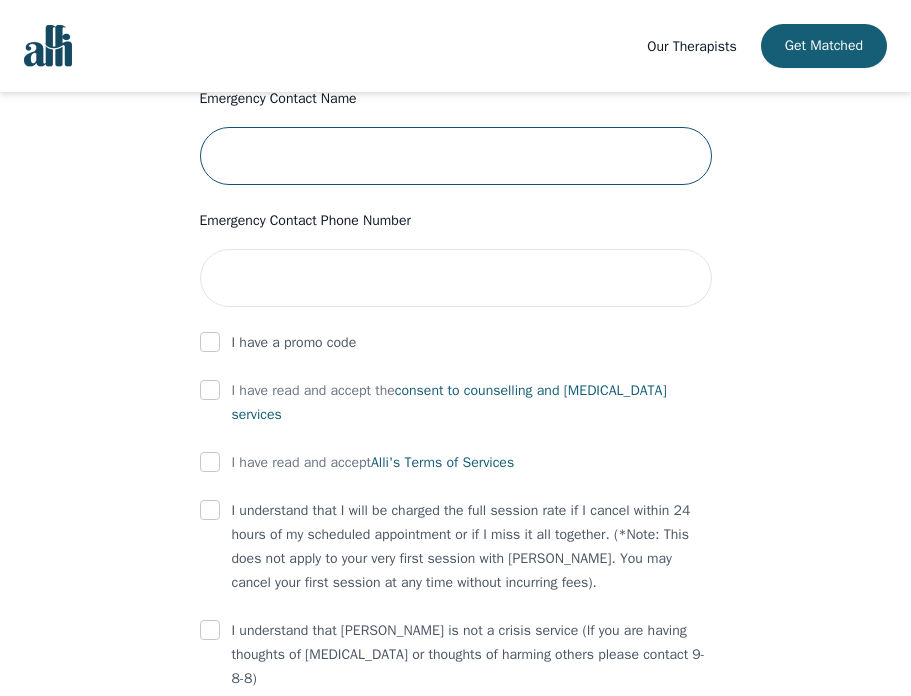 click at bounding box center [456, 156] 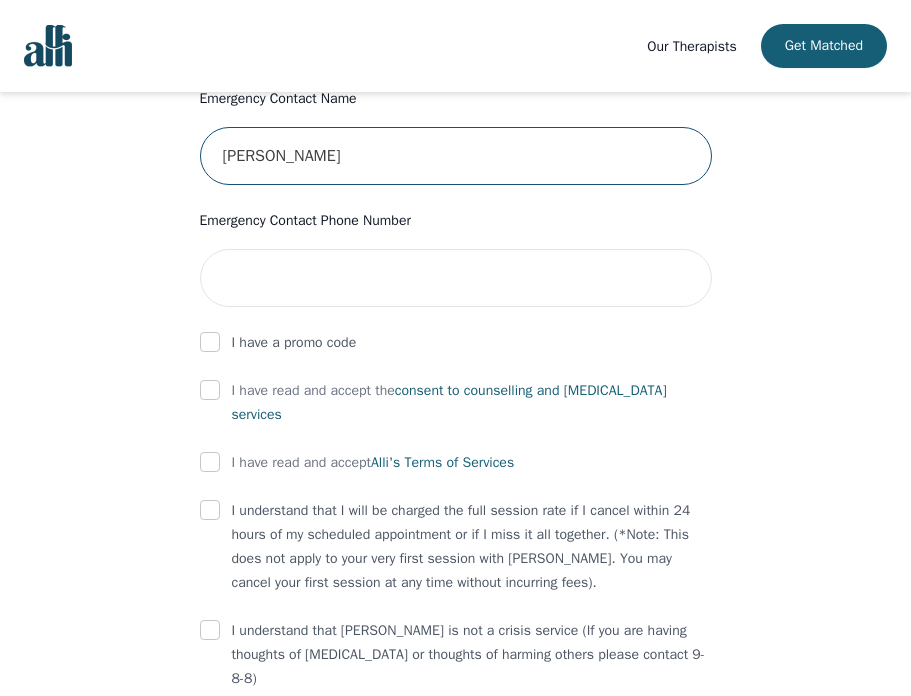 type on "[PERSON_NAME]" 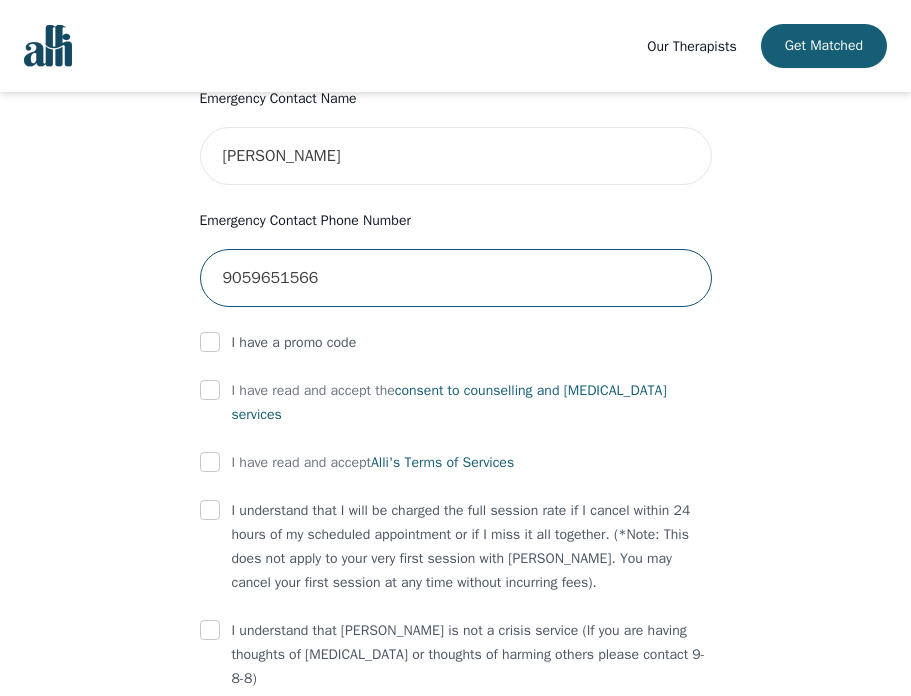 type on "9059651566" 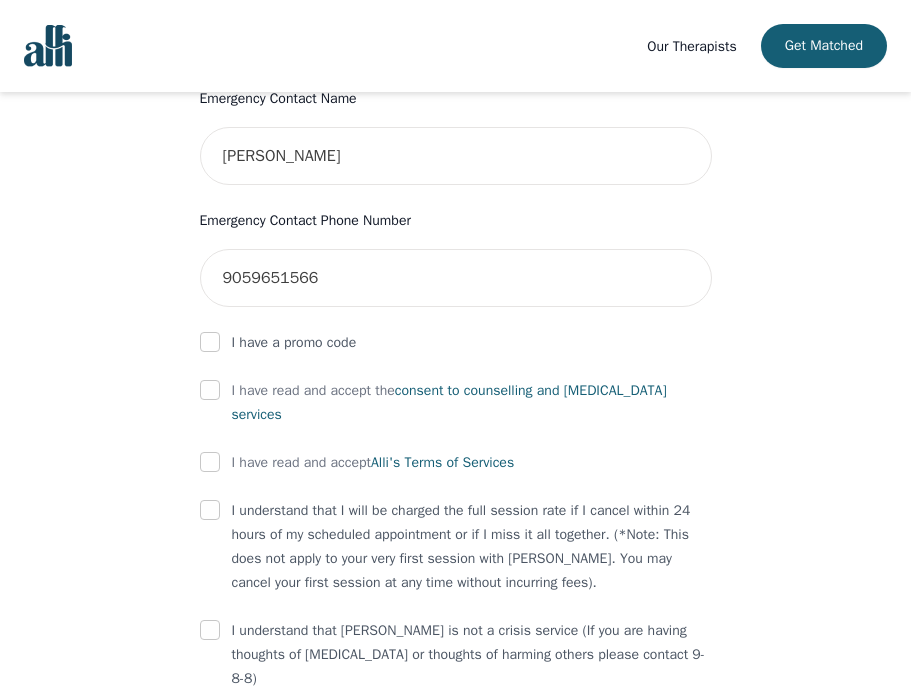click on "Your therapy journey is about to begin! Your initial assessment session with   [PERSON_NAME]  will be on  [DATE] 9:00 AM  for 50 minutes , free of charge. Your follow-up sessions will be at your selected rate of $50. To confirm your session, please complete the following: First Name [PERSON_NAME] Last Name [PERSON_NAME] Phone Number Only input the 10 digits, no spaces or dashes e.g. 1234567890 6479158715 Email [EMAIL_ADDRESS][DOMAIN_NAME] Address [STREET_ADDRESS] Emergency Contact Name [PERSON_NAME] Emergency Contact Phone Number [PHONE_NUMBER] I have a promo code I have read and accept the  consent to counselling and [MEDICAL_DATA] services I have read and accept  [PERSON_NAME]'s Terms of Services I understand that I will be charged the full session rate if I cancel within 24 hours of my scheduled appointment or if I miss it all together. (*Note: This does not apply to your very first session with [PERSON_NAME]. You may cancel your first session at any time without incurring fees). Submit" at bounding box center (455, -44) 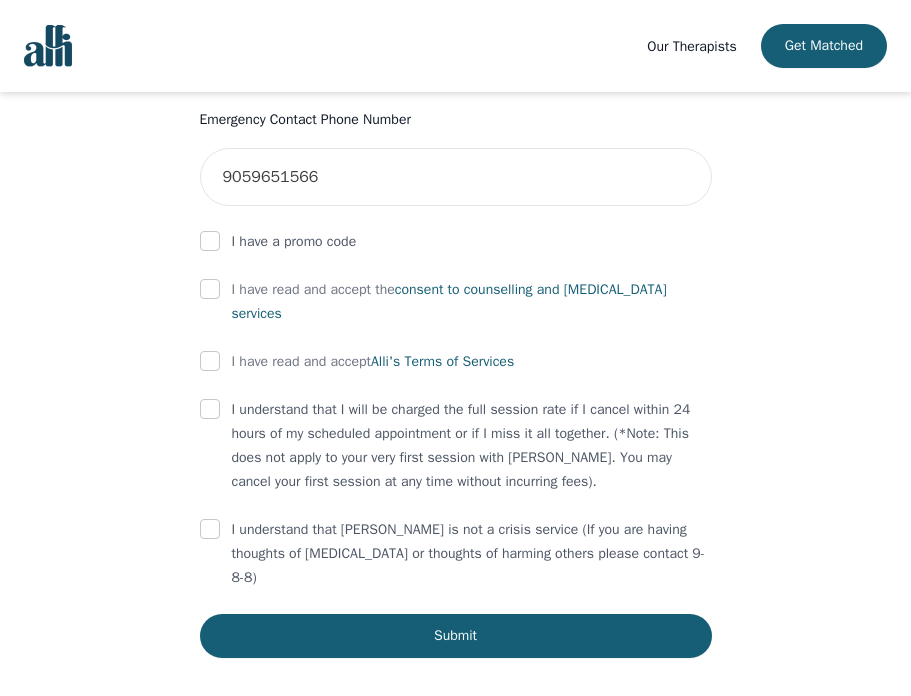 scroll, scrollTop: 1105, scrollLeft: 0, axis: vertical 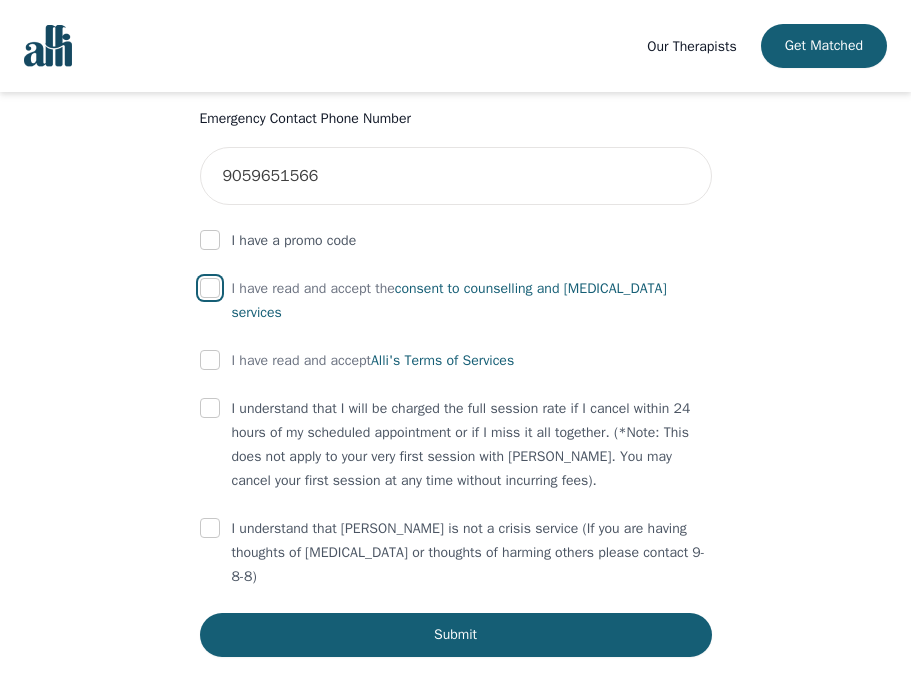 click at bounding box center [210, 288] 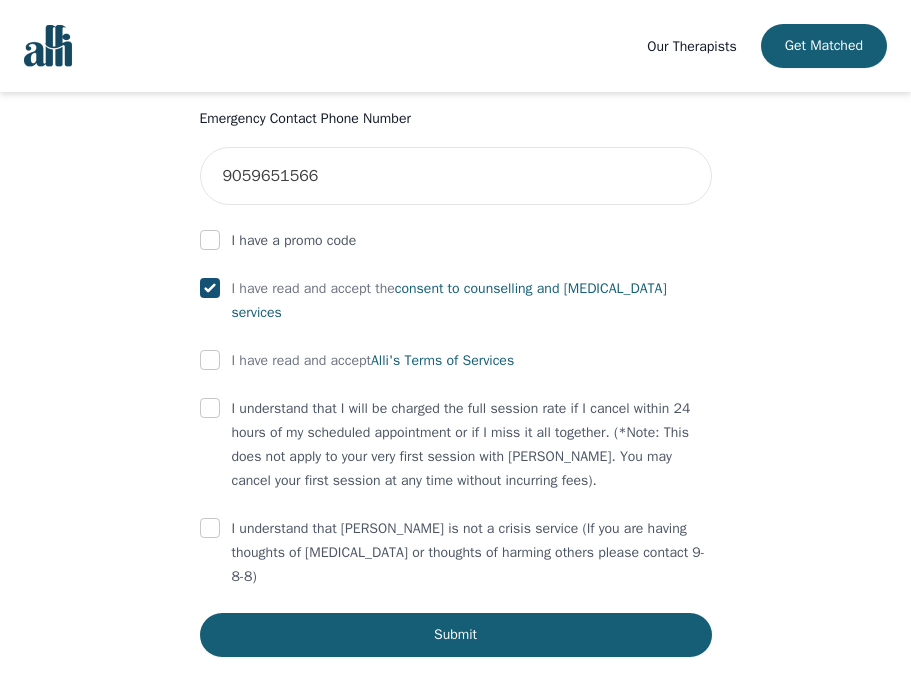 checkbox on "true" 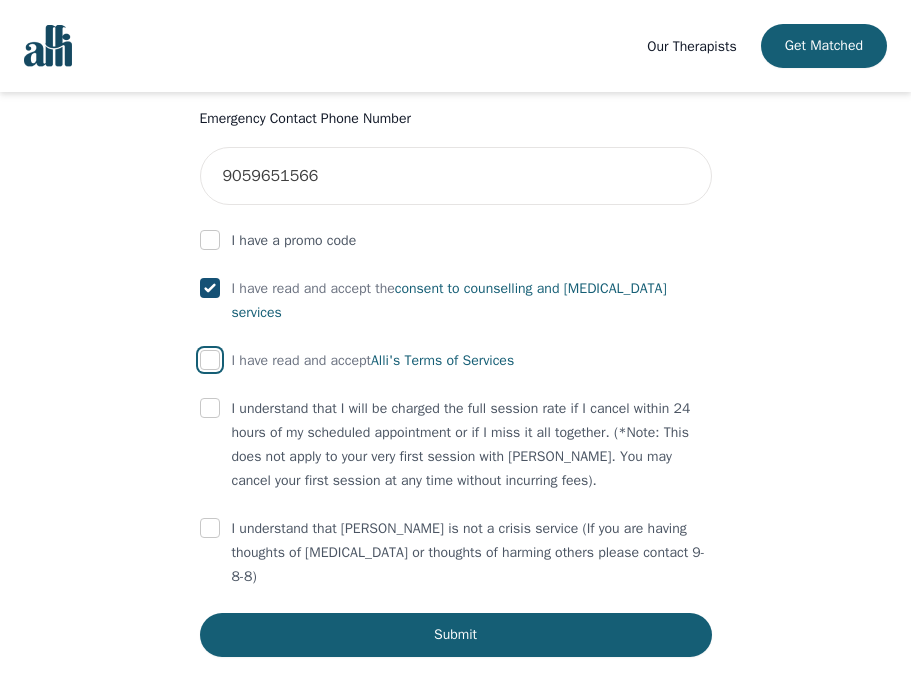 click at bounding box center [210, 360] 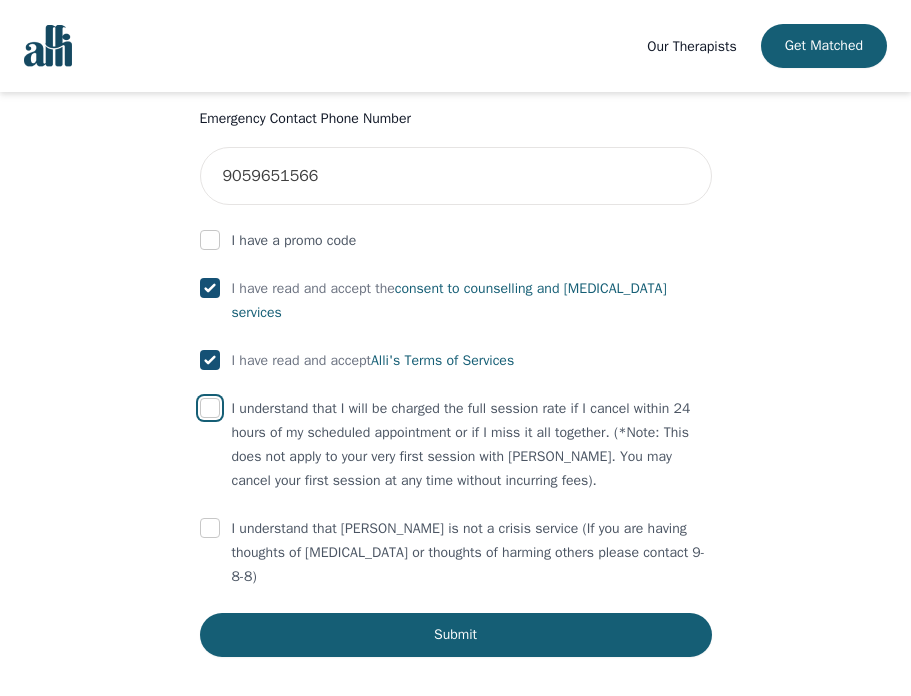 click at bounding box center [210, 408] 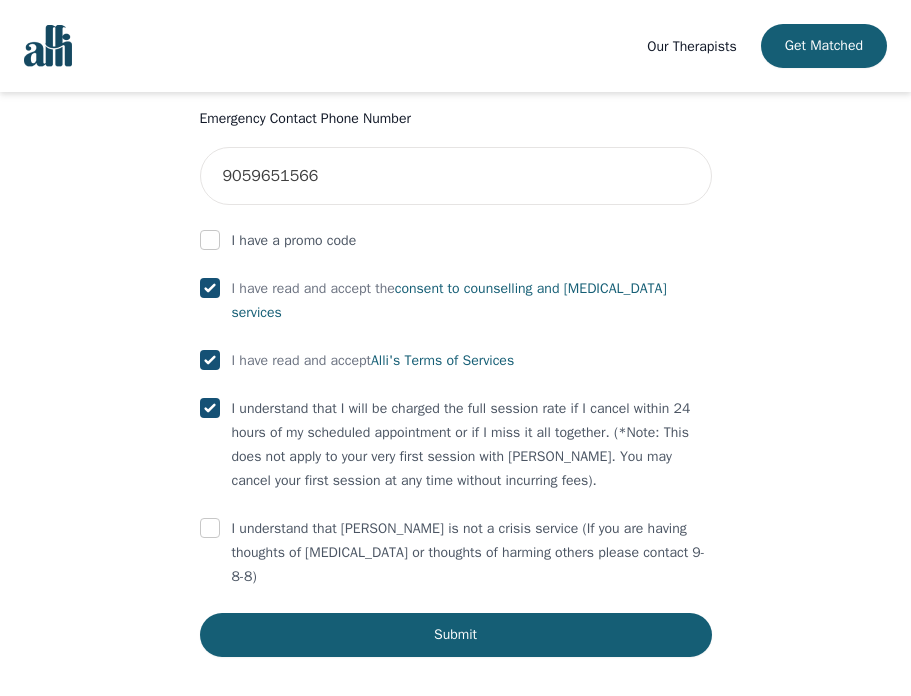 checkbox on "true" 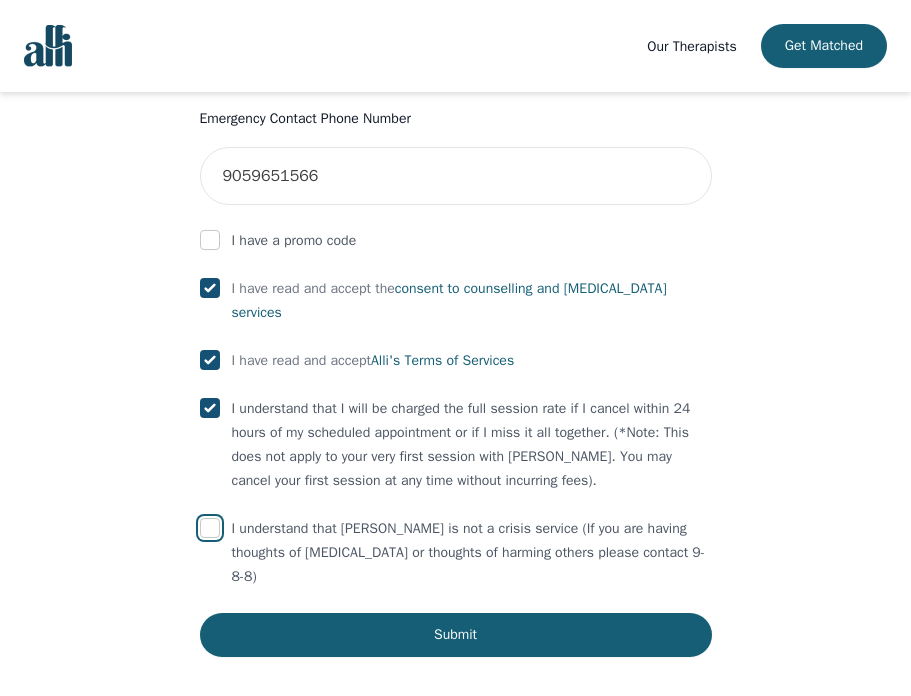 click at bounding box center (210, 528) 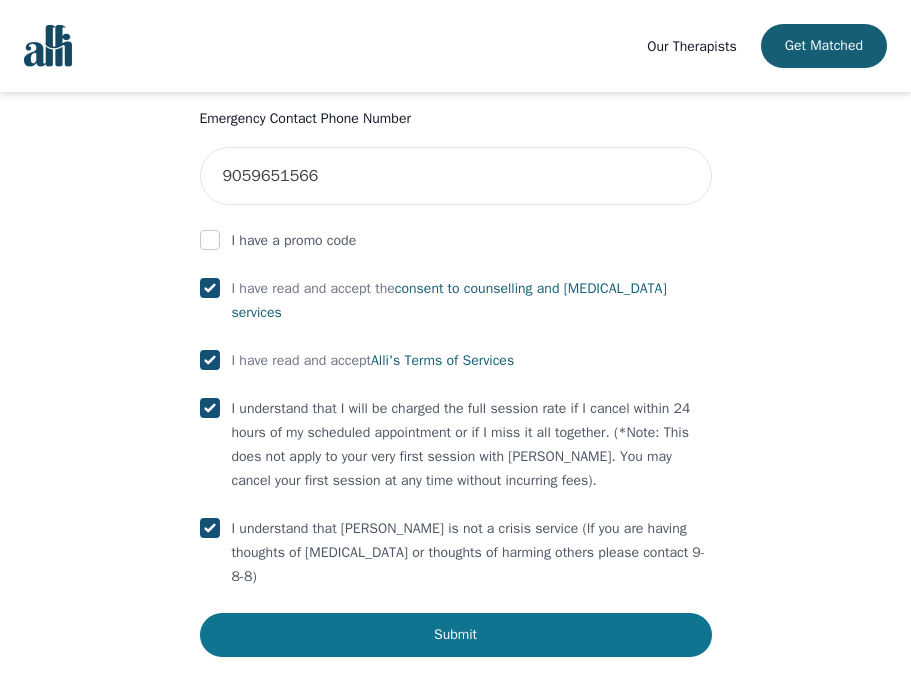 click on "Submit" at bounding box center [456, 635] 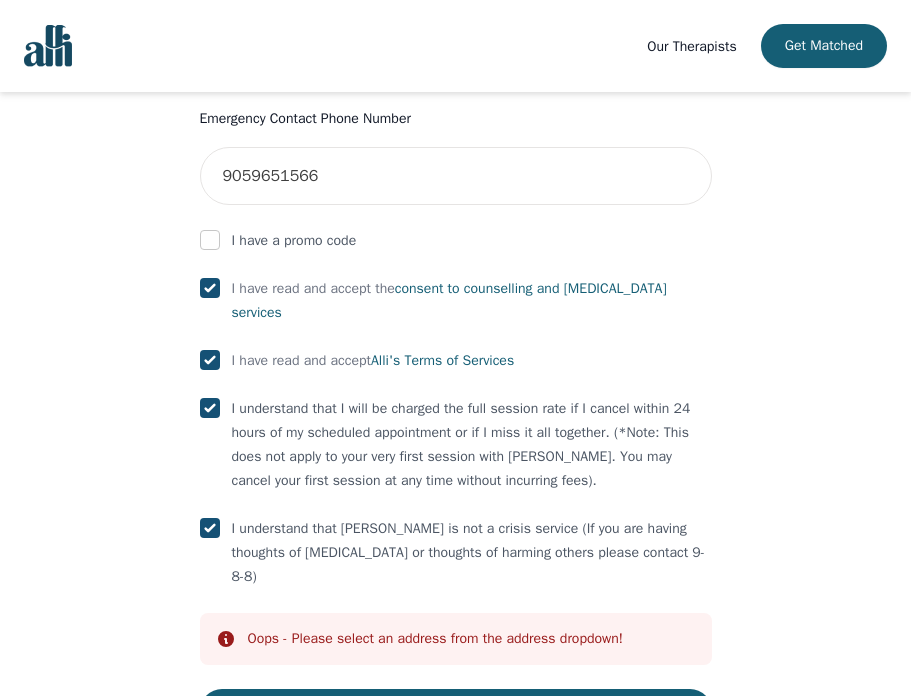 click on "Your therapy journey is about to begin! Your initial assessment session with   [PERSON_NAME]  will be on  [DATE] 9:00 AM  for 50 minutes , free of charge. Your follow-up sessions will be at your selected rate of $50. To confirm your session, please complete the following: First Name [PERSON_NAME] Last Name [PERSON_NAME] Phone Number Only input the 10 digits, no spaces or dashes e.g. 1234567890 6479158715 Email [EMAIL_ADDRESS][DOMAIN_NAME] Address [STREET_ADDRESS] Emergency Contact Name [PERSON_NAME] Emergency Contact Phone Number [PHONE_NUMBER] I have a promo code I have read and accept the  consent to counselling and [MEDICAL_DATA] services I have read and accept  [PERSON_NAME]'s Terms of Services I understand that I will be charged the full session rate if I cancel within 24 hours of my scheduled appointment or if I miss it all together. (*Note: This does not apply to your very first session with [PERSON_NAME]. You may cancel your first session at any time without incurring fees). Info Oops -    Submit" at bounding box center (455, -108) 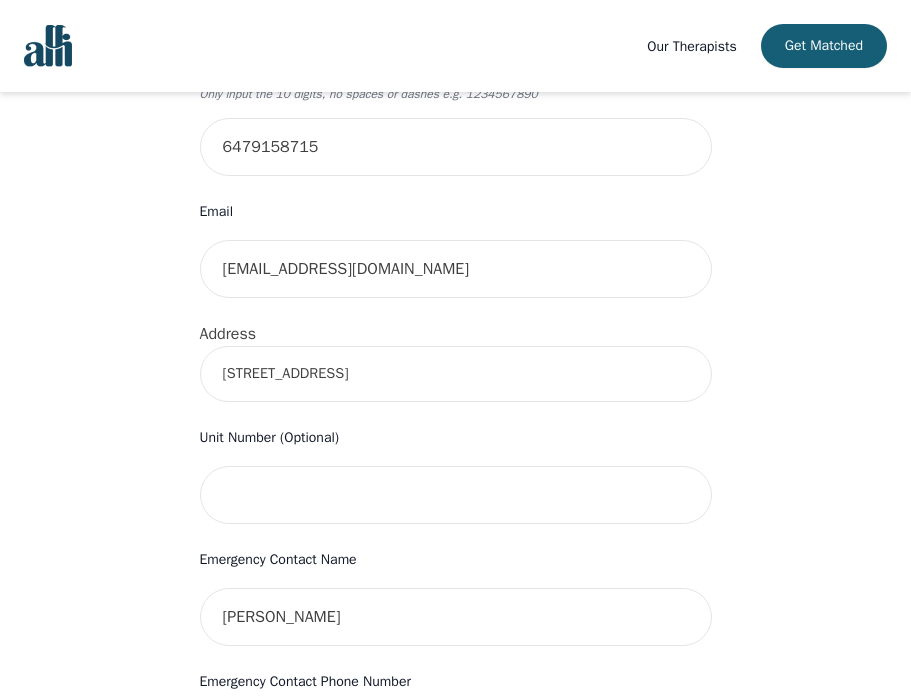 scroll, scrollTop: 541, scrollLeft: 0, axis: vertical 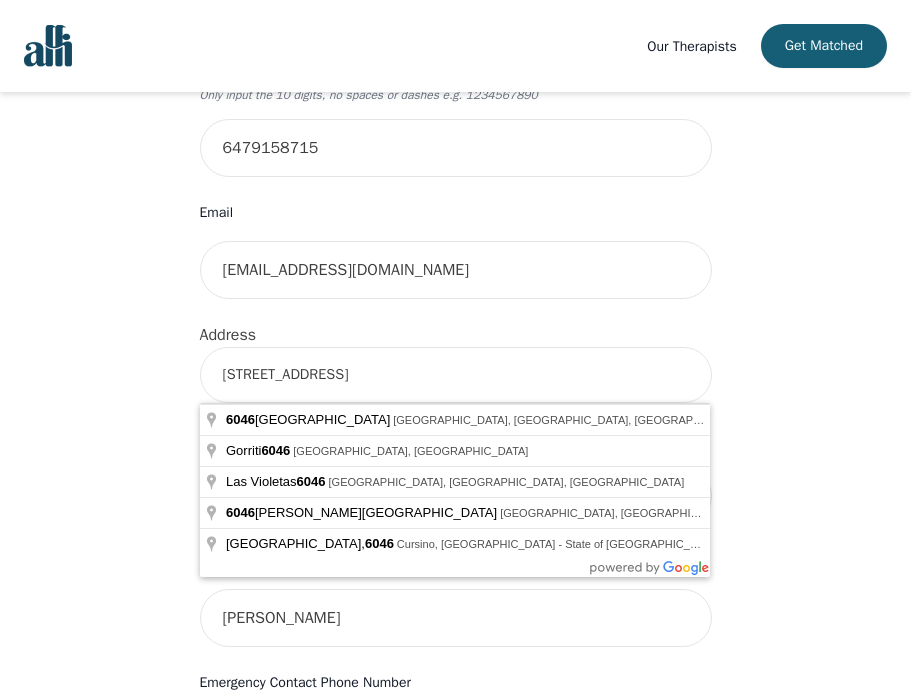 click on "[STREET_ADDRESS]" at bounding box center (456, 375) 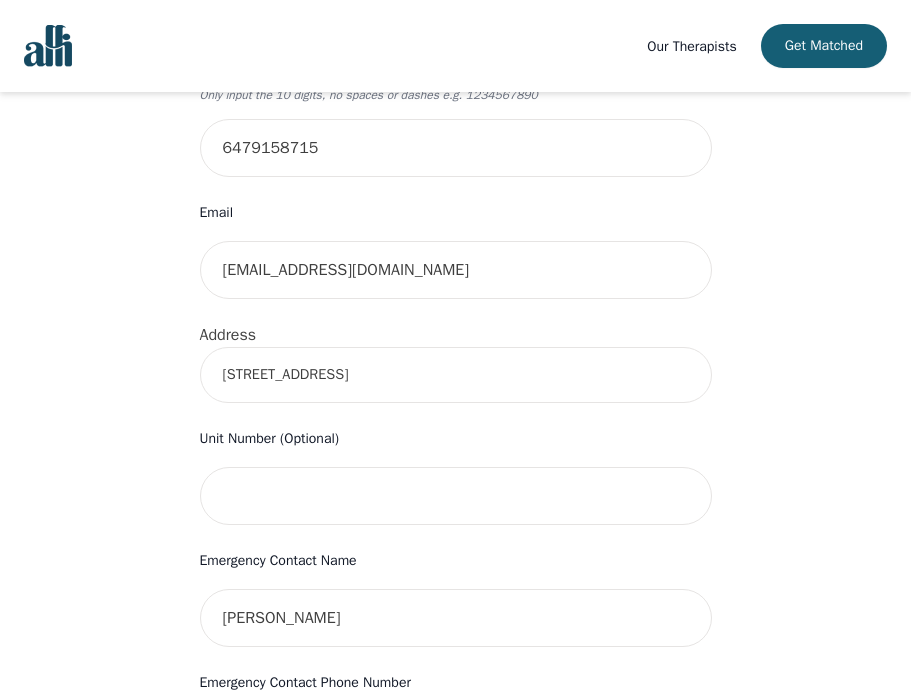 type on "[STREET_ADDRESS]" 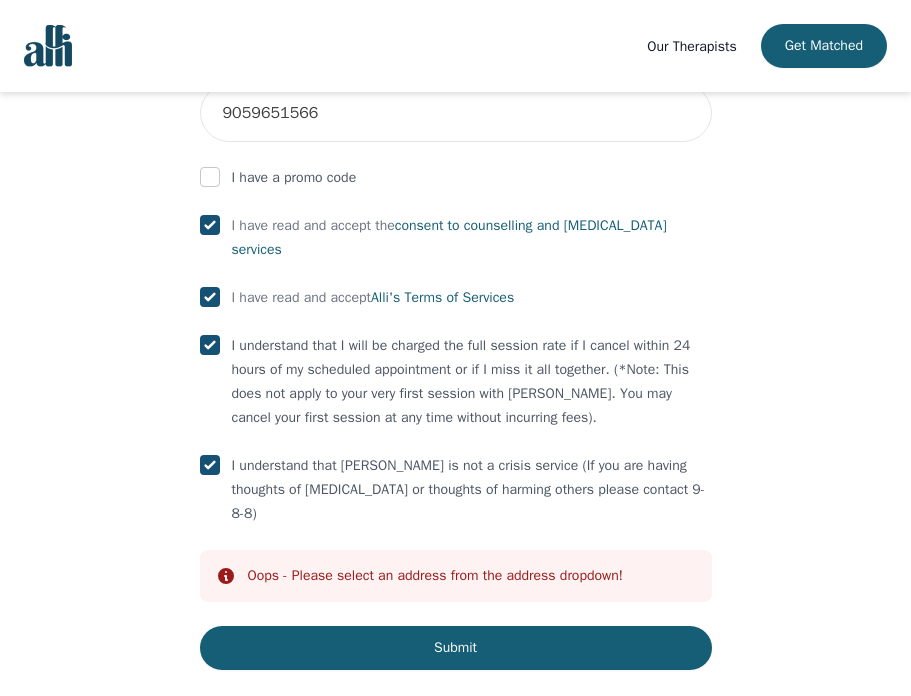 scroll, scrollTop: 1181, scrollLeft: 0, axis: vertical 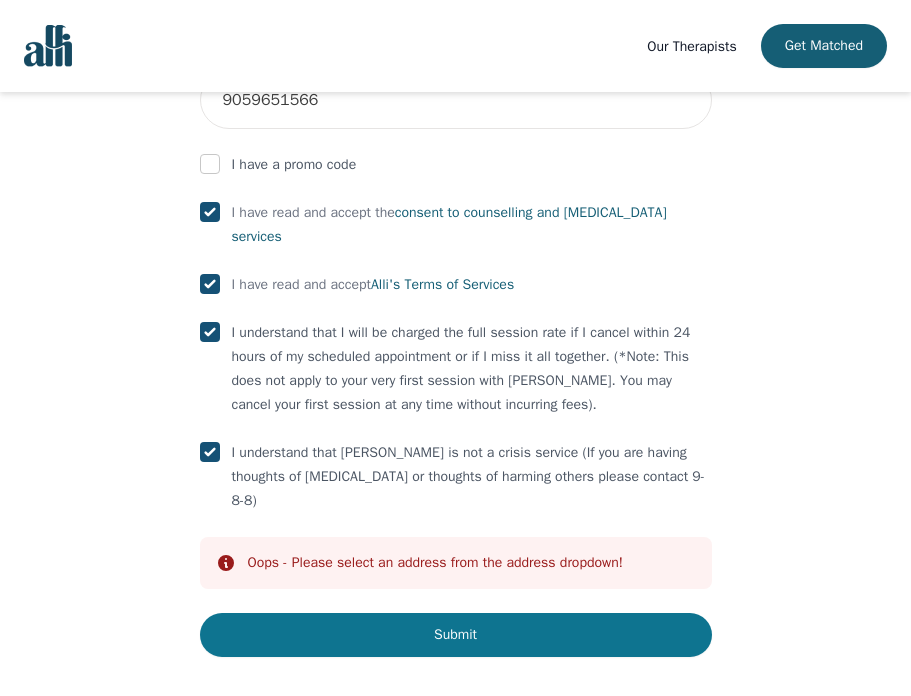 click on "Submit" at bounding box center (456, 635) 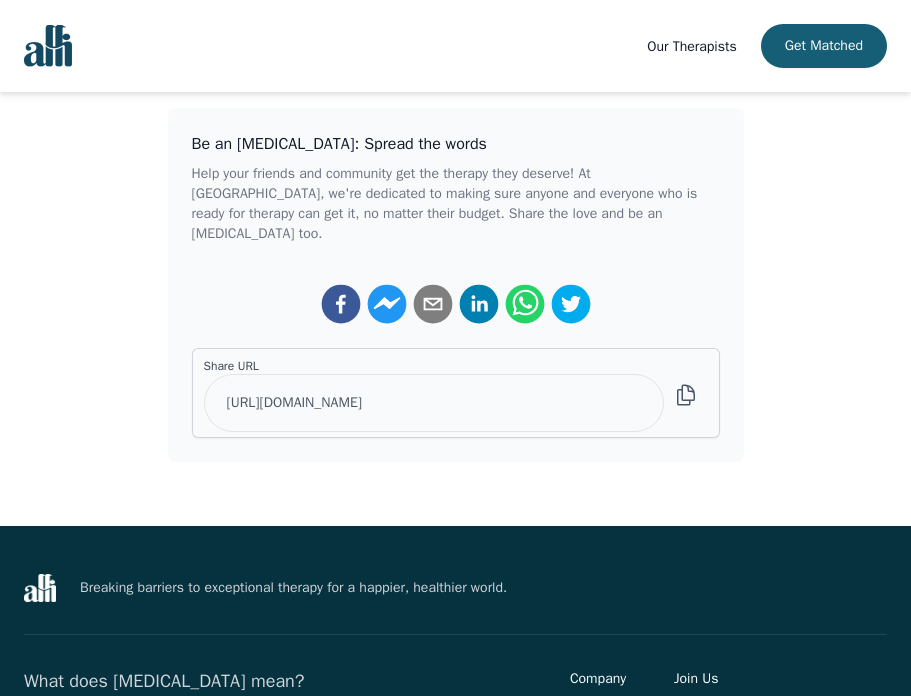 scroll, scrollTop: 0, scrollLeft: 0, axis: both 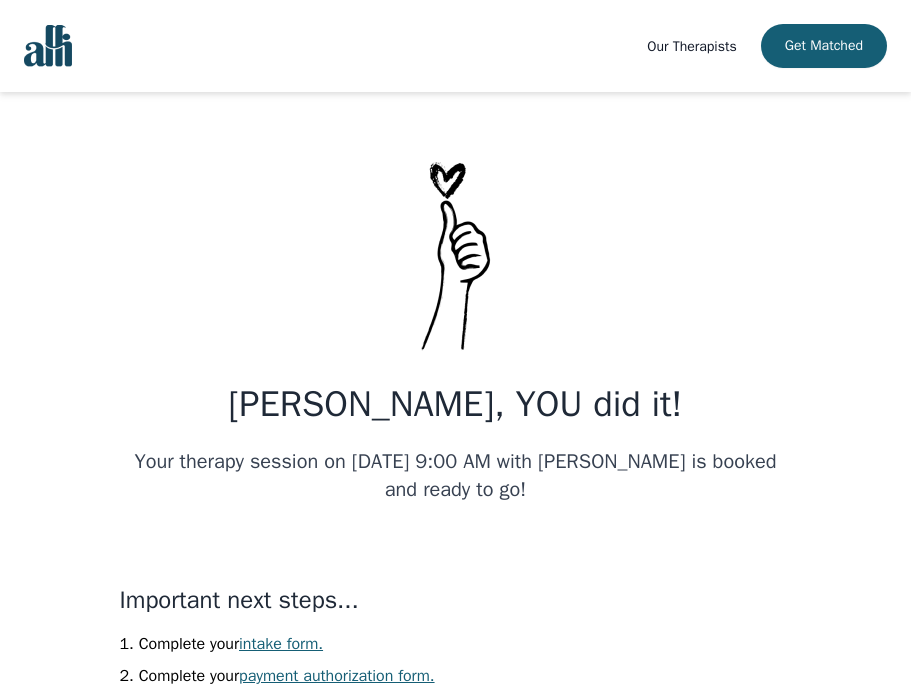 click on "[PERSON_NAME], YOU did it! Your therapy session on [DATE] 9:00 AM with [PERSON_NAME] is booked and ready to go! Important next steps... Complete your  intake form. Complete your  payment authorization form. Check your inbox (including "junk mail" just in case) for all the details on how to prepare. Be an [MEDICAL_DATA]: Spread the words Help your friends and community get the therapy they deserve! At [GEOGRAPHIC_DATA], we're dedicated to making sure anyone and everyone who is ready for therapy can get it, no matter their budget. Share the love and be an [MEDICAL_DATA] too. Share URL [URL][DOMAIN_NAME] Copy" at bounding box center [456, 631] 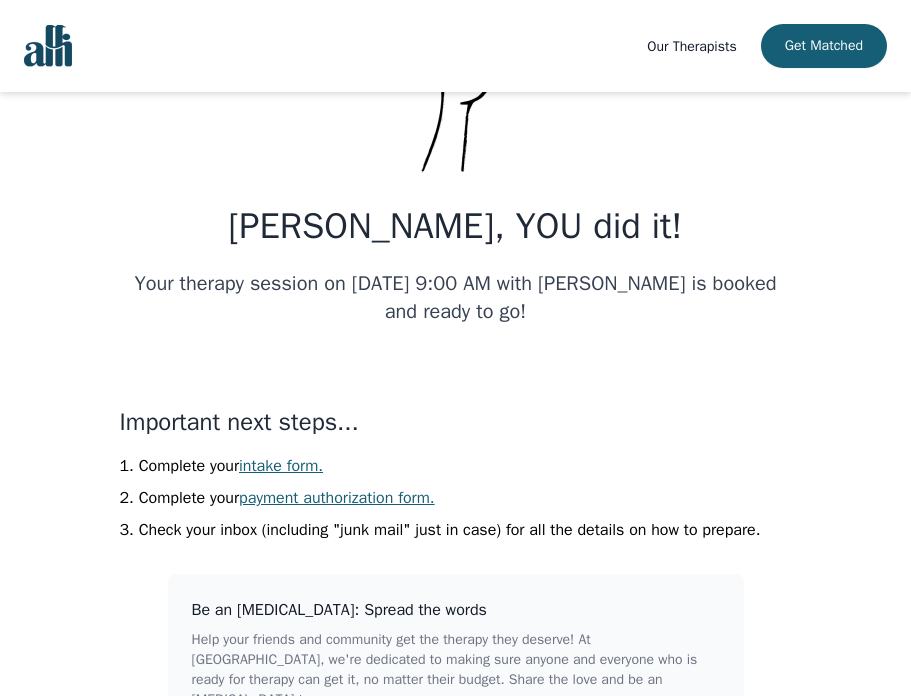scroll, scrollTop: 200, scrollLeft: 0, axis: vertical 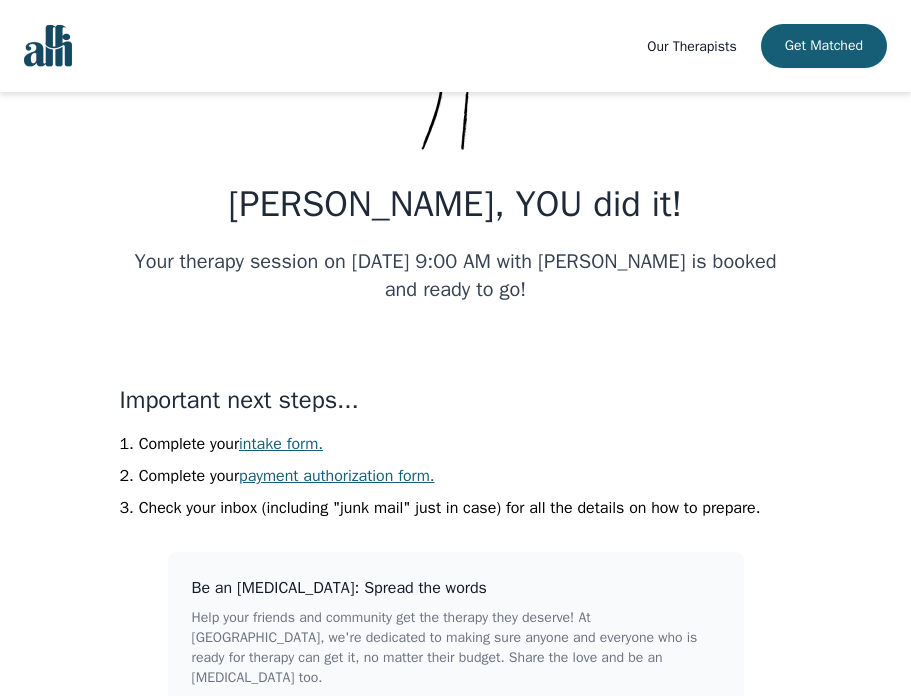 click on "intake form." at bounding box center (281, 444) 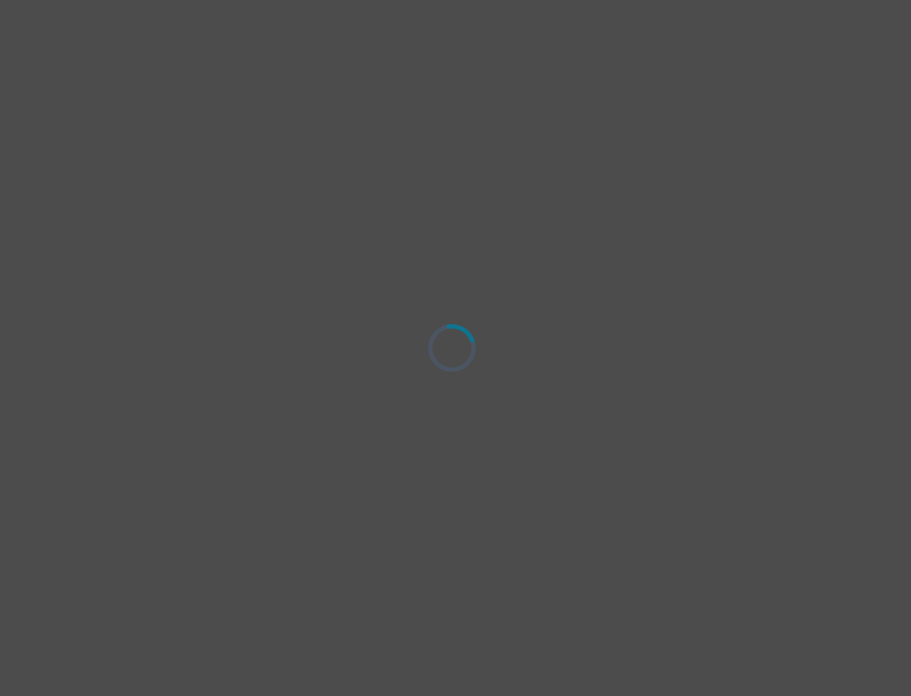 select on "[DEMOGRAPHIC_DATA]" 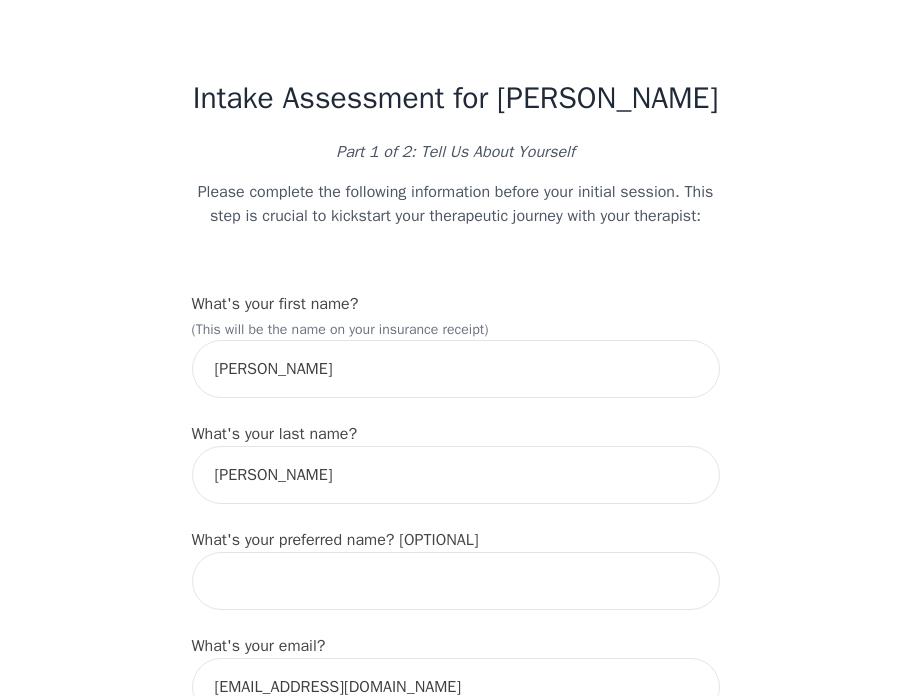 click on "What's your first name? (This will be the name on your insurance receipt) [PERSON_NAME]" at bounding box center (456, 345) 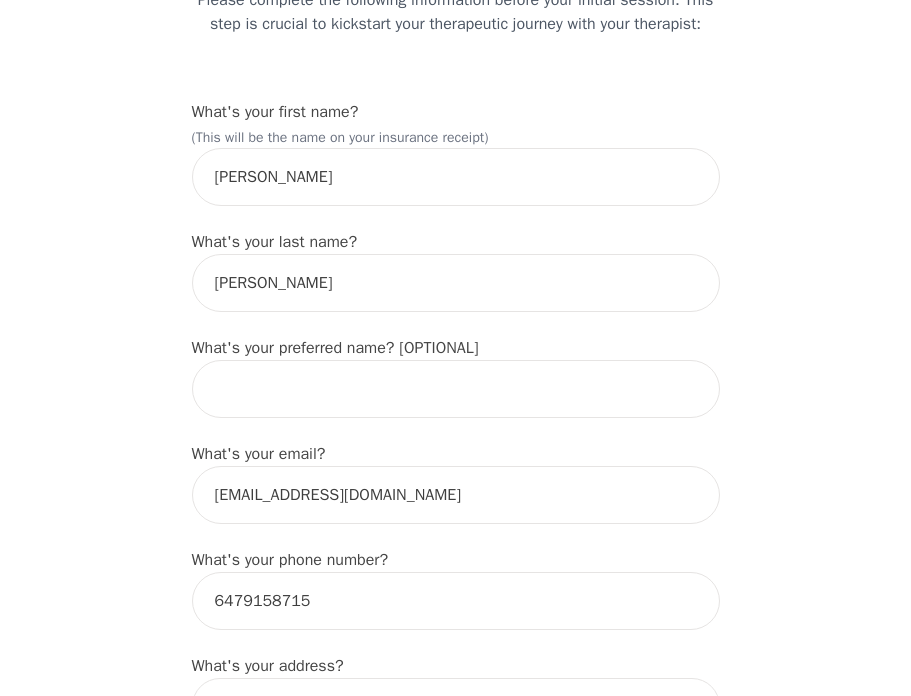 scroll, scrollTop: 200, scrollLeft: 0, axis: vertical 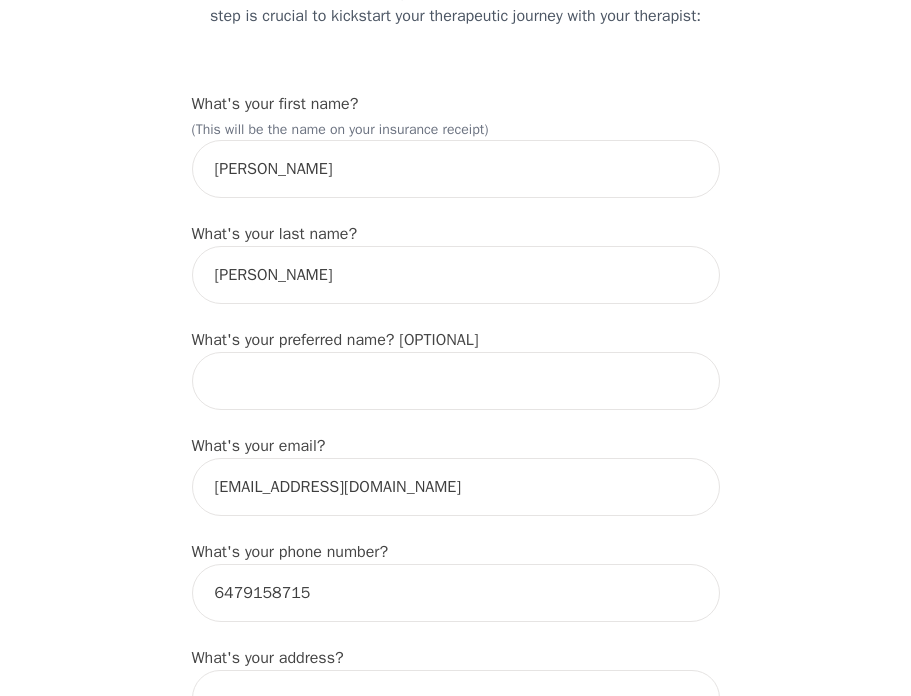 click on "Intake Assessment for [PERSON_NAME] Part 1 of 2: Tell Us About Yourself Please complete the following information before your initial session. This step is crucial to kickstart your therapeutic journey with your therapist: What's your first name? (This will be the name on your insurance receipt) [PERSON_NAME] What's your last name? [PERSON_NAME] What's your preferred name? [OPTIONAL] What's your email? [EMAIL_ADDRESS][DOMAIN_NAME] What's your phone number? [PHONE_NUMBER] What's your address? What's your unit number? [OPTIONAL] What's your date of birth? [DEMOGRAPHIC_DATA] What's the name of your emergency contact? [PERSON_NAME] What's the phone number of your emergency contact? [PHONE_NUMBER] What's the full name of your primary care physician? [PERSON_NAME] What's the phone number of your primary care physician? 6477222370 Below are optional questions - Please tell us more about yourself: What is your gender? -Select- [DEMOGRAPHIC_DATA] [DEMOGRAPHIC_DATA] [DEMOGRAPHIC_DATA] [DEMOGRAPHIC_DATA] [DEMOGRAPHIC_DATA] prefer_not_to_say What are your preferred pronouns? -Select- he/him she/her" at bounding box center [455, 1309] 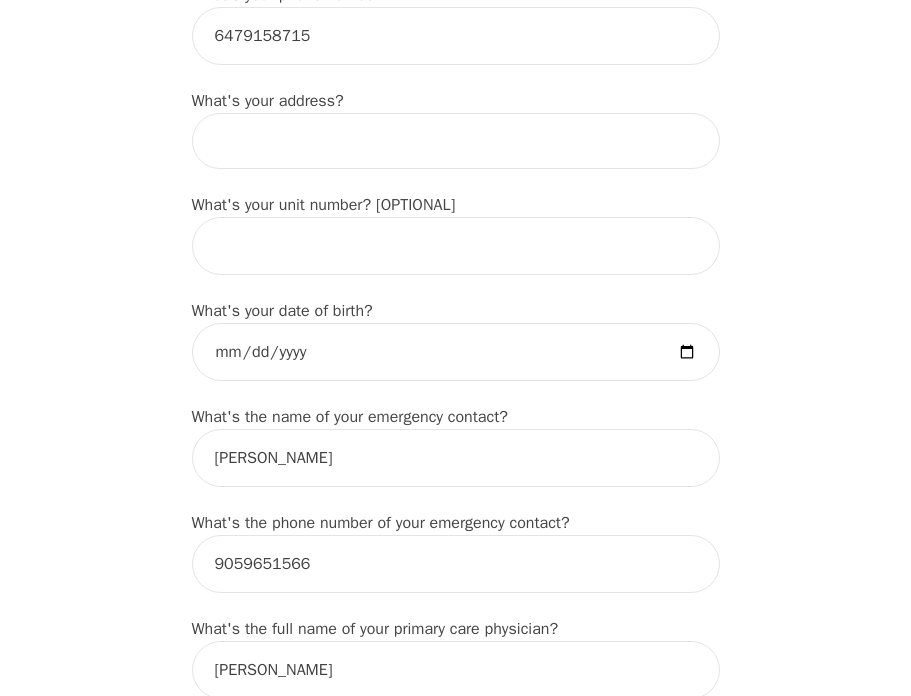 scroll, scrollTop: 760, scrollLeft: 0, axis: vertical 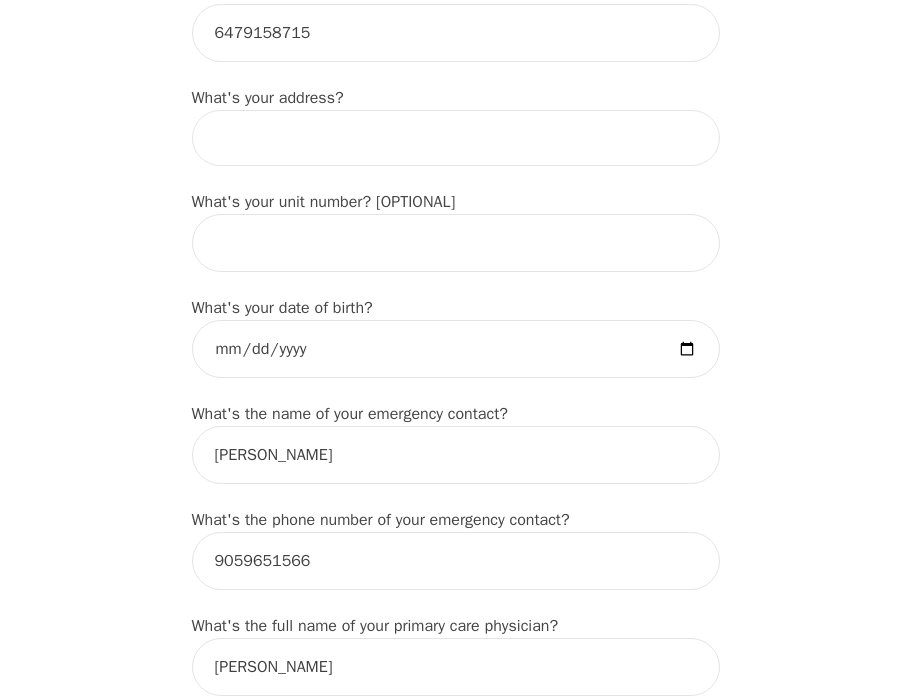click at bounding box center [456, 138] 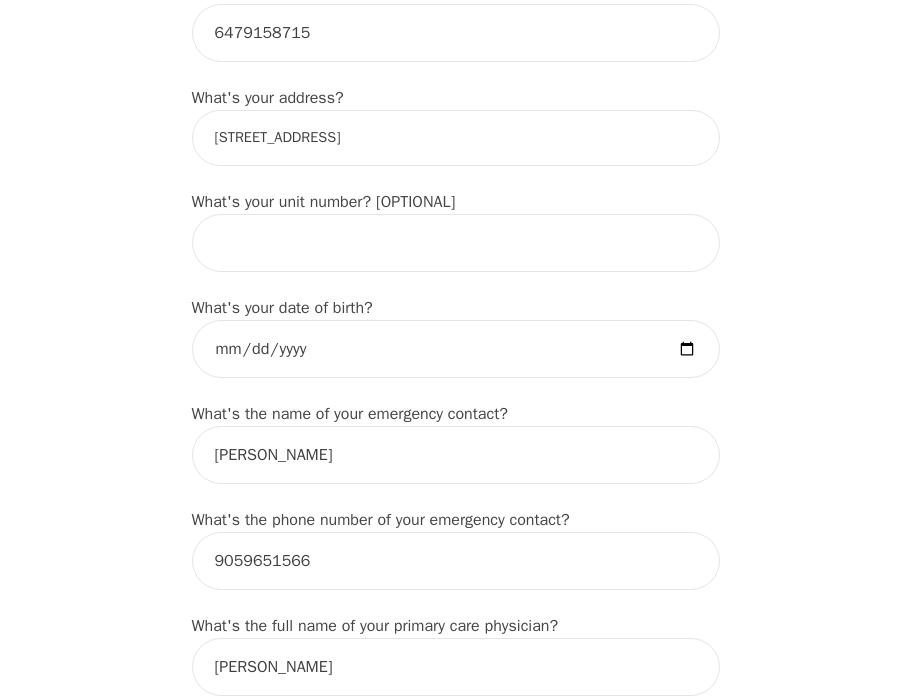 click on "Intake Assessment for [PERSON_NAME] Part 1 of 2: Tell Us About Yourself Please complete the following information before your initial session. This step is crucial to kickstart your therapeutic journey with your therapist: What's your first name? (This will be the name on your insurance receipt) [PERSON_NAME] What's your last name? [PERSON_NAME] What's your preferred name? [OPTIONAL] What's your email? [EMAIL_ADDRESS][DOMAIN_NAME] What's your phone number? [PHONE_NUMBER] What's your address? [STREET_ADDRESS] What's your unit number? [OPTIONAL] What's your date of birth? [DEMOGRAPHIC_DATA] What's the name of your emergency contact? [PERSON_NAME] What's the phone number of your emergency contact? [PHONE_NUMBER] What's the full name of your primary care physician? [PERSON_NAME] What's the phone number of your primary care physician? 6477222370 Below are optional questions - Please tell us more about yourself: What is your gender? -Select- [DEMOGRAPHIC_DATA] [DEMOGRAPHIC_DATA] [DEMOGRAPHIC_DATA] [DEMOGRAPHIC_DATA] [DEMOGRAPHIC_DATA] prefer_not_to_say -Select-" at bounding box center [455, 749] 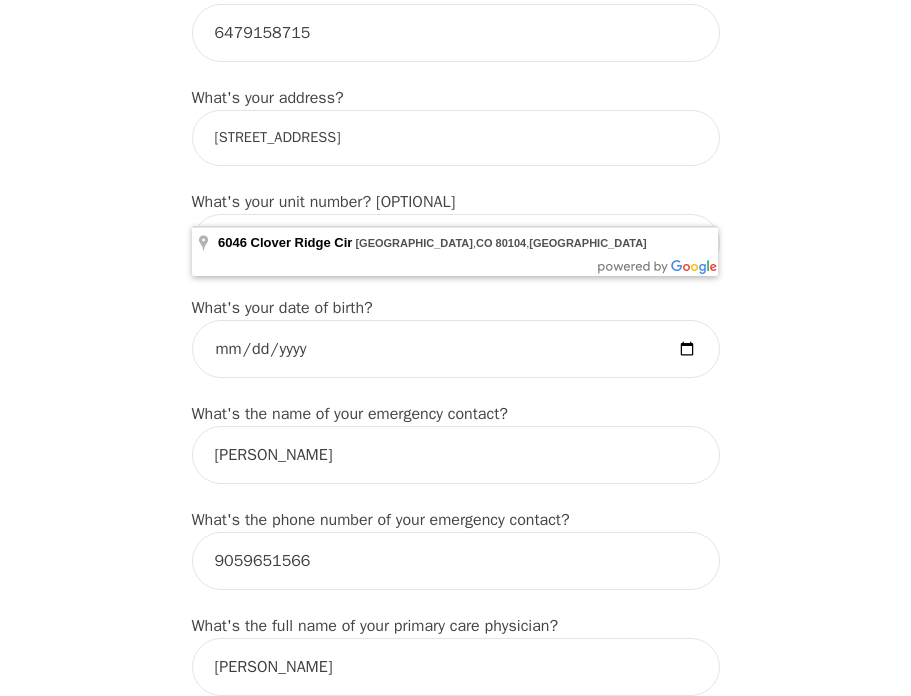 click on "[STREET_ADDRESS]" at bounding box center [456, 138] 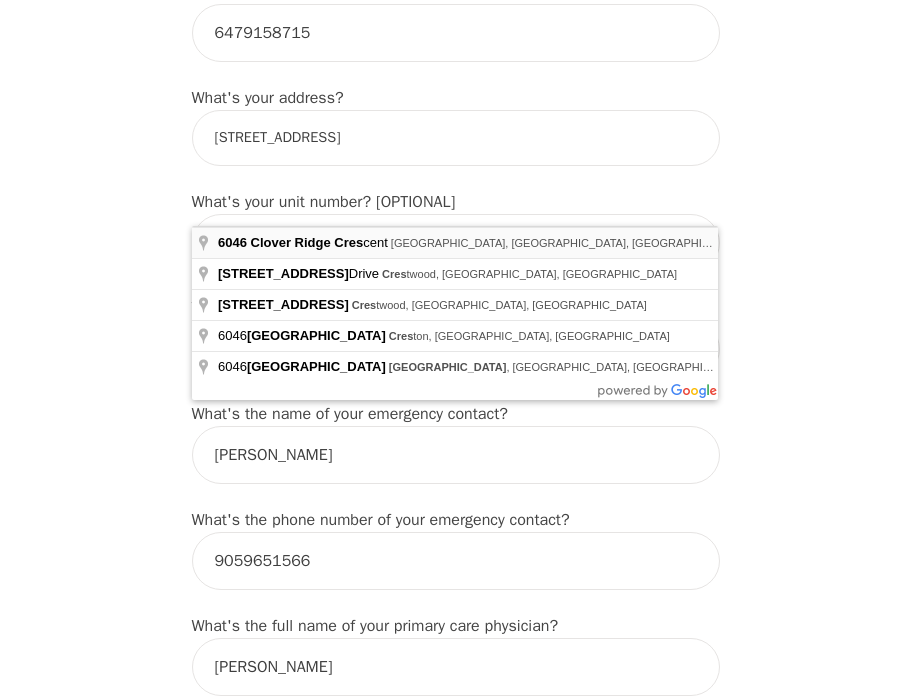type on "[STREET_ADDRESS]" 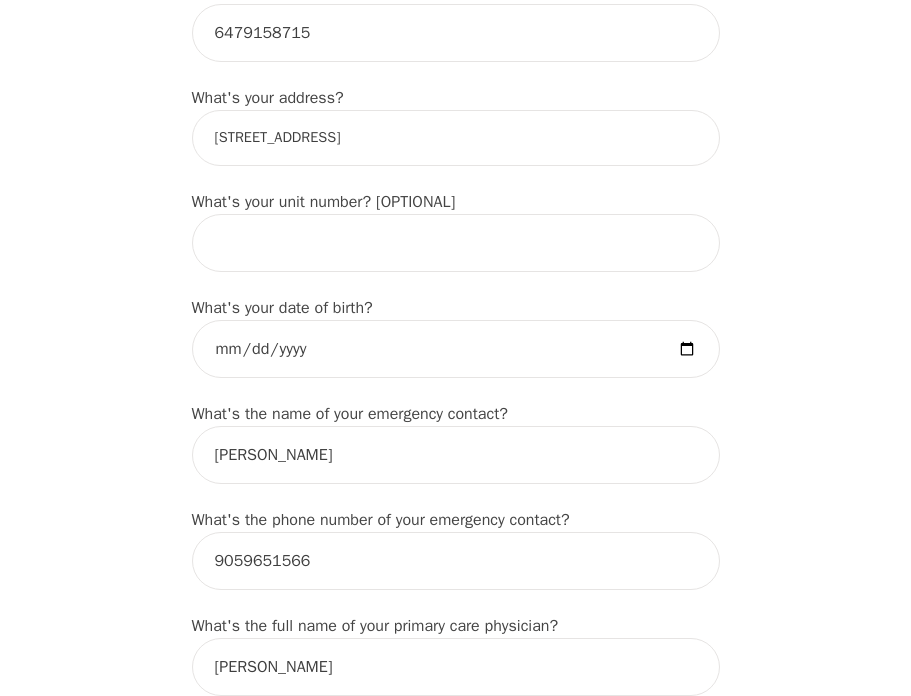 click on "Intake Assessment for [PERSON_NAME] Part 1 of 2: Tell Us About Yourself Please complete the following information before your initial session. This step is crucial to kickstart your therapeutic journey with your therapist: What's your first name? (This will be the name on your insurance receipt) [PERSON_NAME] What's your last name? [PERSON_NAME] What's your preferred name? [OPTIONAL] What's your email? [EMAIL_ADDRESS][DOMAIN_NAME] What's your phone number? [PHONE_NUMBER] What's your address? [STREET_ADDRESS] What's your unit number? [OPTIONAL] What's your date of birth? [DEMOGRAPHIC_DATA] What's the name of your emergency contact? [PERSON_NAME] What's the phone number of your emergency contact? [PHONE_NUMBER] What's the full name of your primary care physician? [PERSON_NAME] What's the phone number of your primary care physician? 6477222370 Below are optional questions - Please tell us more about yourself: What is your gender? -Select- [DEMOGRAPHIC_DATA] [DEMOGRAPHIC_DATA] [DEMOGRAPHIC_DATA] [DEMOGRAPHIC_DATA] [DEMOGRAPHIC_DATA] prefer_not_to_say" at bounding box center [455, 749] 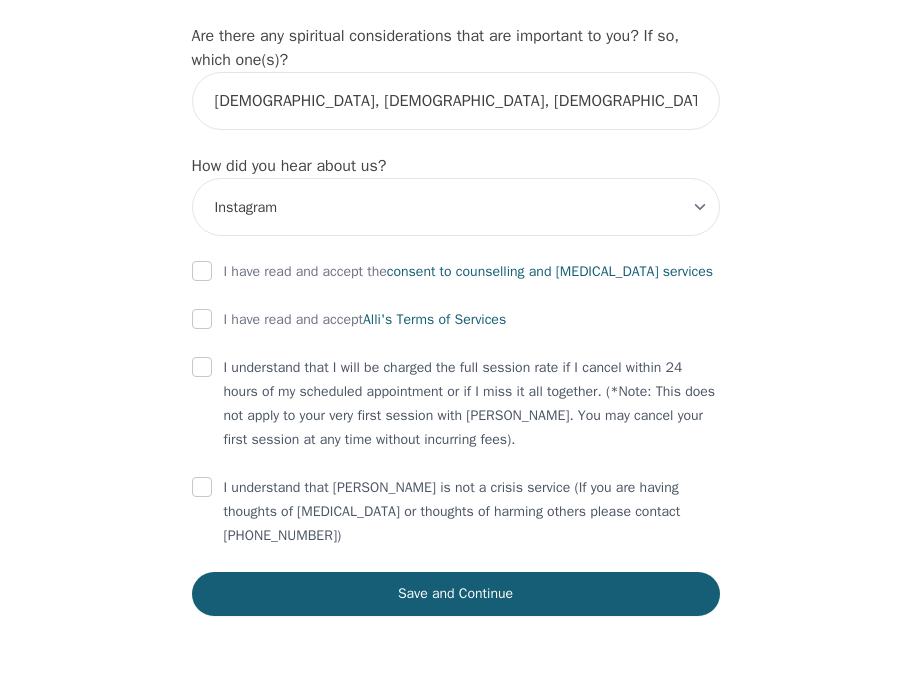 scroll, scrollTop: 2381, scrollLeft: 0, axis: vertical 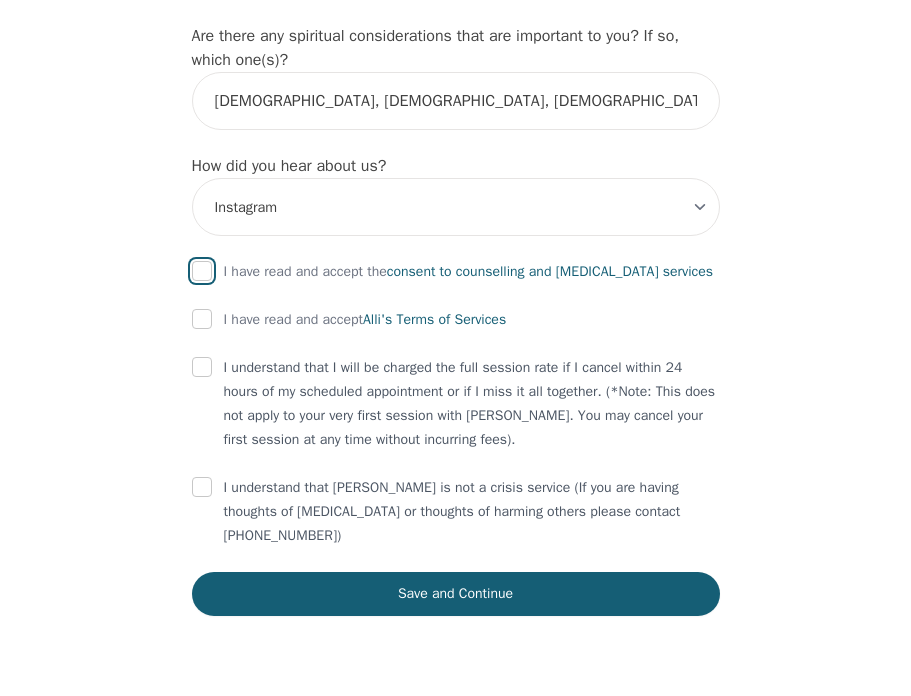 click at bounding box center (202, 271) 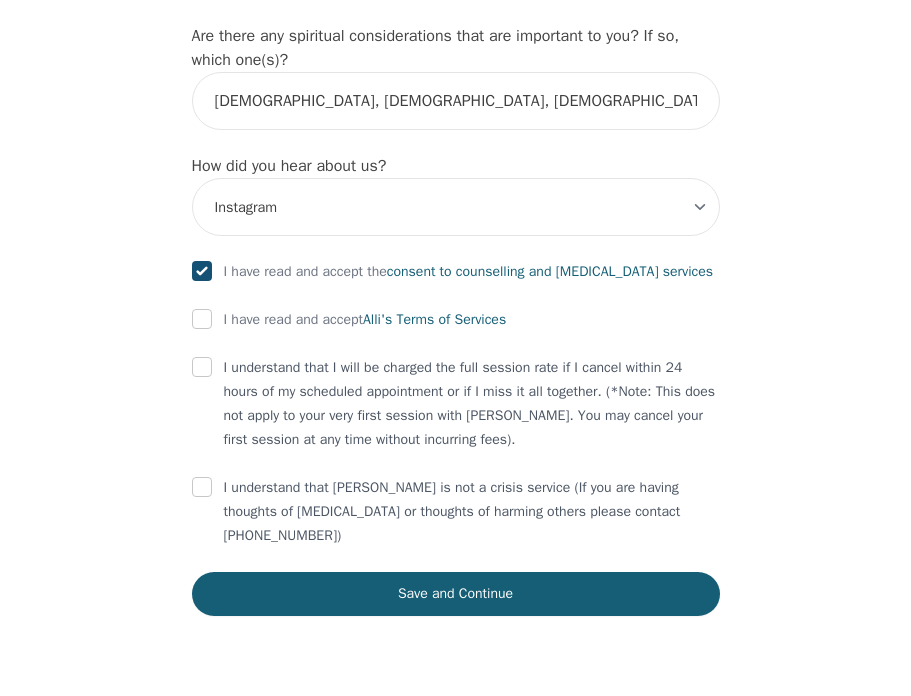 checkbox on "true" 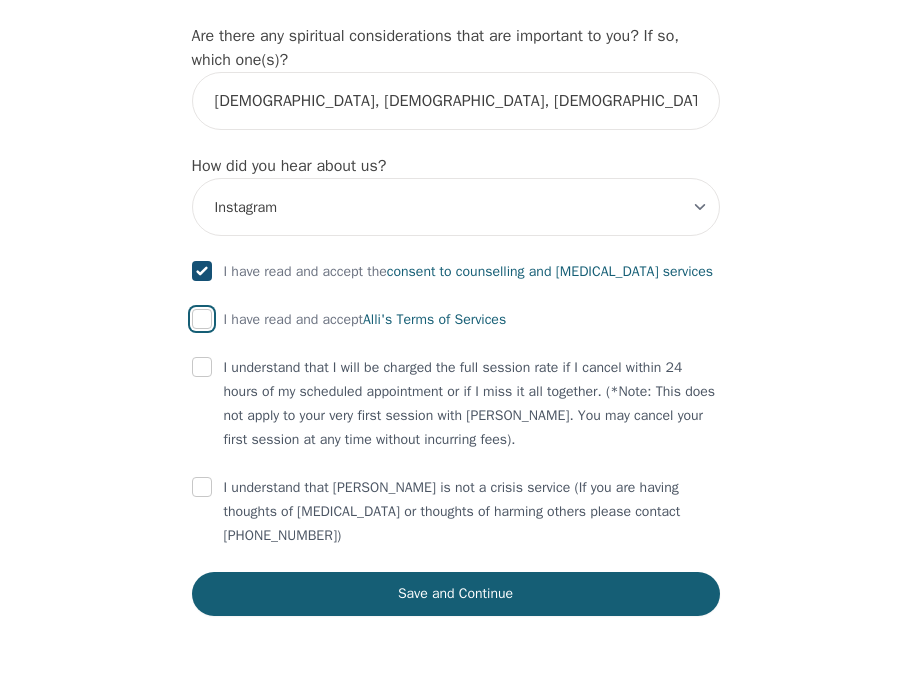 click at bounding box center [202, 319] 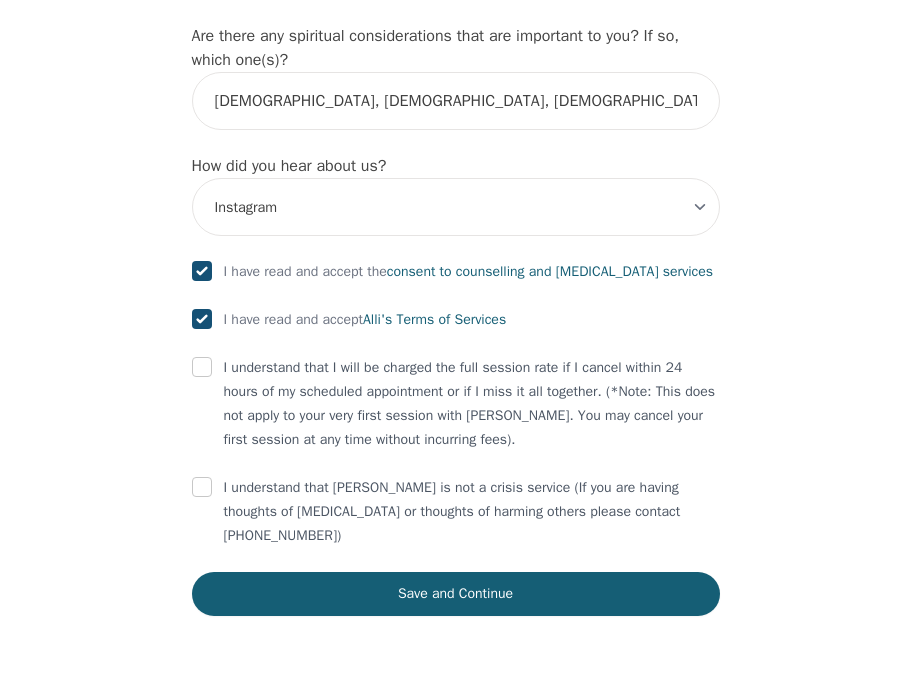 checkbox on "true" 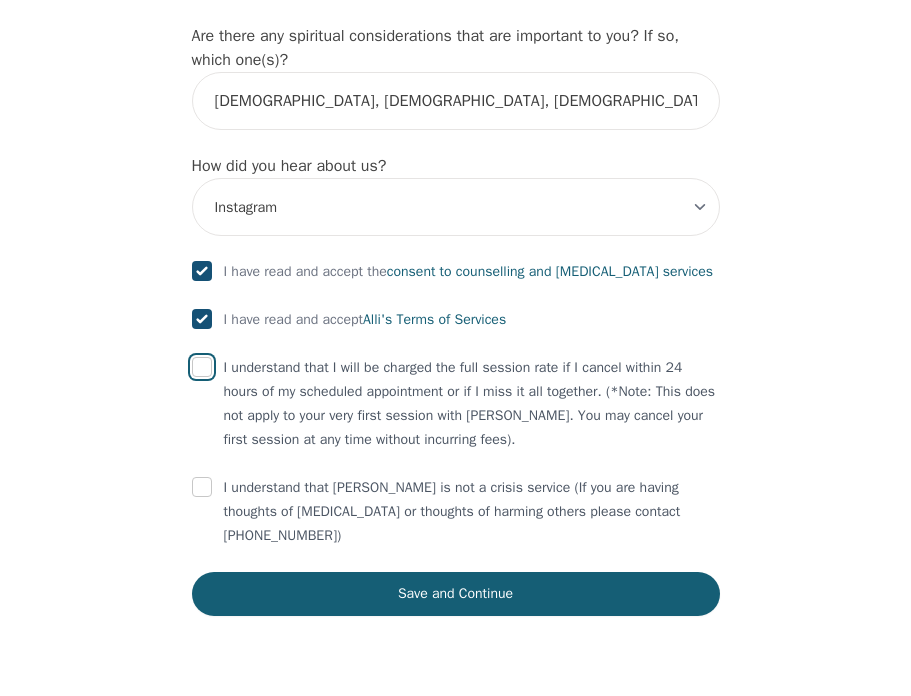 click at bounding box center [202, 367] 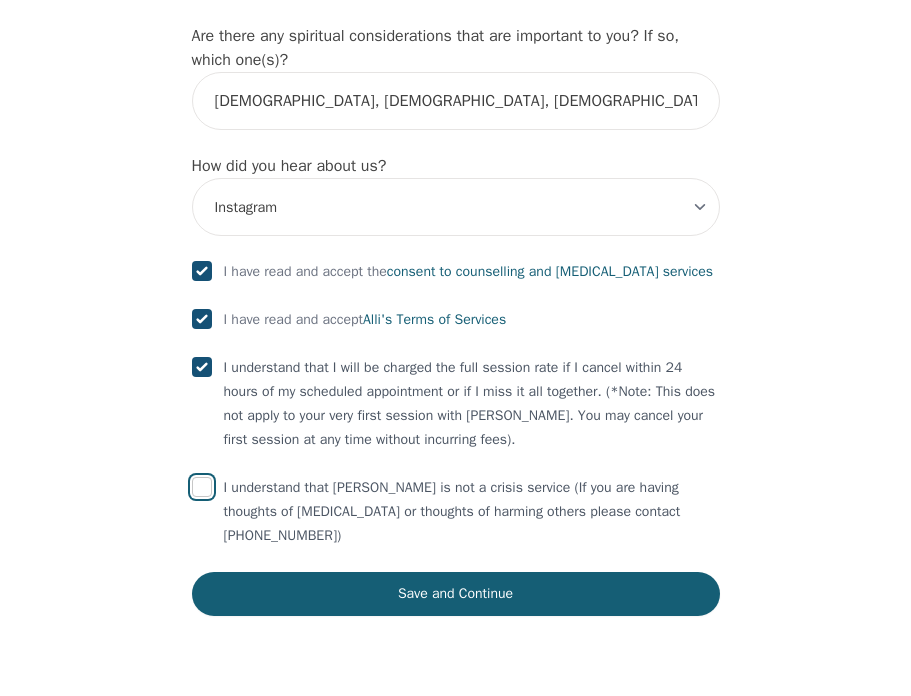 click at bounding box center [202, 487] 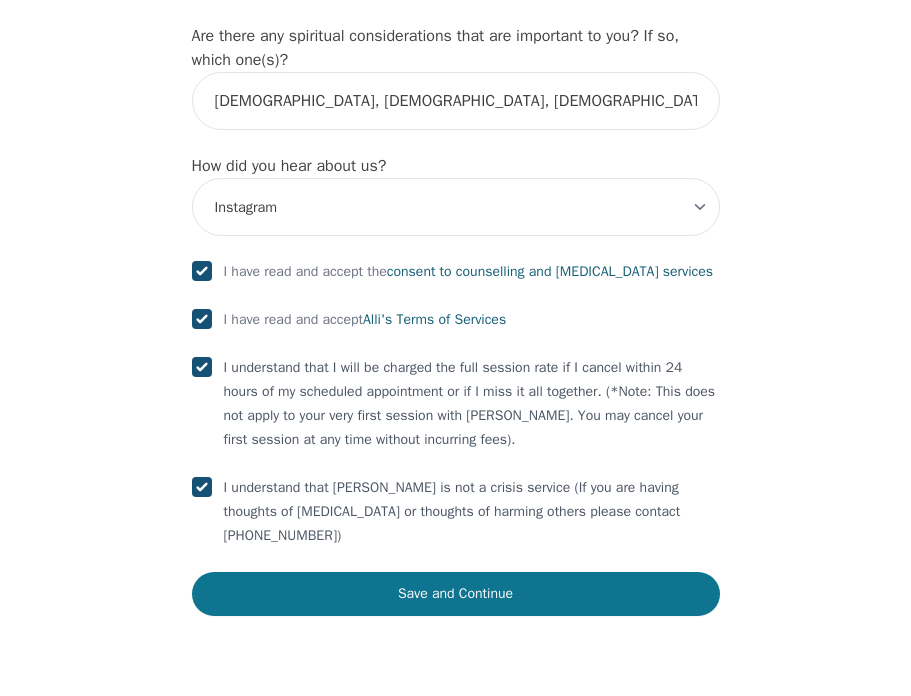 click on "Save and Continue" at bounding box center [456, 594] 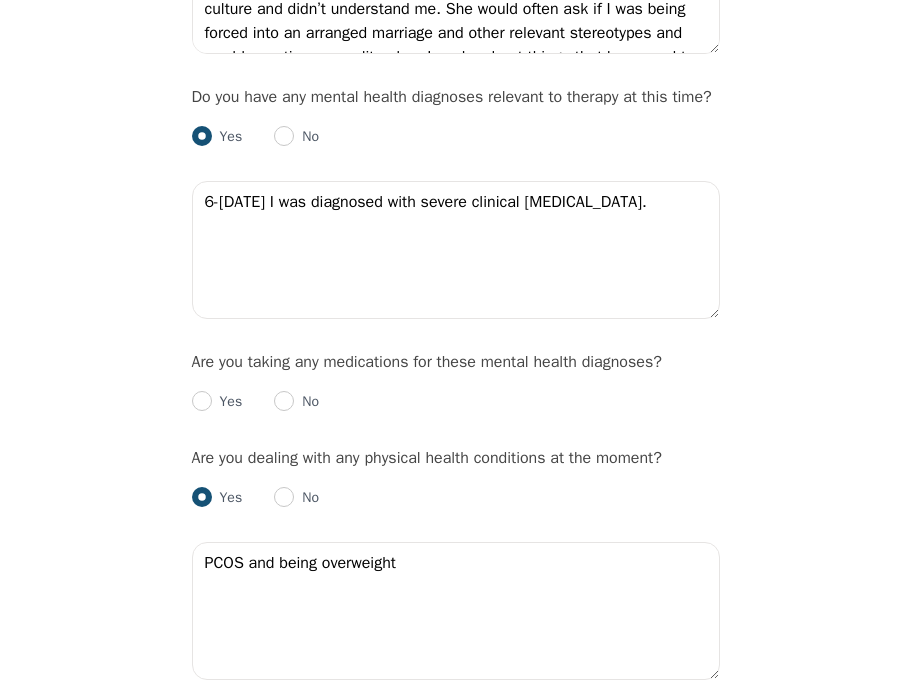 scroll, scrollTop: 0, scrollLeft: 0, axis: both 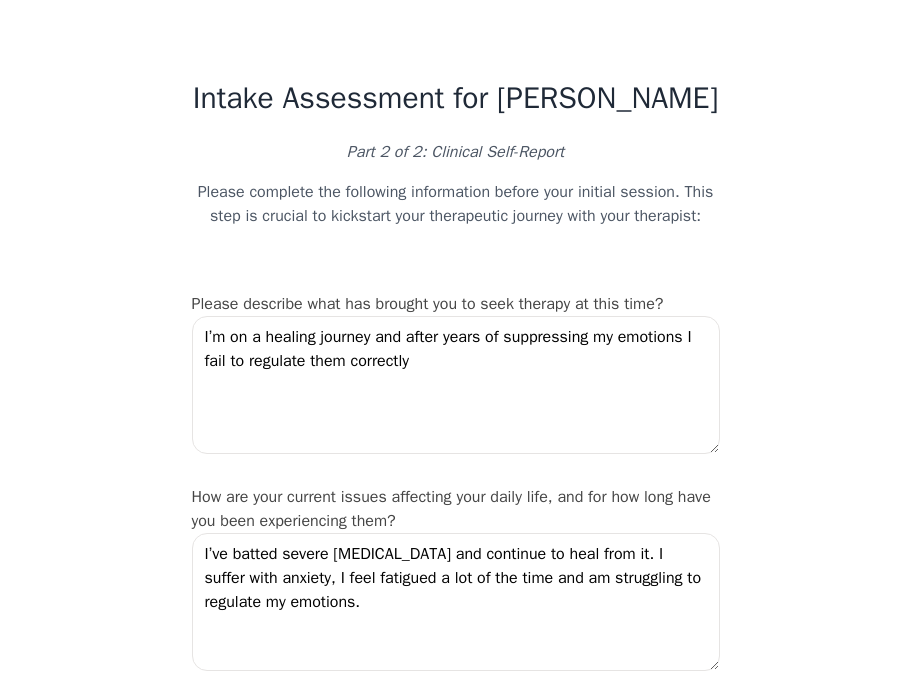 click on "Intake Assessment for [PERSON_NAME] Part 2 of 2: Clinical Self-Report Please complete the following information before your initial session. This step is crucial to kickstart your therapeutic journey with your therapist: Please describe what has brought you to seek therapy at this time? I’m on a healing journey and after years of suppressing my emotions I fail to regulate them correctly How are your current issues affecting your daily life, and for how long have you been experiencing them? I’ve batted severe [MEDICAL_DATA] and continue to heal from it. I suffer with anxiety, I feel fatigued a lot of the time and am struggling to regulate my emotions.  On a daily basis, how do you typically feel? Rate your current emotional intensity on a scale of 1 (Low) to 10 (High): 1 2 3 4 5 6 7 8 9 10 Low Intensity High Intensity What current stressors are affecting your mental health? Finances, work, family, friends In the past 30 days, have you experienced any of the following symptoms? (Please check all that apply): No" at bounding box center [455, 2325] 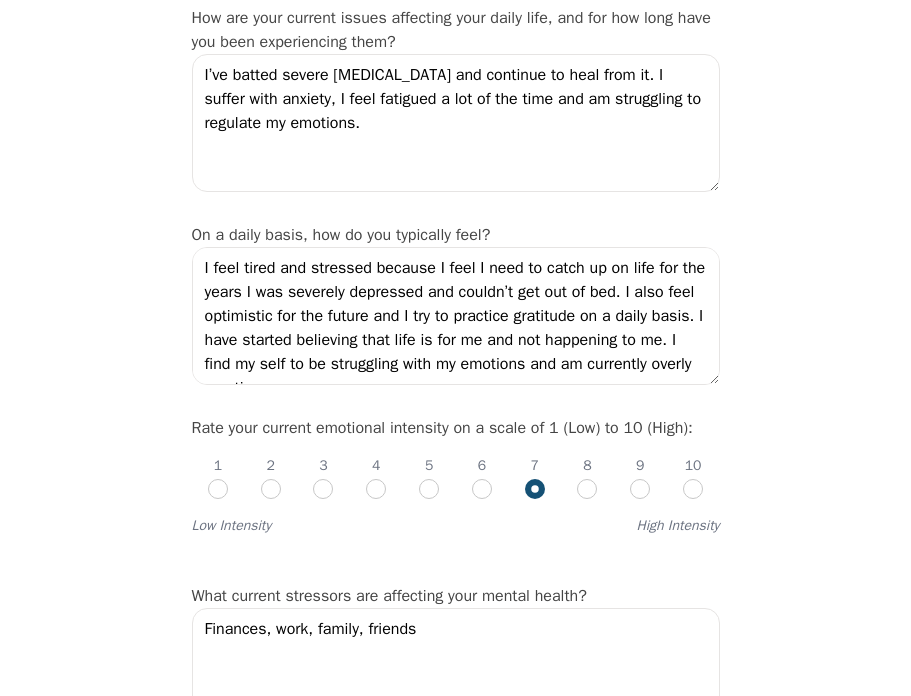 scroll, scrollTop: 480, scrollLeft: 0, axis: vertical 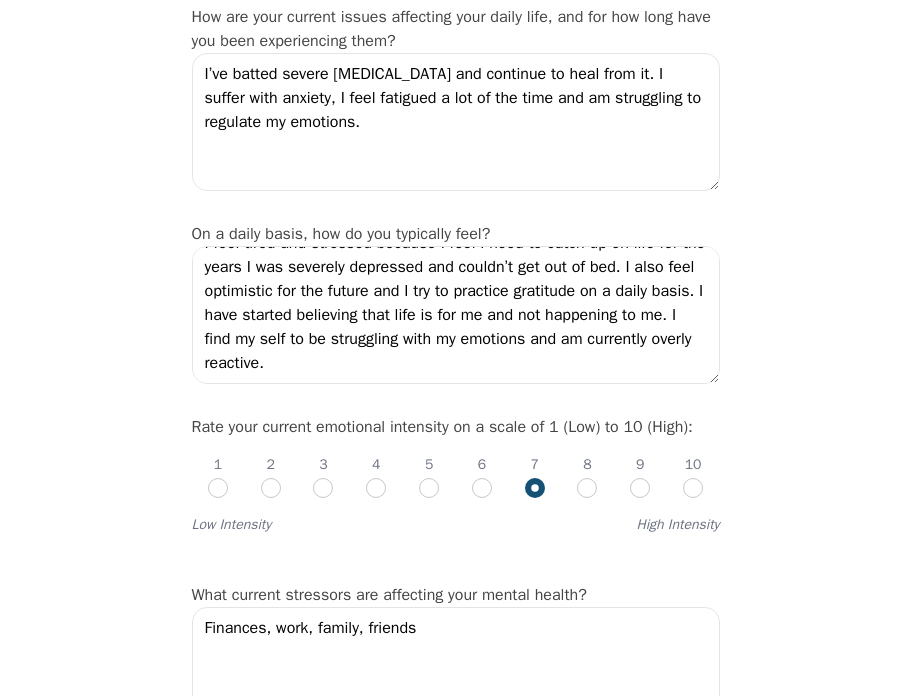 click on "Intake Assessment for [PERSON_NAME] Part 2 of 2: Clinical Self-Report Please complete the following information before your initial session. This step is crucial to kickstart your therapeutic journey with your therapist: Please describe what has brought you to seek therapy at this time? I’m on a healing journey and after years of suppressing my emotions I fail to regulate them correctly How are your current issues affecting your daily life, and for how long have you been experiencing them? I’ve batted severe [MEDICAL_DATA] and continue to heal from it. I suffer with anxiety, I feel fatigued a lot of the time and am struggling to regulate my emotions.  On a daily basis, how do you typically feel? Rate your current emotional intensity on a scale of 1 (Low) to 10 (High): 1 2 3 4 5 6 7 8 9 10 Low Intensity High Intensity What current stressors are affecting your mental health? Finances, work, family, friends In the past 30 days, have you experienced any of the following symptoms? (Please check all that apply): No" at bounding box center [455, 1845] 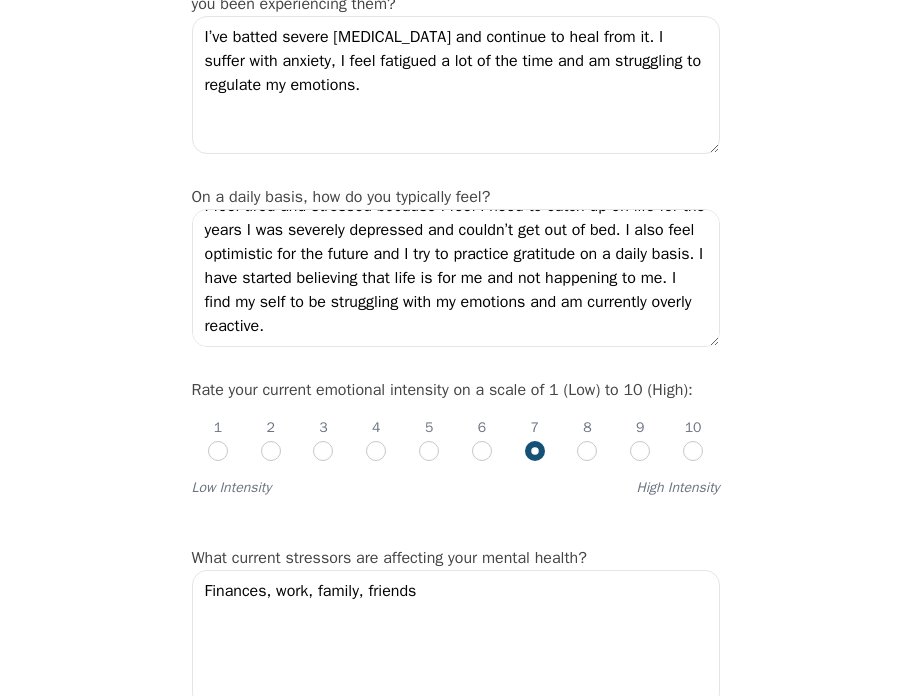 scroll, scrollTop: 520, scrollLeft: 0, axis: vertical 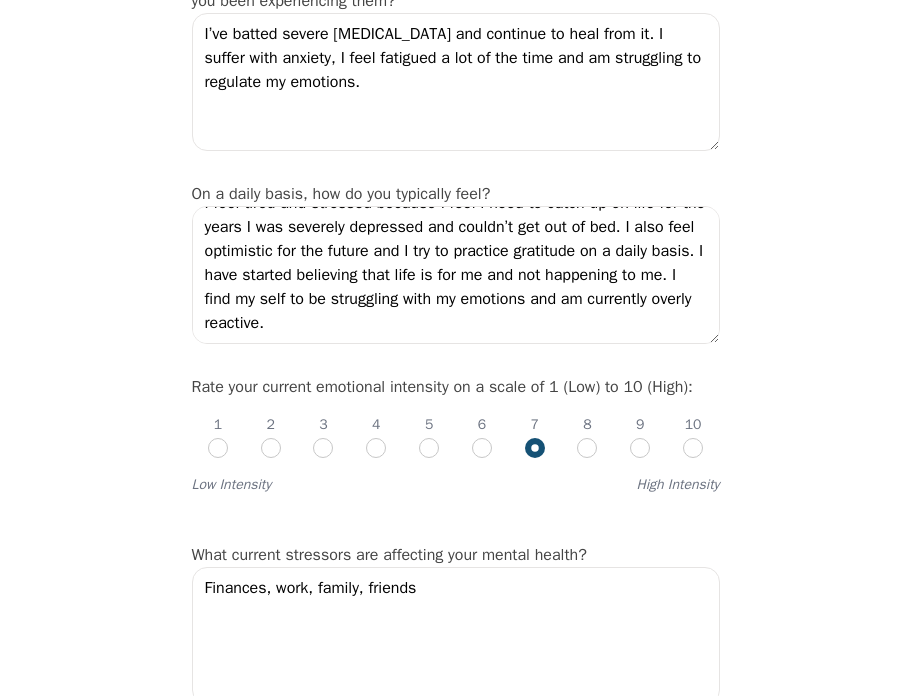 click on "Intake Assessment for [PERSON_NAME] Part 2 of 2: Clinical Self-Report Please complete the following information before your initial session. This step is crucial to kickstart your therapeutic journey with your therapist: Please describe what has brought you to seek therapy at this time? I’m on a healing journey and after years of suppressing my emotions I fail to regulate them correctly How are your current issues affecting your daily life, and for how long have you been experiencing them? I’ve batted severe [MEDICAL_DATA] and continue to heal from it. I suffer with anxiety, I feel fatigued a lot of the time and am struggling to regulate my emotions.  On a daily basis, how do you typically feel? Rate your current emotional intensity on a scale of 1 (Low) to 10 (High): 1 2 3 4 5 6 7 8 9 10 Low Intensity High Intensity What current stressors are affecting your mental health? Finances, work, family, friends In the past 30 days, have you experienced any of the following symptoms? (Please check all that apply): No" at bounding box center (455, 1805) 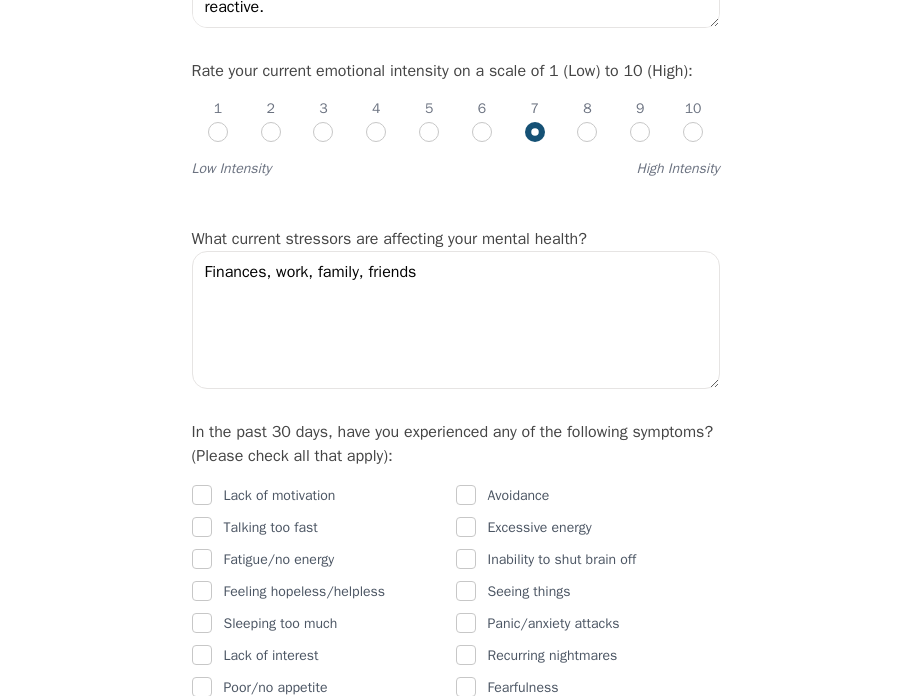 scroll, scrollTop: 840, scrollLeft: 0, axis: vertical 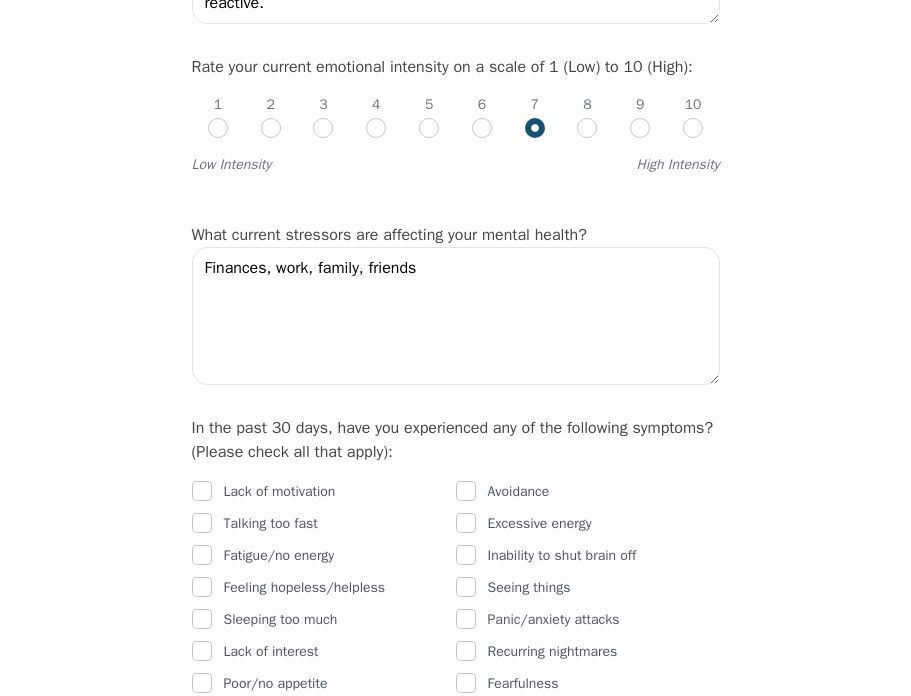 click on "1 2 3 4 5 6 7 8 9 10" at bounding box center (456, 109) 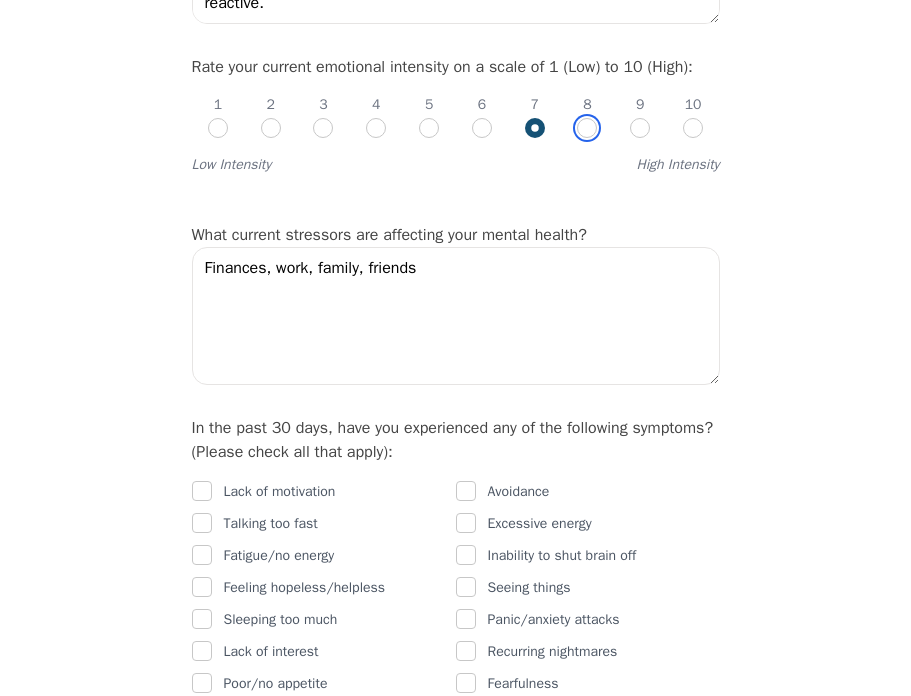 click at bounding box center (587, 128) 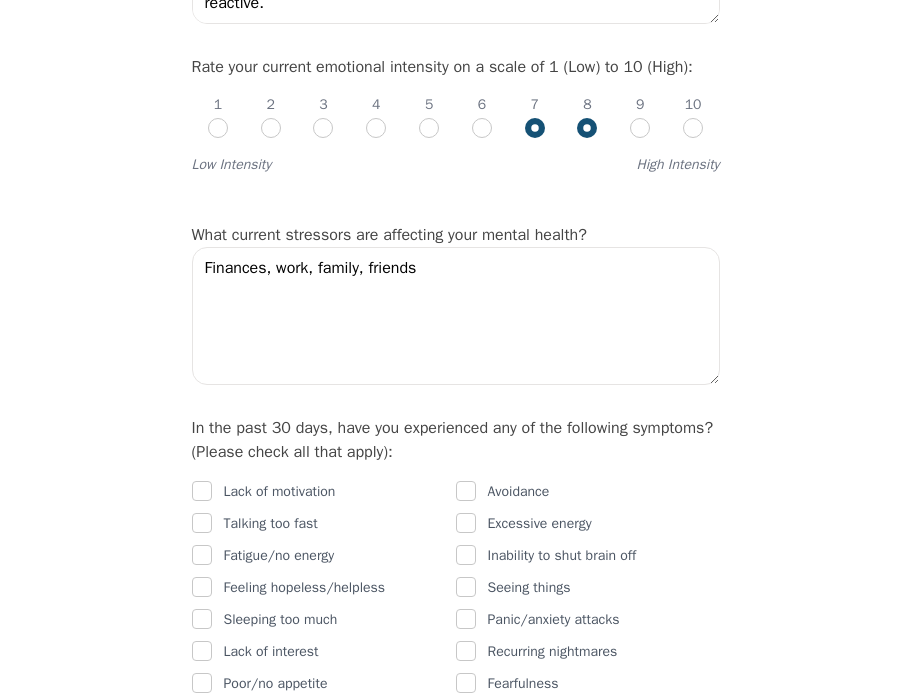 radio on "true" 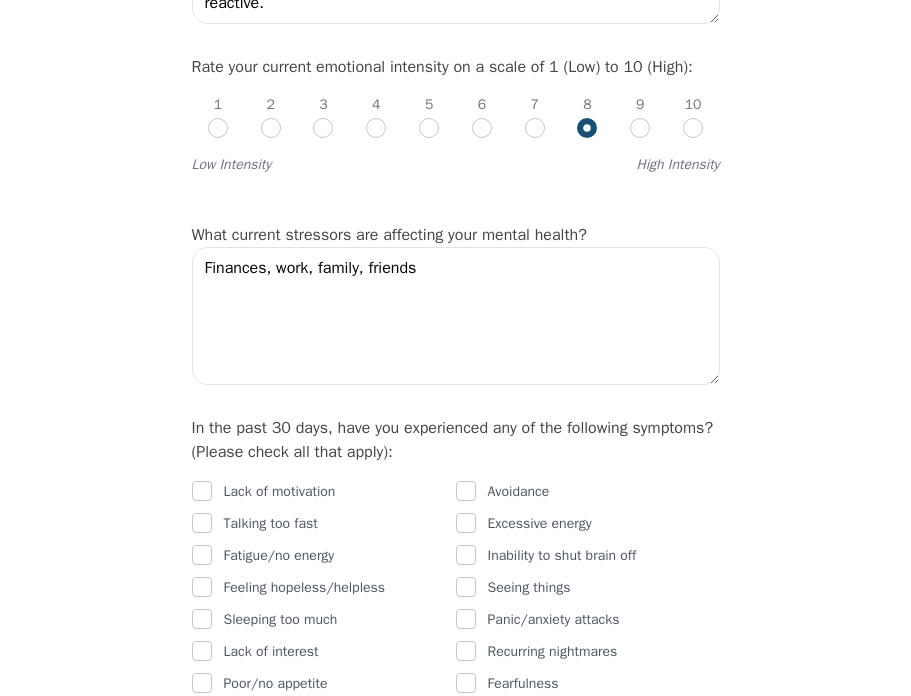 click on "Intake Assessment for [PERSON_NAME] Part 2 of 2: Clinical Self-Report Please complete the following information before your initial session. This step is crucial to kickstart your therapeutic journey with your therapist: Please describe what has brought you to seek therapy at this time? I’m on a healing journey and after years of suppressing my emotions I fail to regulate them correctly How are your current issues affecting your daily life, and for how long have you been experiencing them? I’ve batted severe [MEDICAL_DATA] and continue to heal from it. I suffer with anxiety, I feel fatigued a lot of the time and am struggling to regulate my emotions.  On a daily basis, how do you typically feel? Rate your current emotional intensity on a scale of 1 (Low) to 10 (High): 1 2 3 4 5 6 7 8 9 10 Low Intensity High Intensity What current stressors are affecting your mental health? Finances, work, family, friends In the past 30 days, have you experienced any of the following symptoms? (Please check all that apply): No" at bounding box center [455, 1485] 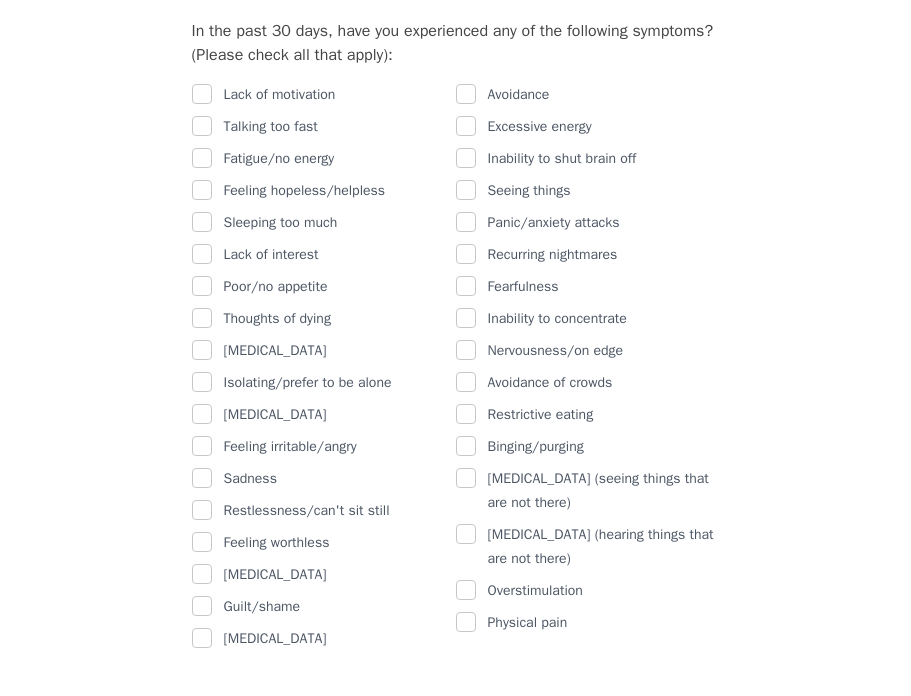 scroll, scrollTop: 1240, scrollLeft: 0, axis: vertical 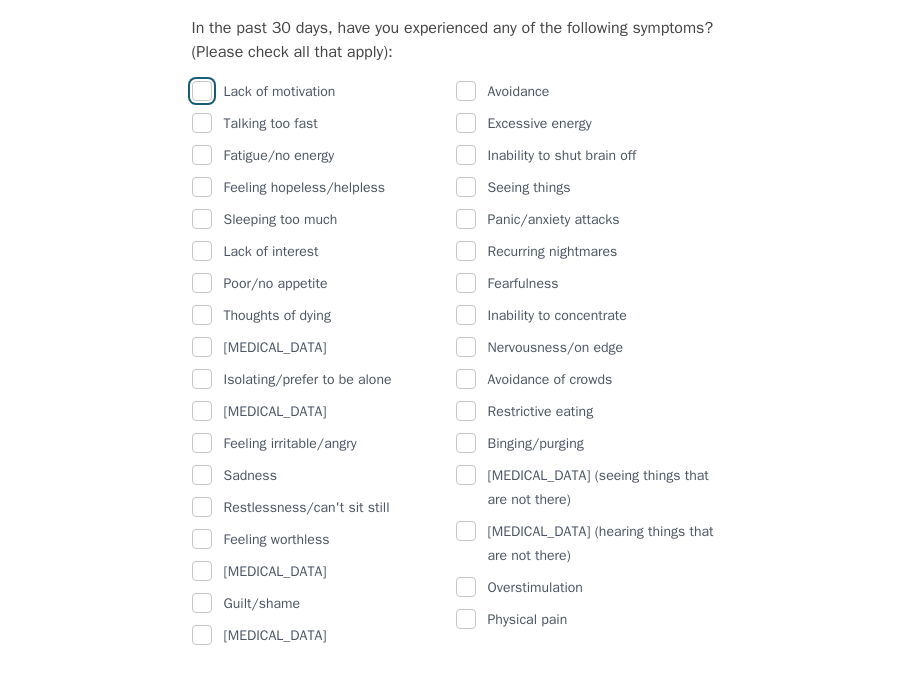 click at bounding box center (202, 91) 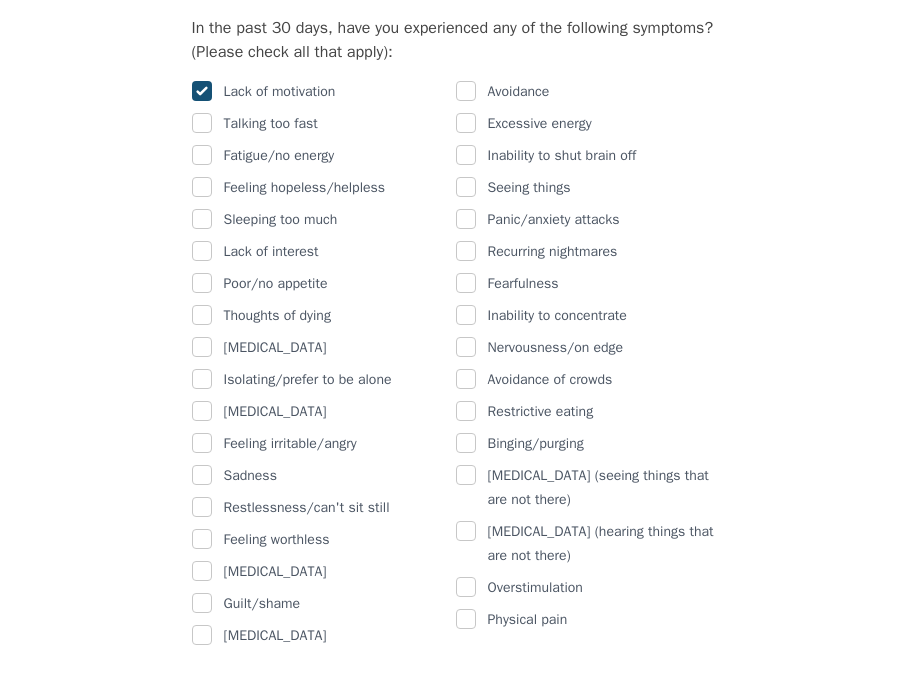 checkbox on "true" 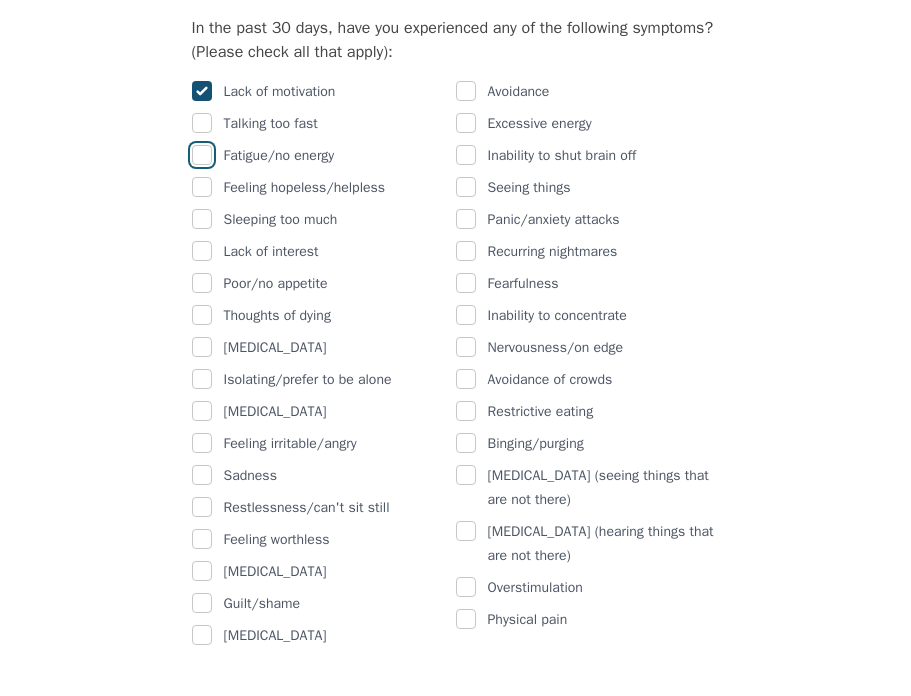 click at bounding box center [202, 155] 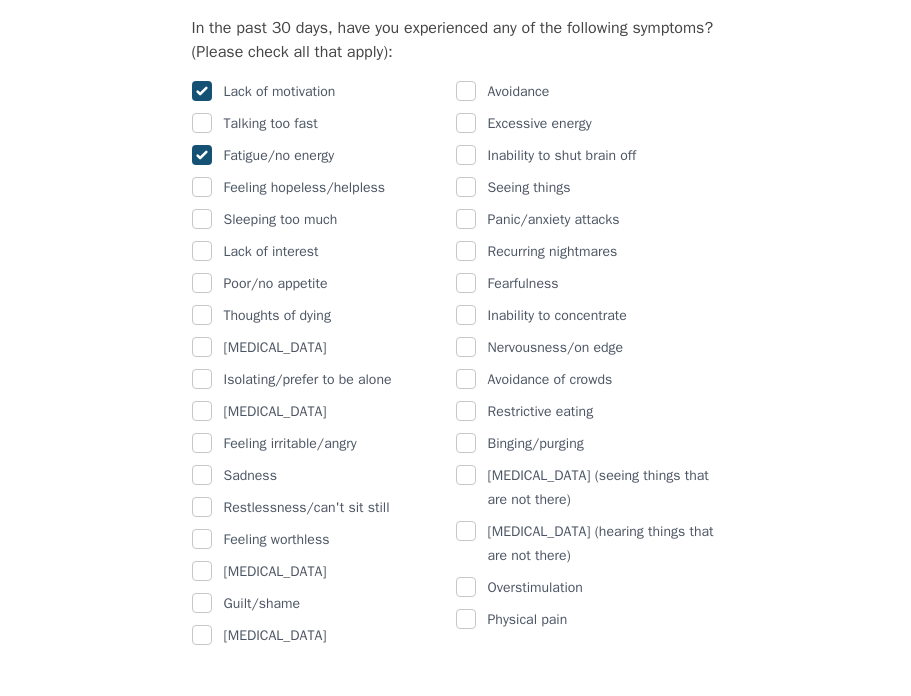 checkbox on "true" 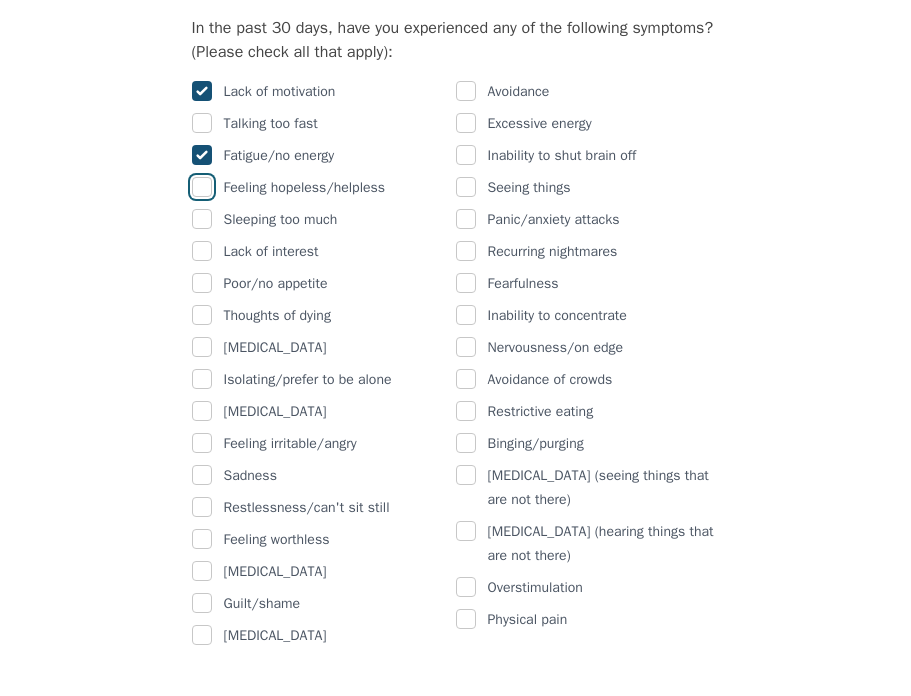click at bounding box center (202, 187) 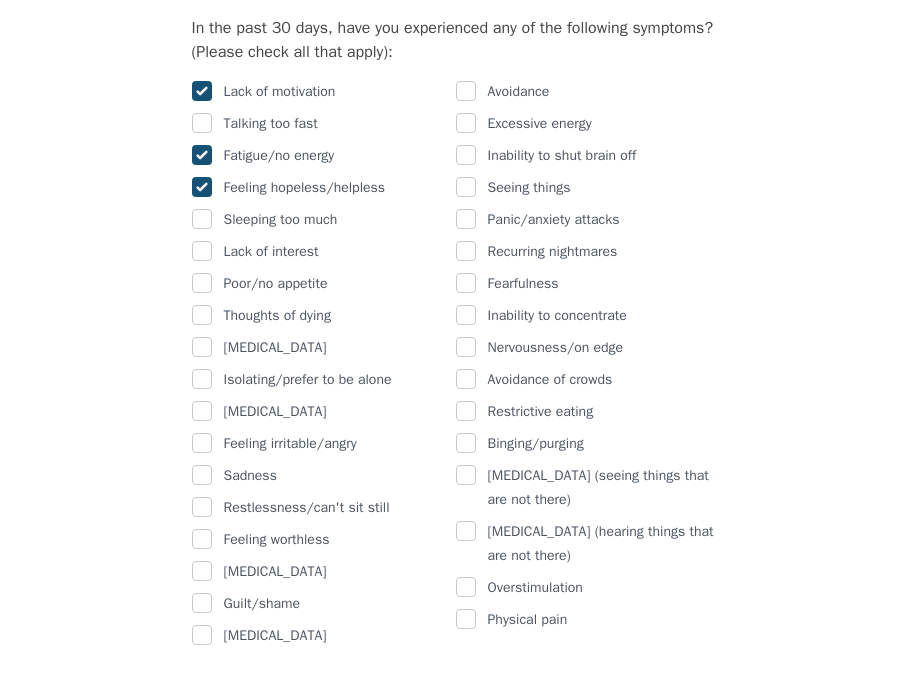 checkbox on "true" 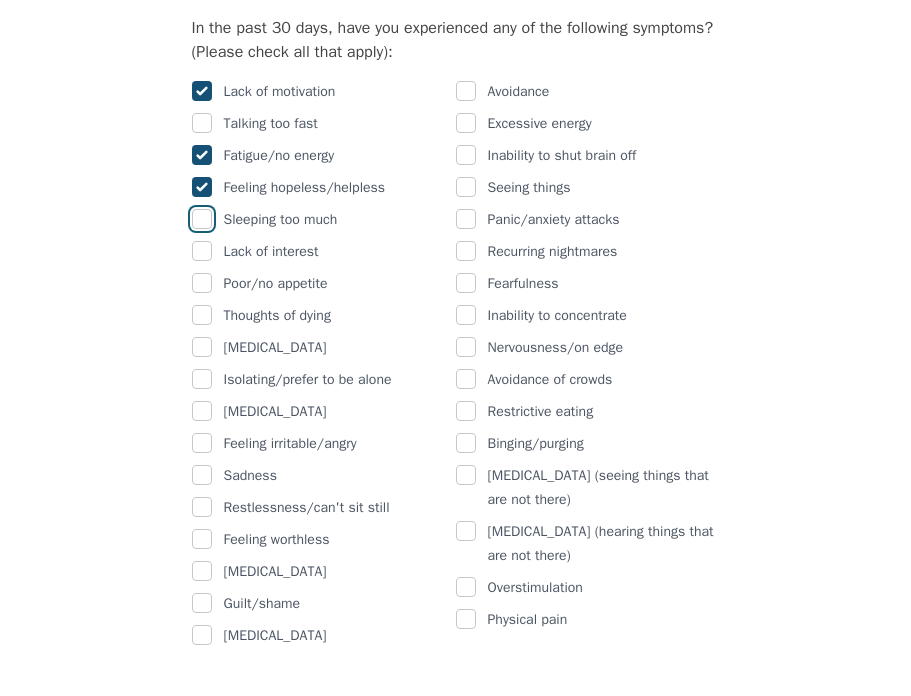 click at bounding box center (202, 219) 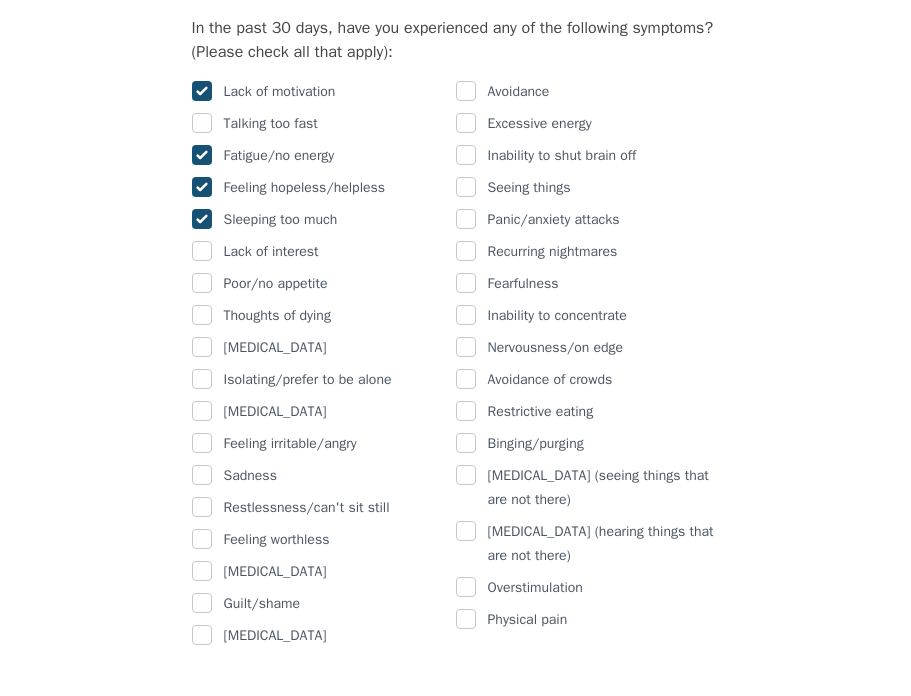 checkbox on "true" 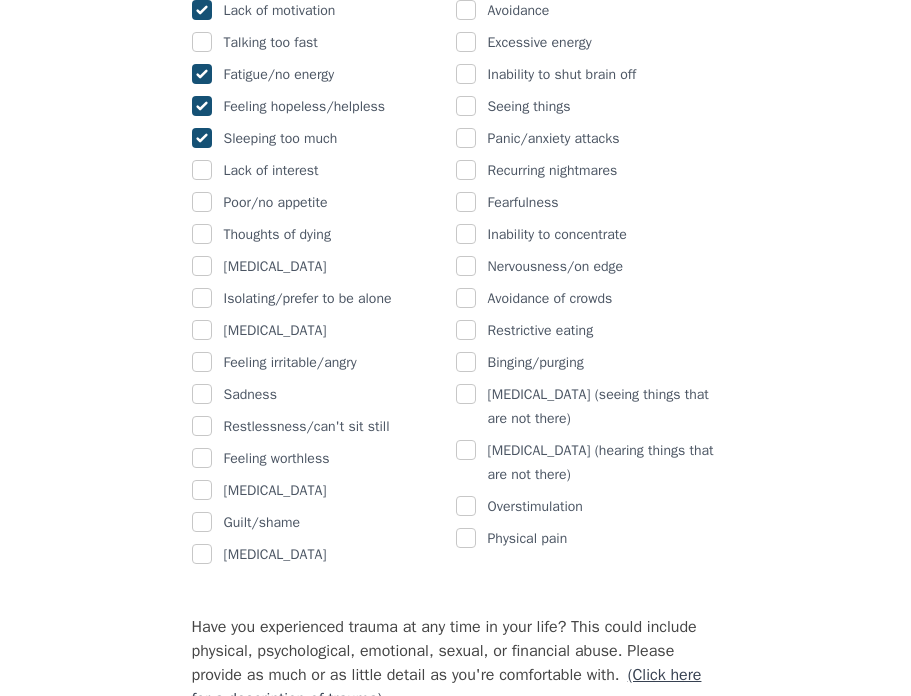 scroll, scrollTop: 1360, scrollLeft: 0, axis: vertical 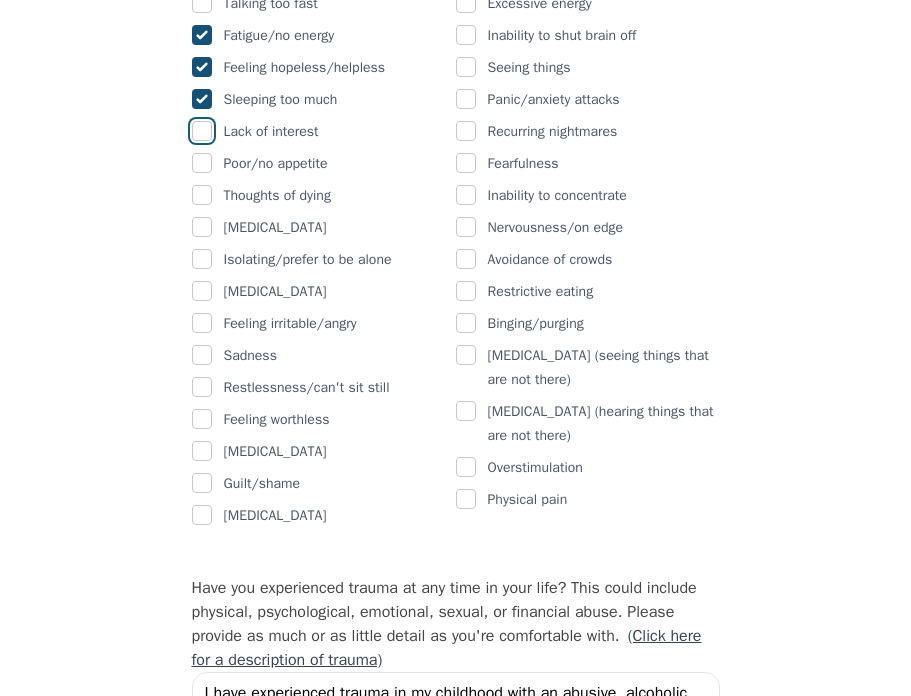 click at bounding box center [202, 131] 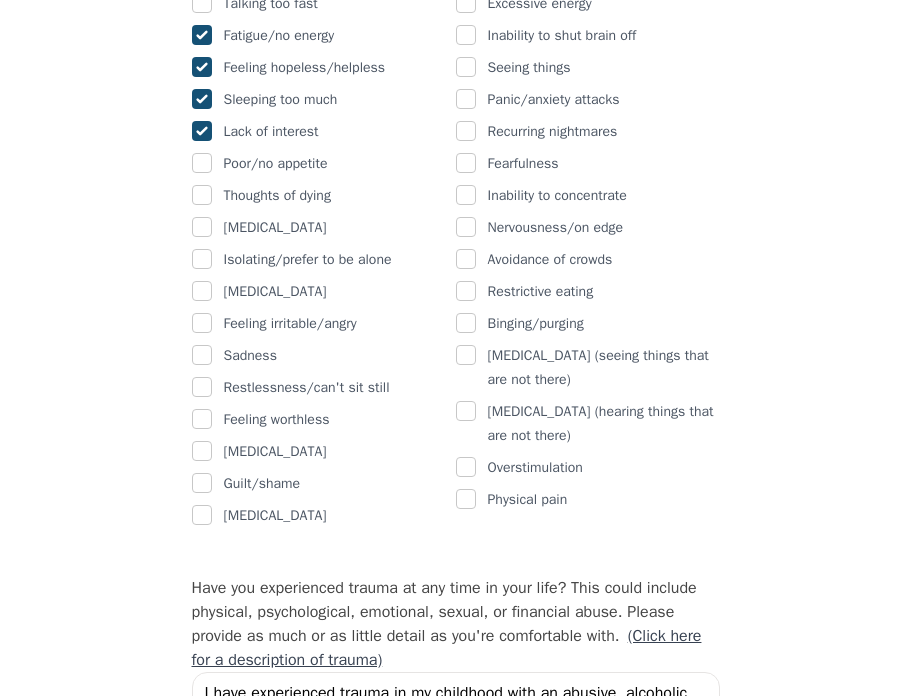 checkbox on "true" 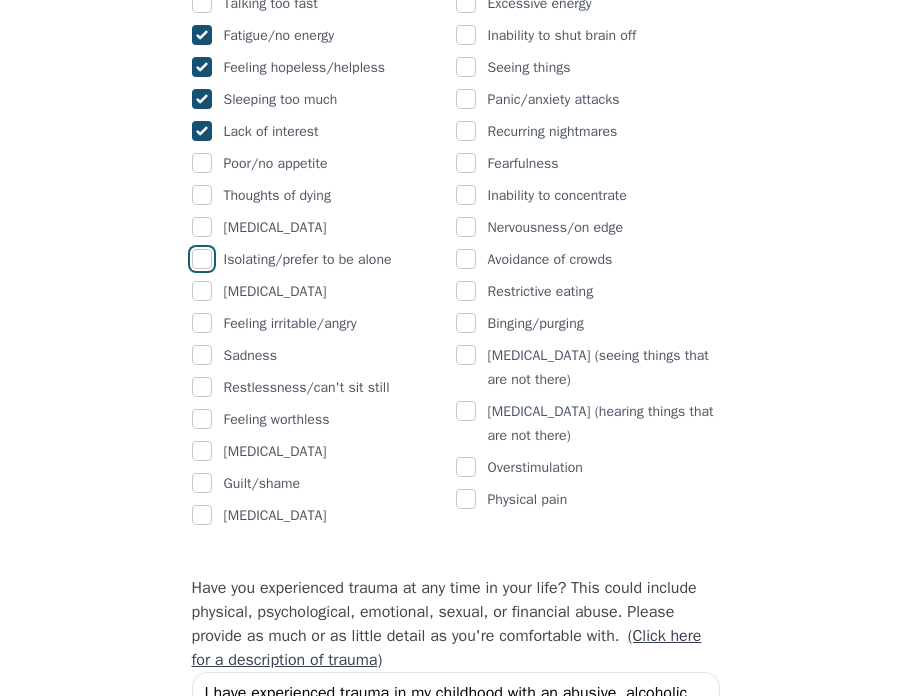 click at bounding box center (202, 259) 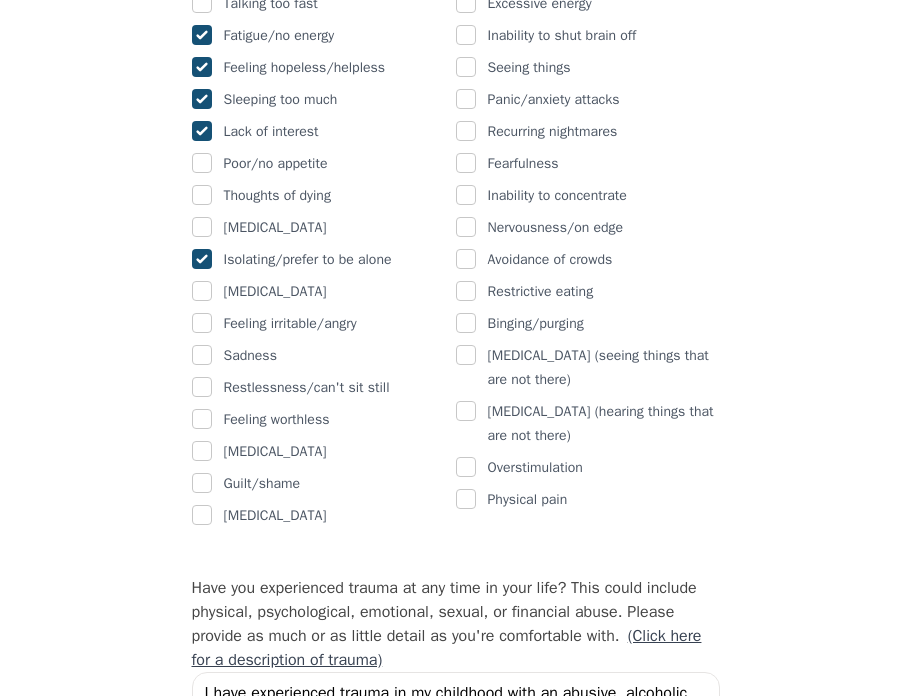 click on "[MEDICAL_DATA]" at bounding box center [324, 292] 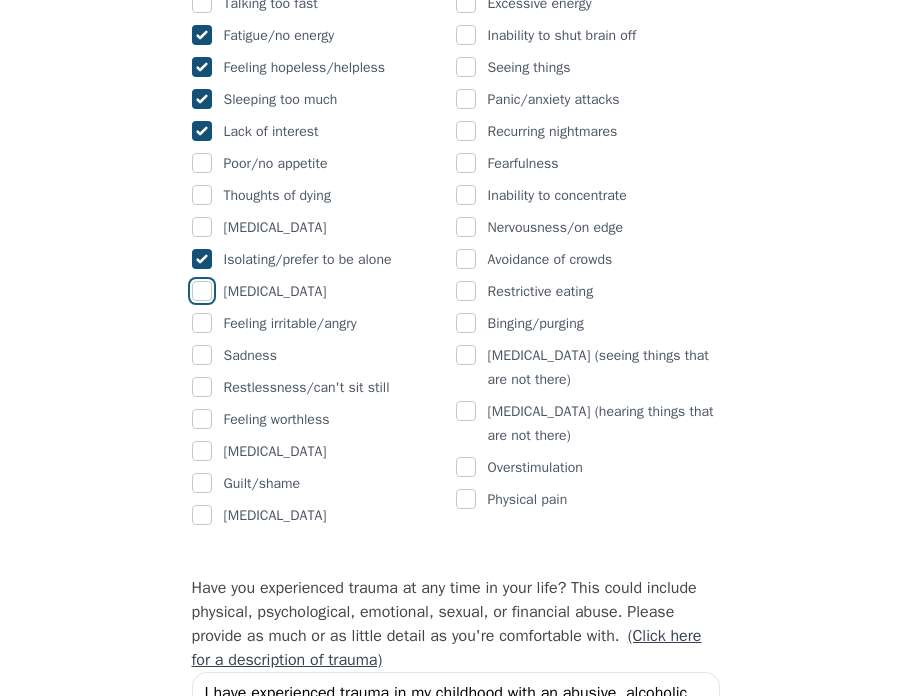 click at bounding box center (202, 291) 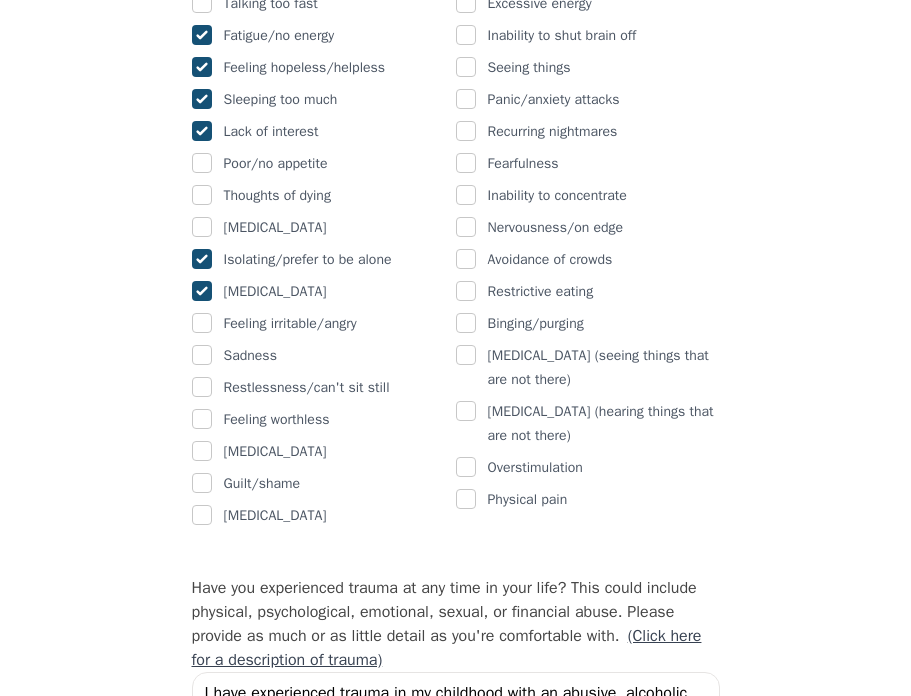 checkbox on "true" 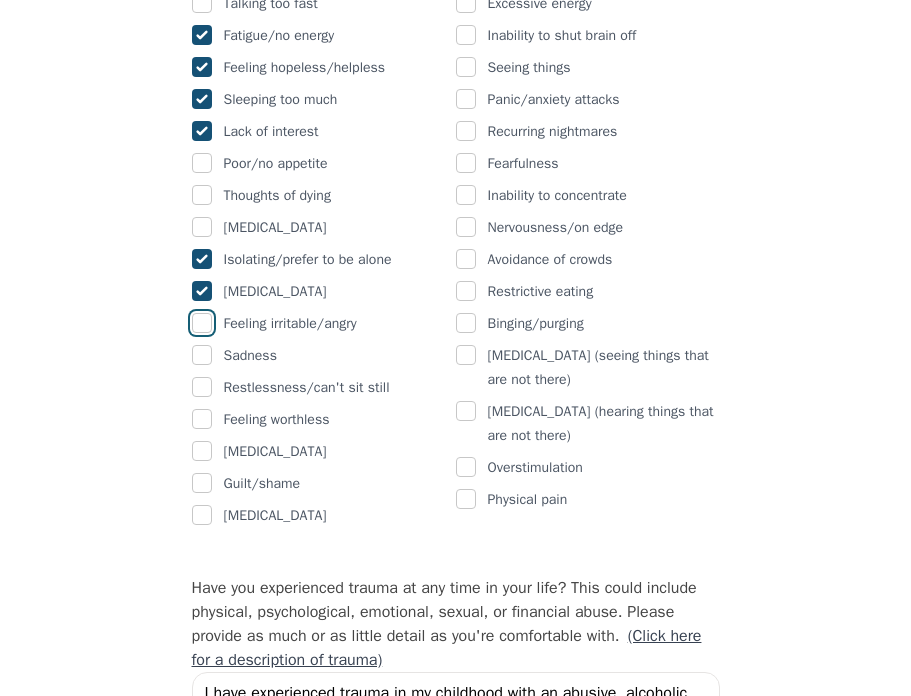 click at bounding box center [202, 323] 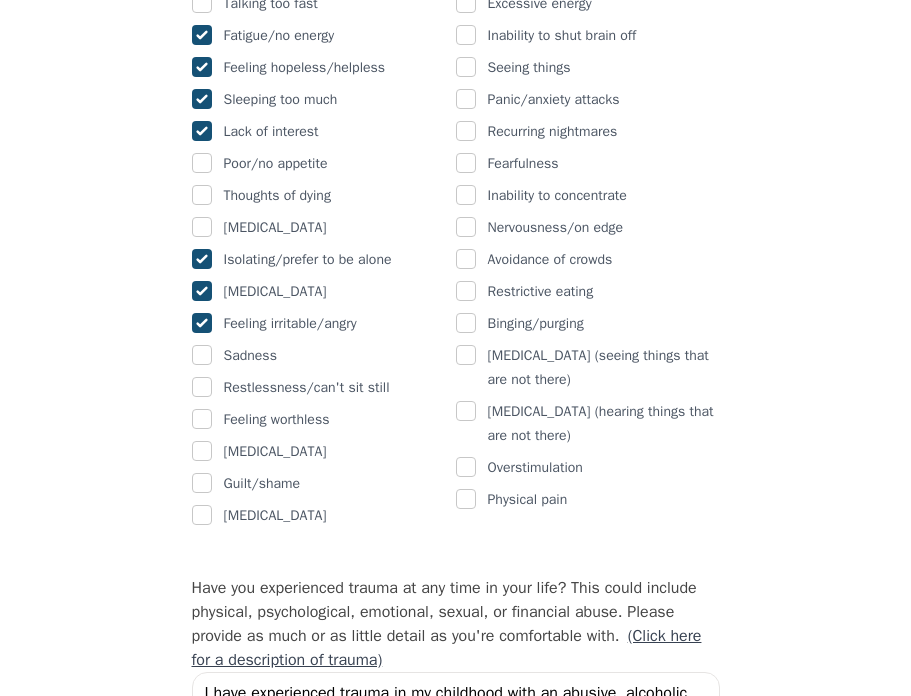 click on "Lack of motivation Talking too fast Fatigue/no energy Feeling hopeless/helpless Sleeping too much Lack of interest Poor/no appetite Thoughts of dying [MEDICAL_DATA] Isolating/prefer to be alone [MEDICAL_DATA] Feeling irritable/angry Sadness Restlessness/can't sit still Feeling worthless [MEDICAL_DATA] Guilt/shame [MEDICAL_DATA]" at bounding box center (324, 244) 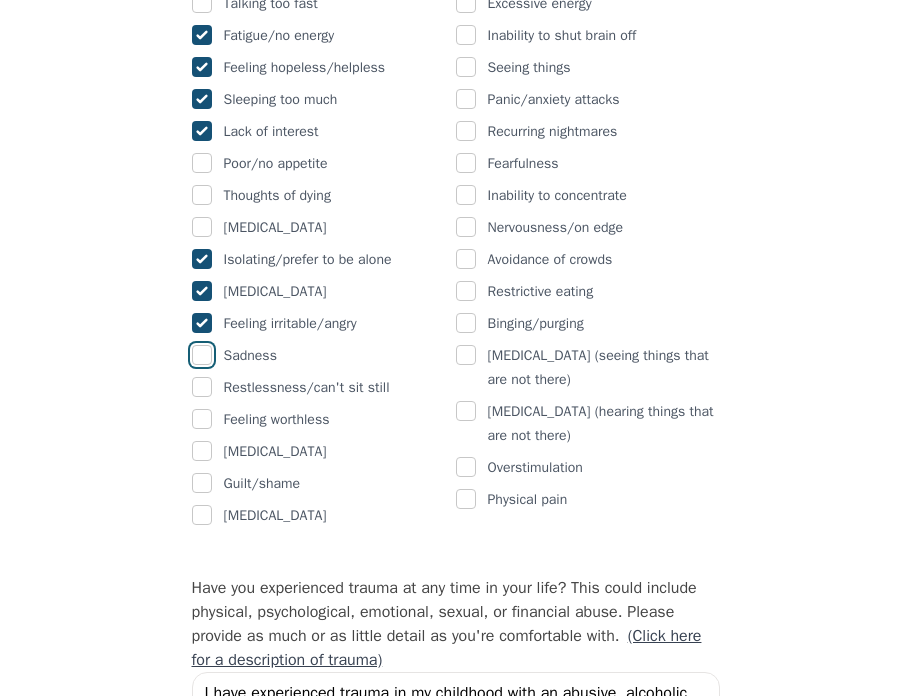 click at bounding box center (202, 355) 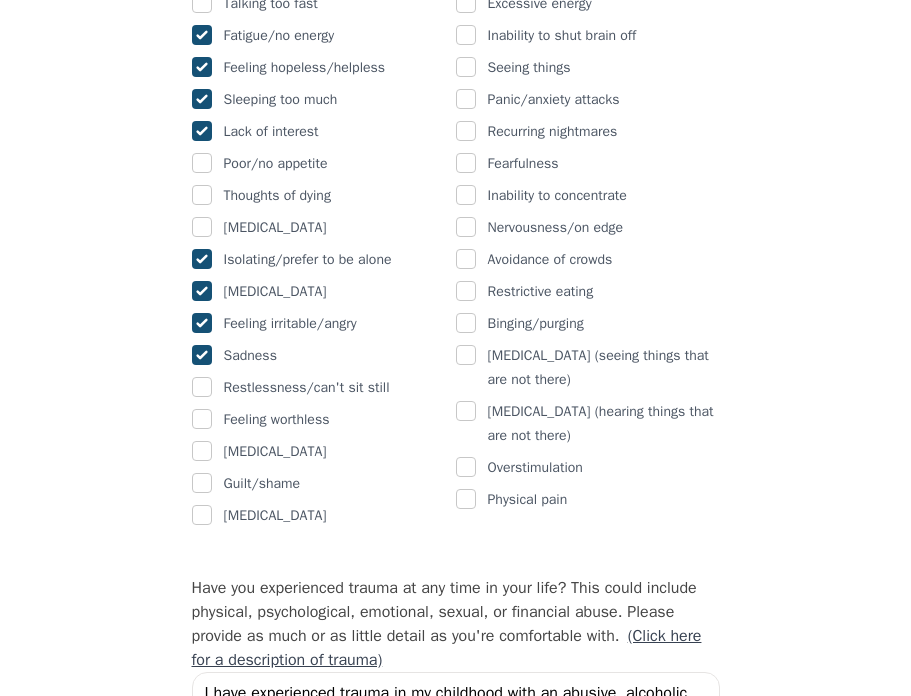 checkbox on "true" 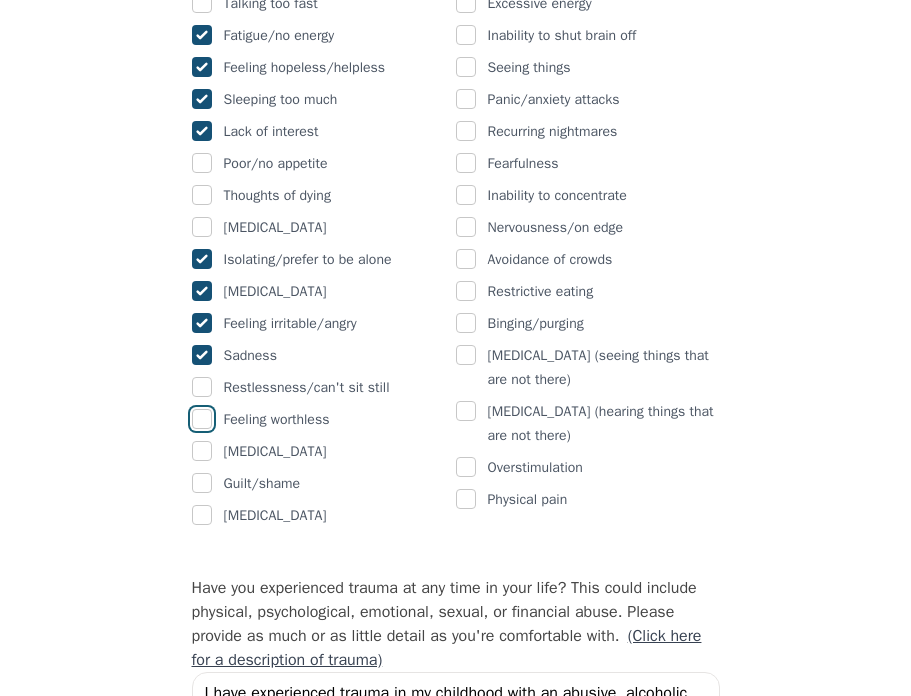 click at bounding box center [202, 419] 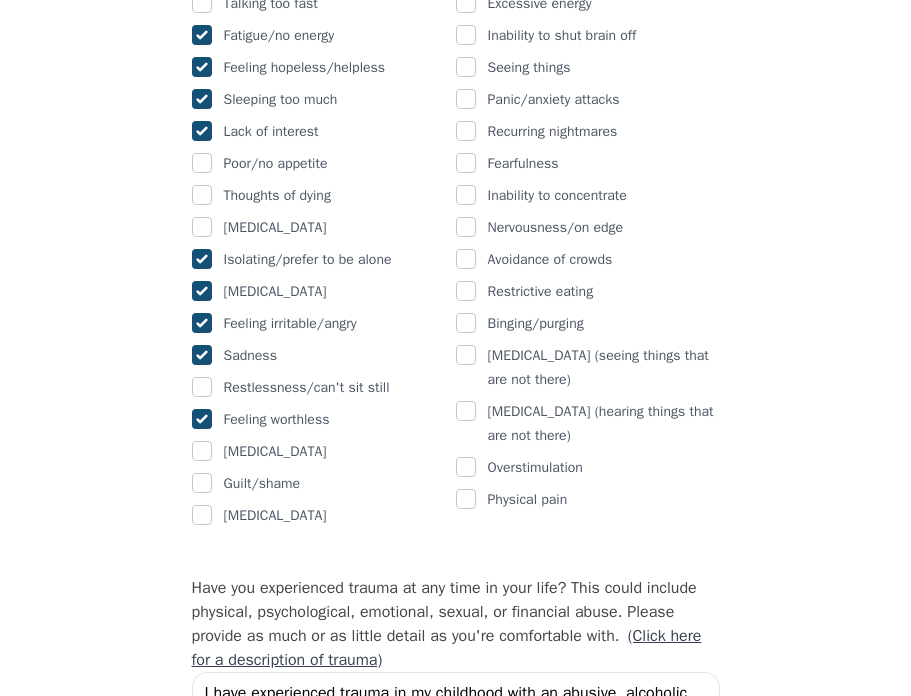 click on "Guilt/shame" at bounding box center (324, 484) 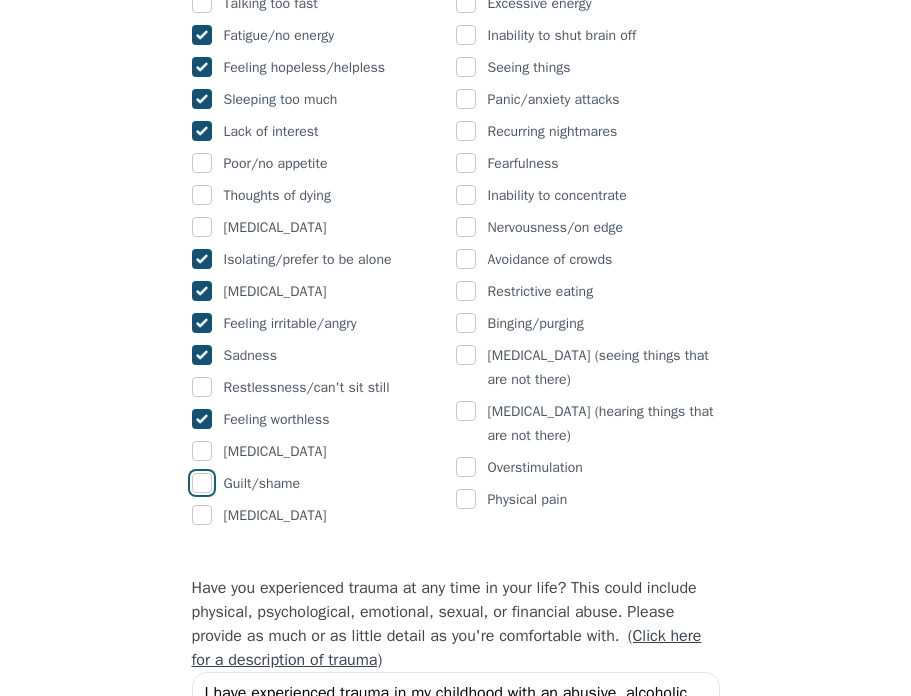 click at bounding box center [202, 483] 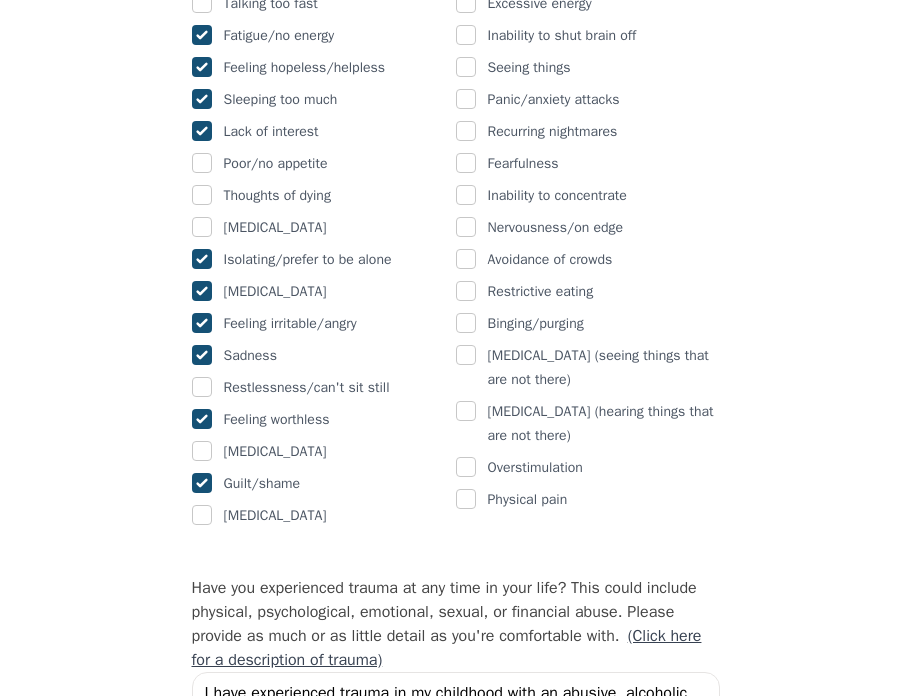checkbox on "true" 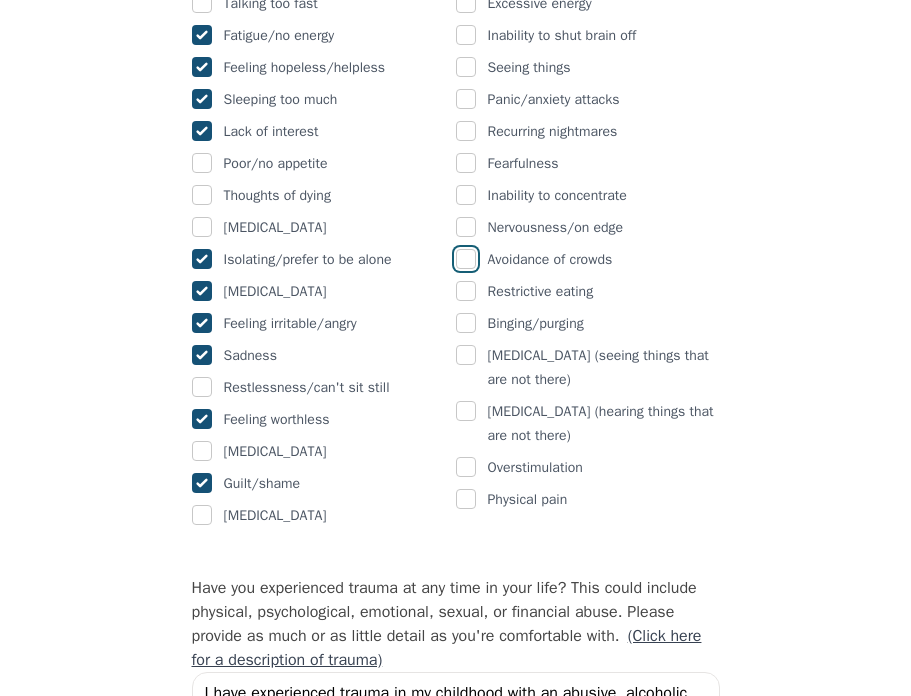 click at bounding box center [466, 259] 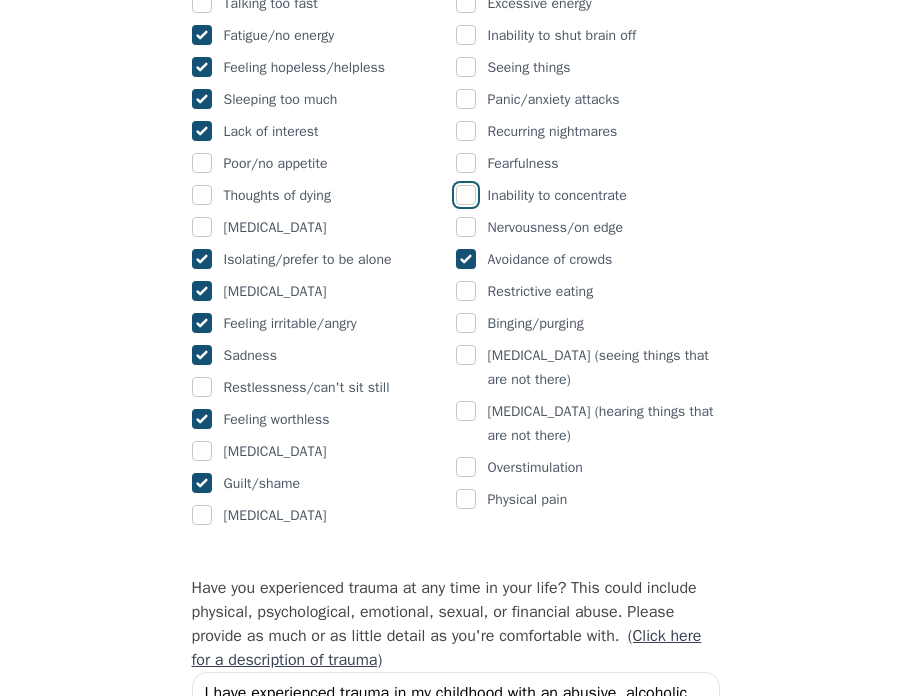 click at bounding box center [466, 195] 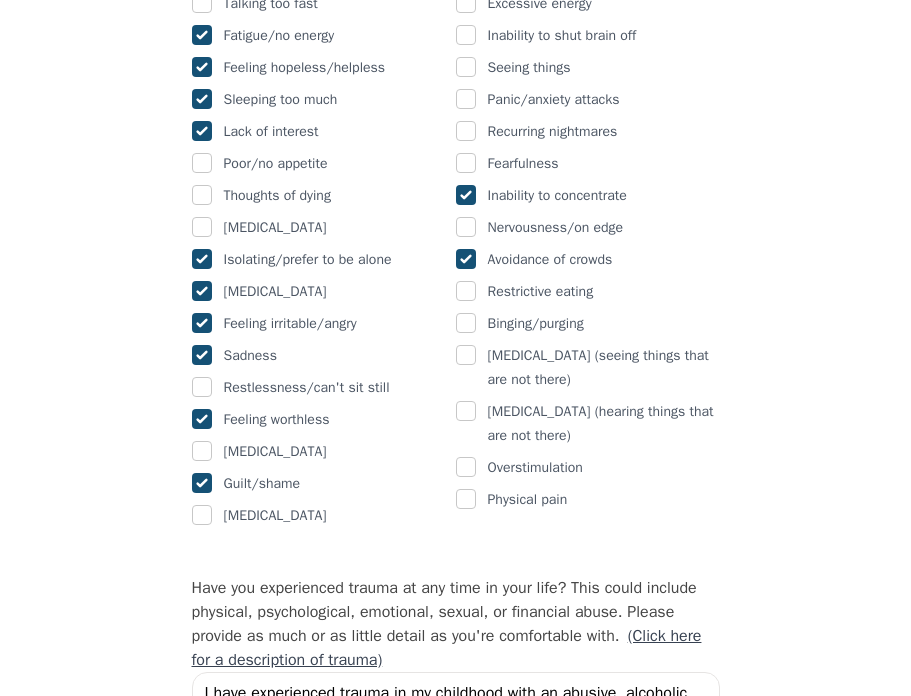 checkbox on "true" 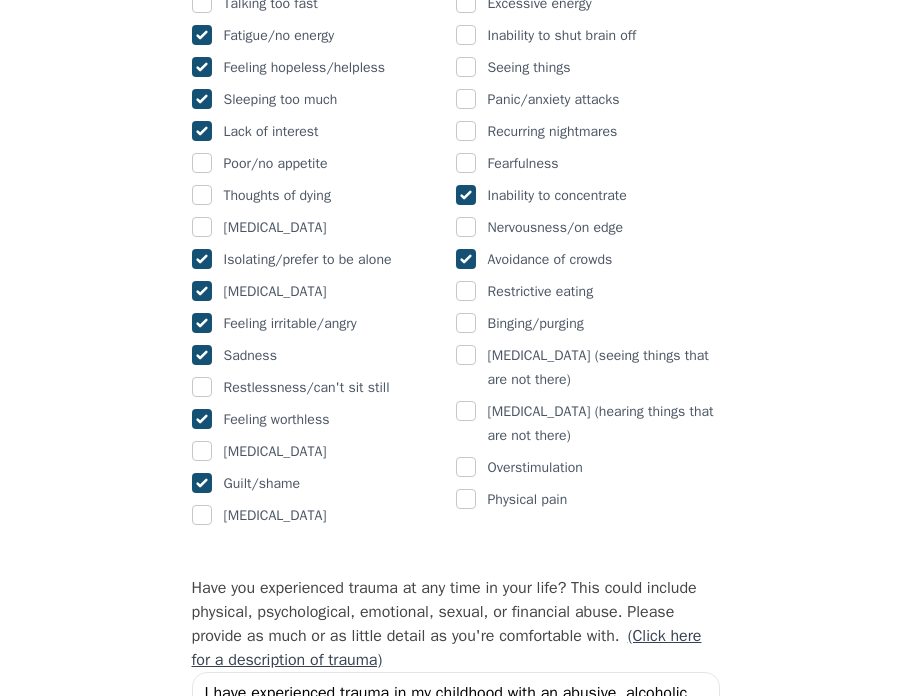 click on "Fearfulness" at bounding box center [588, 164] 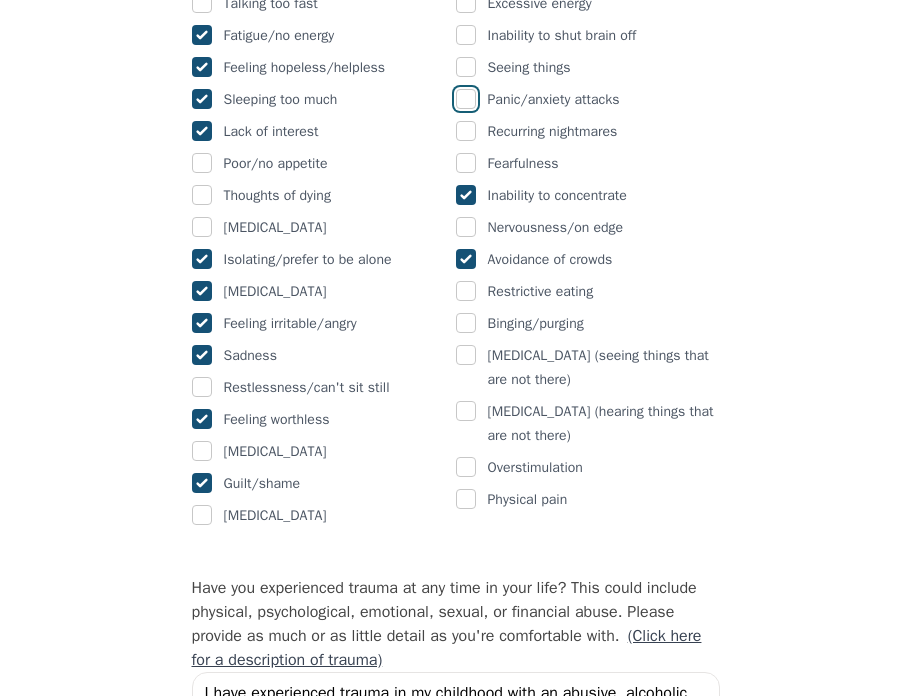 click at bounding box center [466, 99] 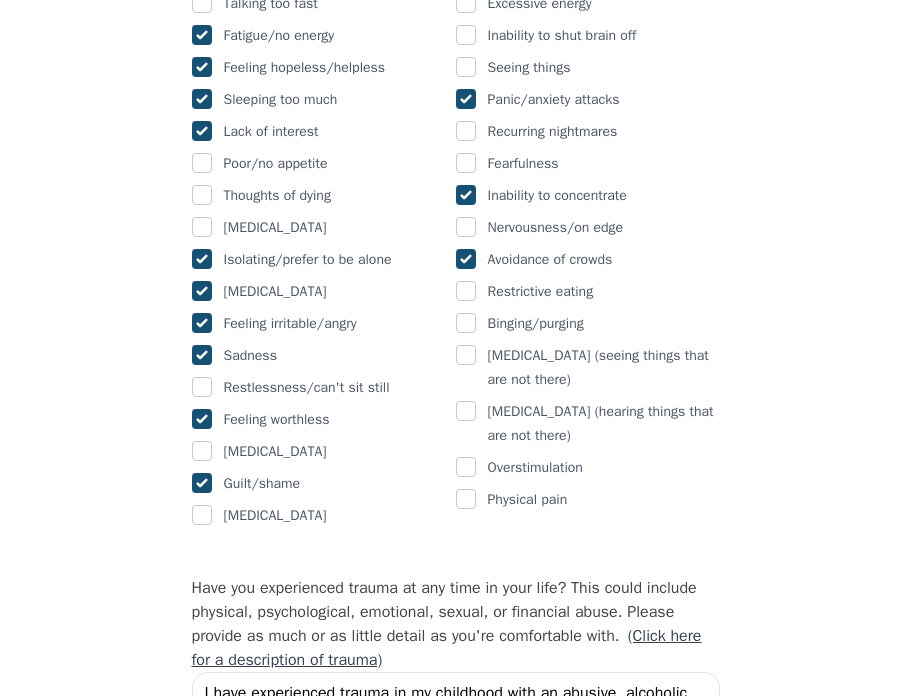click at bounding box center [466, 99] 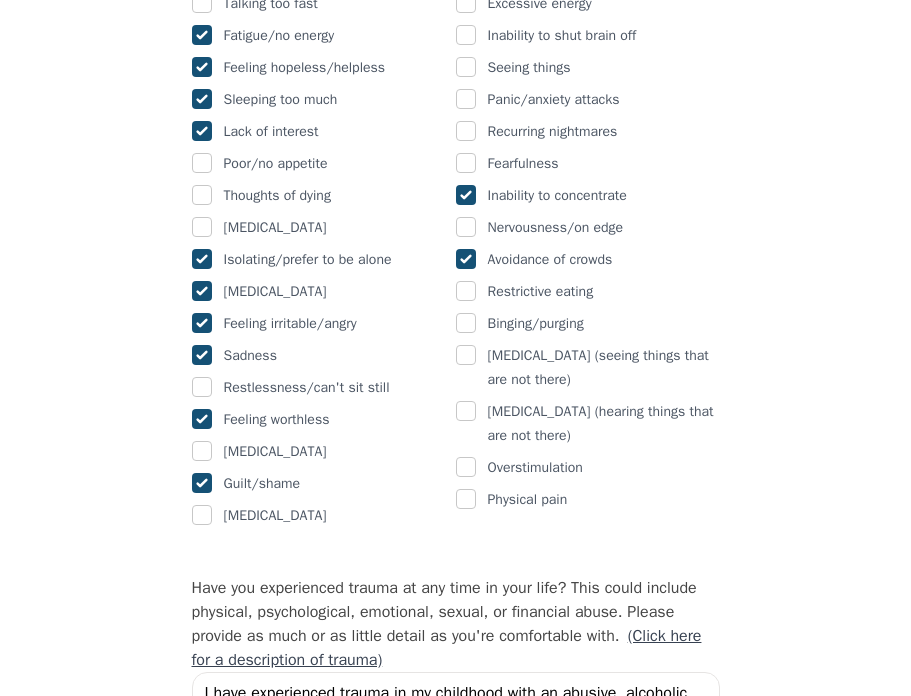 click at bounding box center [466, -29] 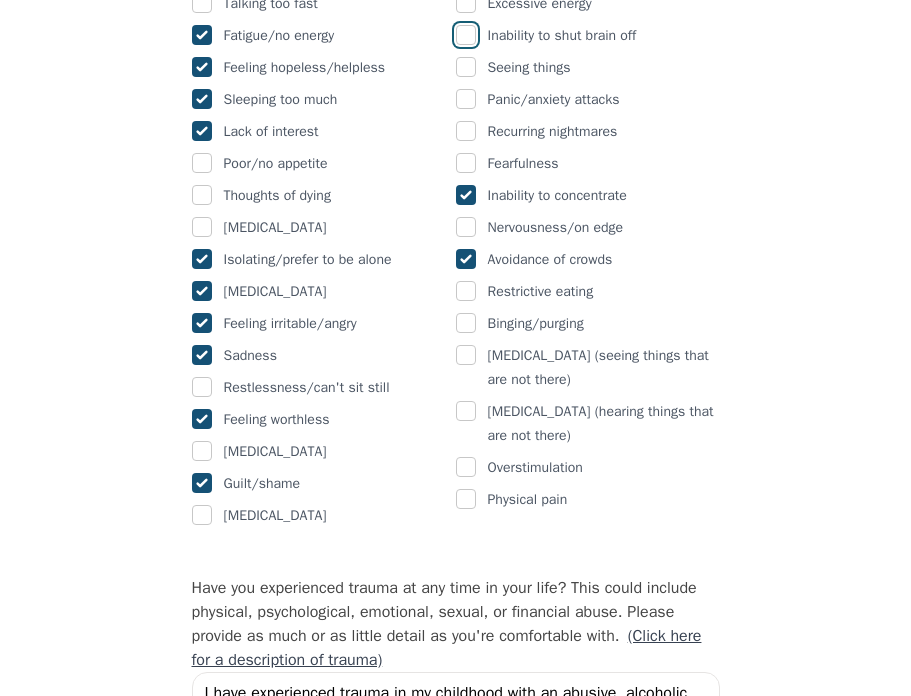 click at bounding box center [466, 35] 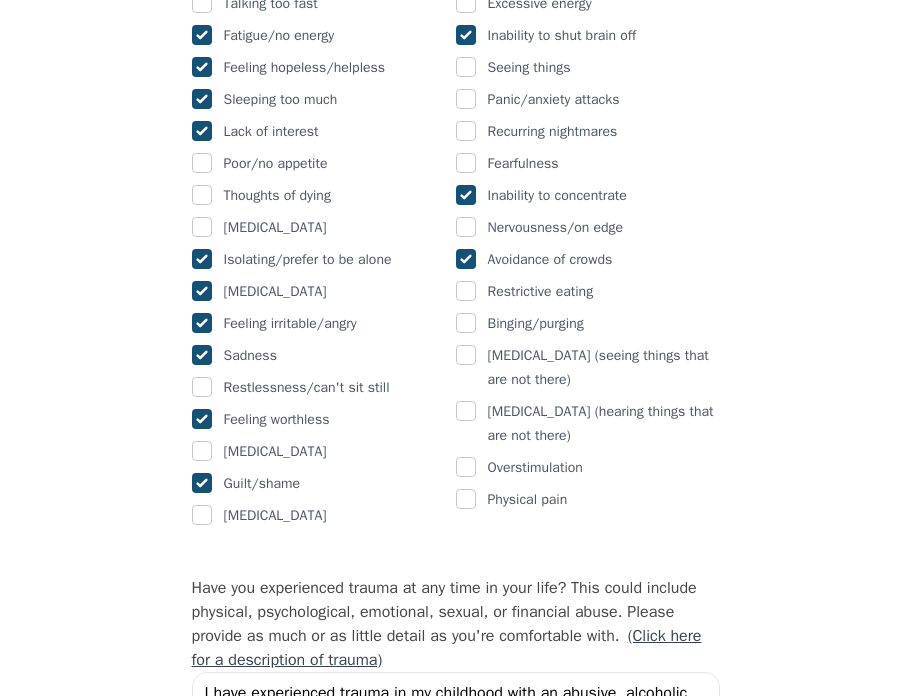 checkbox on "true" 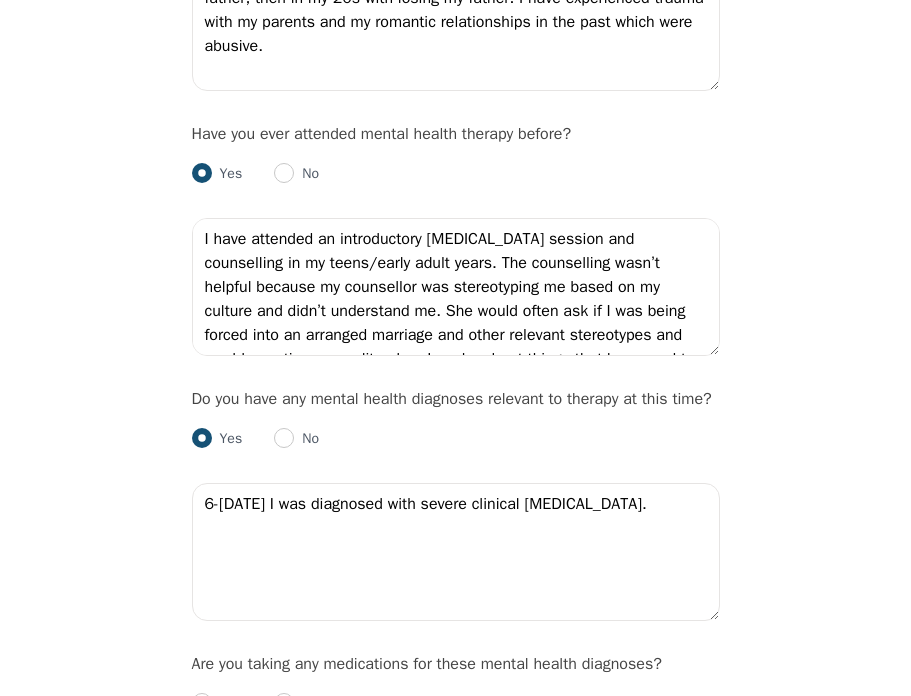 scroll, scrollTop: 2080, scrollLeft: 0, axis: vertical 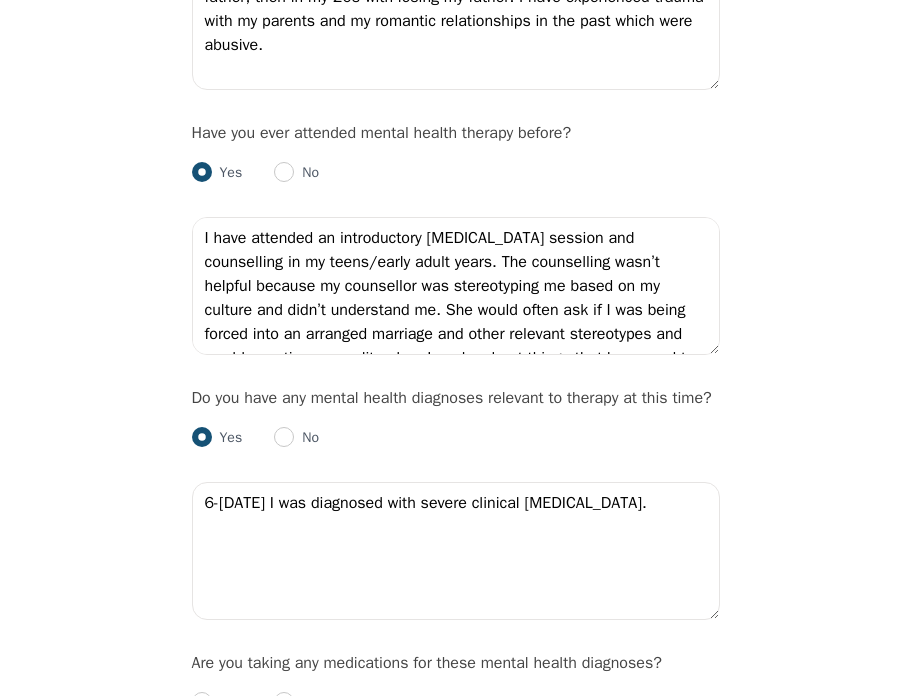 drag, startPoint x: 723, startPoint y: 307, endPoint x: 721, endPoint y: 319, distance: 12.165525 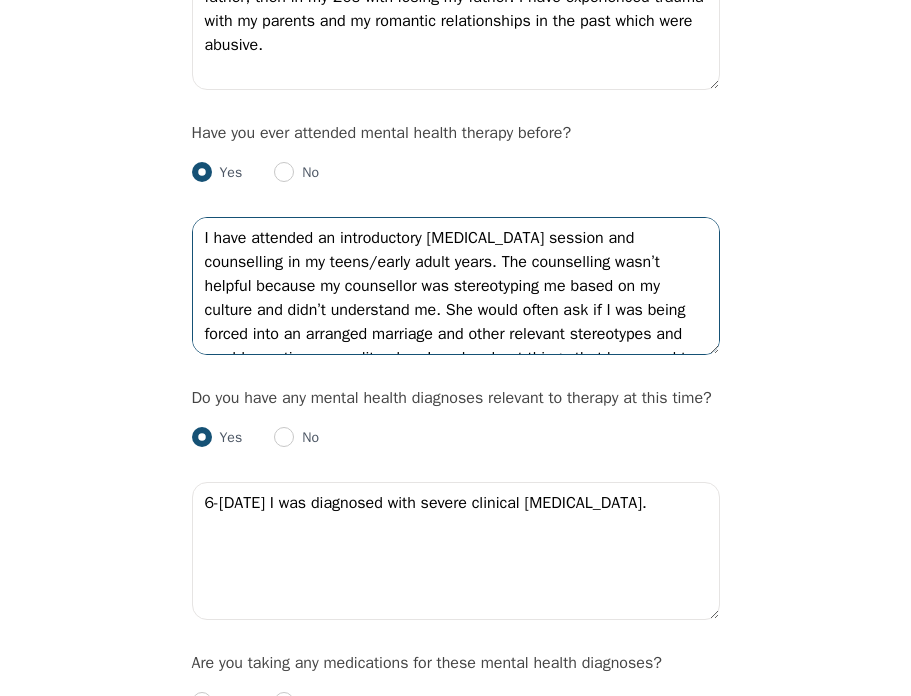 scroll, scrollTop: 53, scrollLeft: 0, axis: vertical 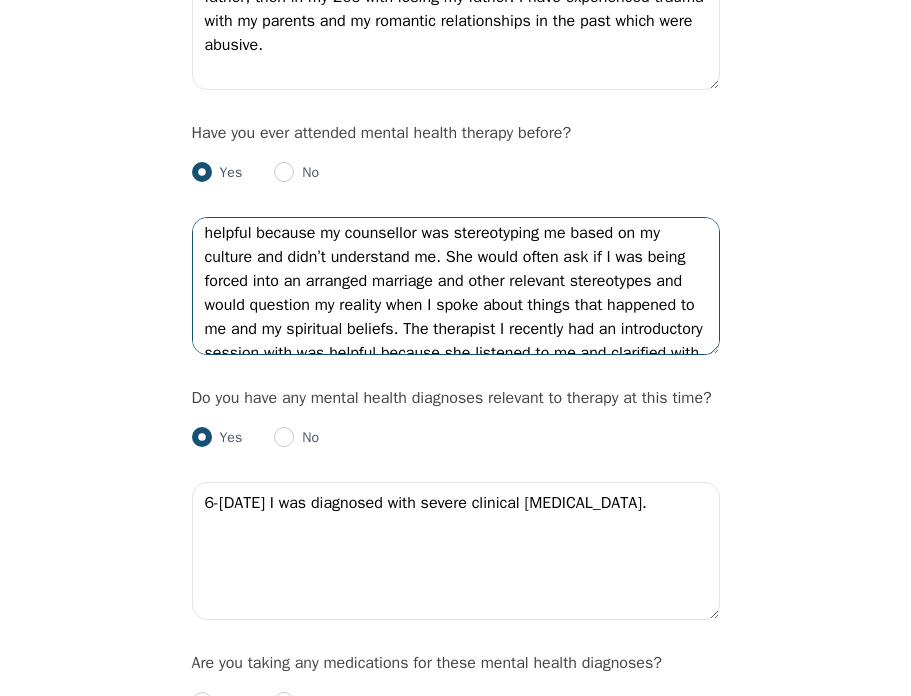 click on "I have attended an introductory [MEDICAL_DATA] session and counselling in my teens/early adult years. The counselling wasn’t helpful because my counsellor was stereotyping me based on my culture and didn’t understand me. She would often ask if I was being forced into an arranged marriage and other relevant stereotypes and would question my reality when I spoke about things that happened to me and my spiritual beliefs. The therapist I recently had an introductory session with was helpful because she listened to me and clarified with me what my goals were and she was relatable to me, non judgemental and understanding." at bounding box center [456, 286] 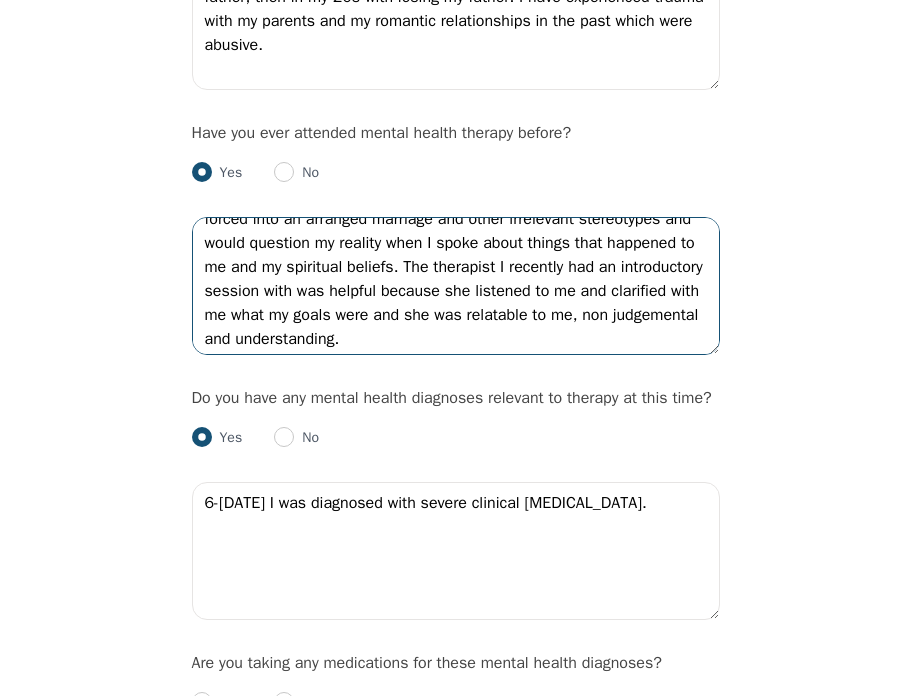 scroll, scrollTop: 120, scrollLeft: 0, axis: vertical 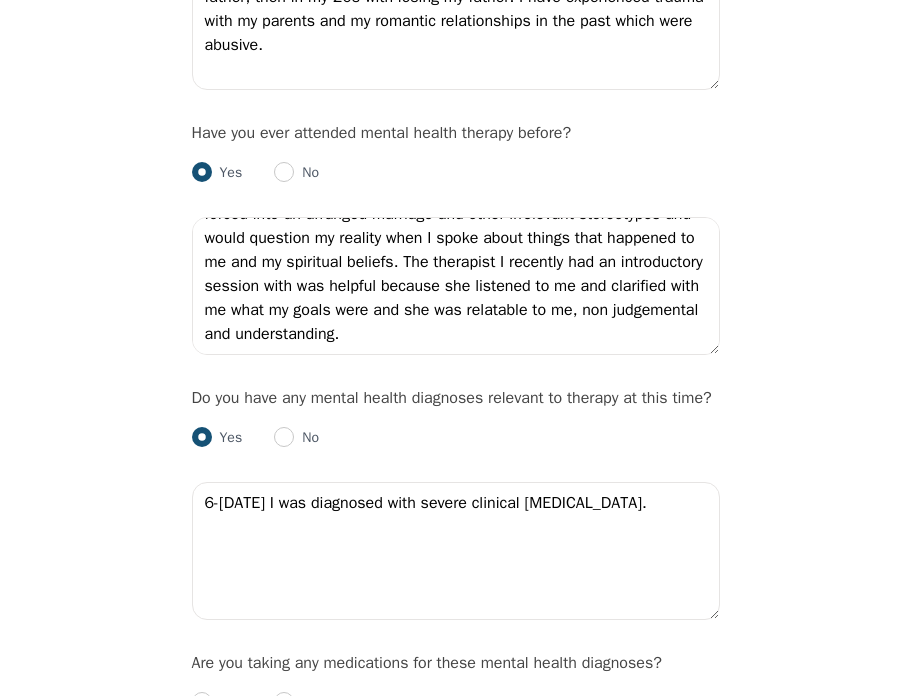 click on "Intake Assessment for [PERSON_NAME] Part 2 of 2: Clinical Self-Report Please complete the following information before your initial session. This step is crucial to kickstart your therapeutic journey with your therapist: Please describe what has brought you to seek therapy at this time? I’m on a healing journey and after years of suppressing my emotions I fail to regulate them correctly How are your current issues affecting your daily life, and for how long have you been experiencing them? I’ve batted severe [MEDICAL_DATA] and continue to heal from it. I suffer with anxiety, I feel fatigued a lot of the time and am struggling to regulate my emotions.  On a daily basis, how do you typically feel? Rate your current emotional intensity on a scale of 1 (Low) to 10 (High): 1 2 3 4 5 6 7 8 9 10 Low Intensity High Intensity What current stressors are affecting your mental health? Finances, work, family, friends In the past 30 days, have you experienced any of the following symptoms? (Please check all that apply): No" at bounding box center [455, 245] 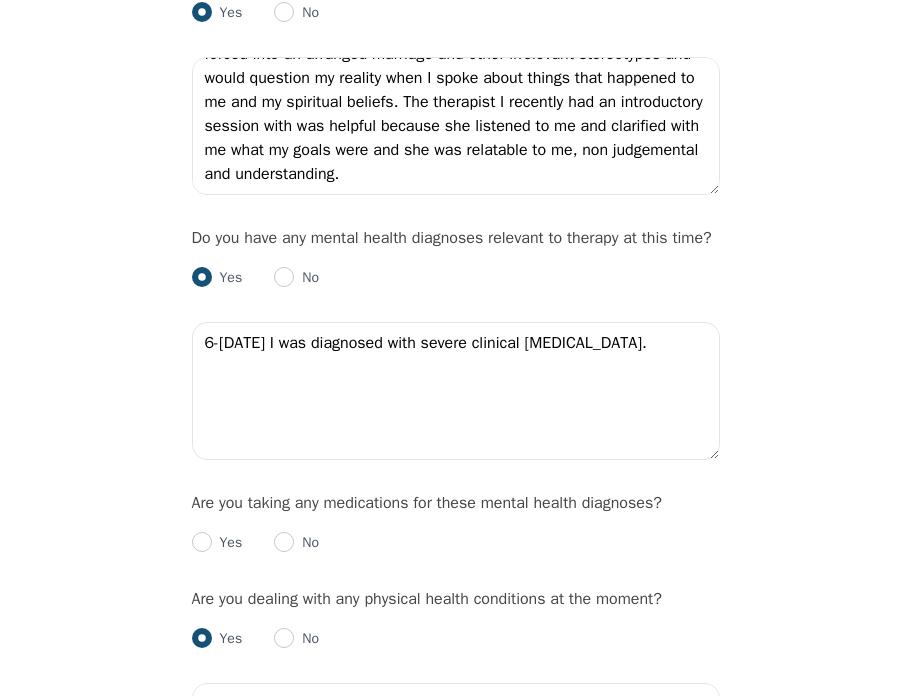 scroll, scrollTop: 2280, scrollLeft: 0, axis: vertical 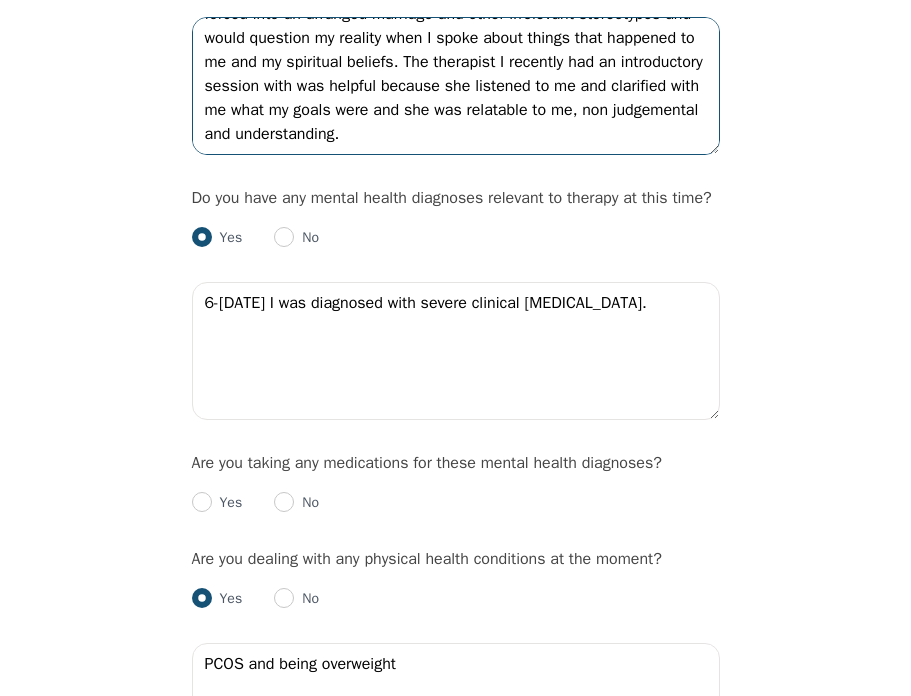 click on "I have attended an introductory [MEDICAL_DATA] session and counselling in my teens/early adult years. The counselling wasn’t helpful because my counsellor was stereotyping me based on my culture and didn’t understand me. She would often ask if I was being forced into an arranged marriage and other irrelevant stereotypes and would question my reality when I spoke about things that happened to me and my spiritual beliefs. The therapist I recently had an introductory session with was helpful because she listened to me and clarified with me what my goals were and she was relatable to me, non judgemental and understanding." at bounding box center (456, 86) 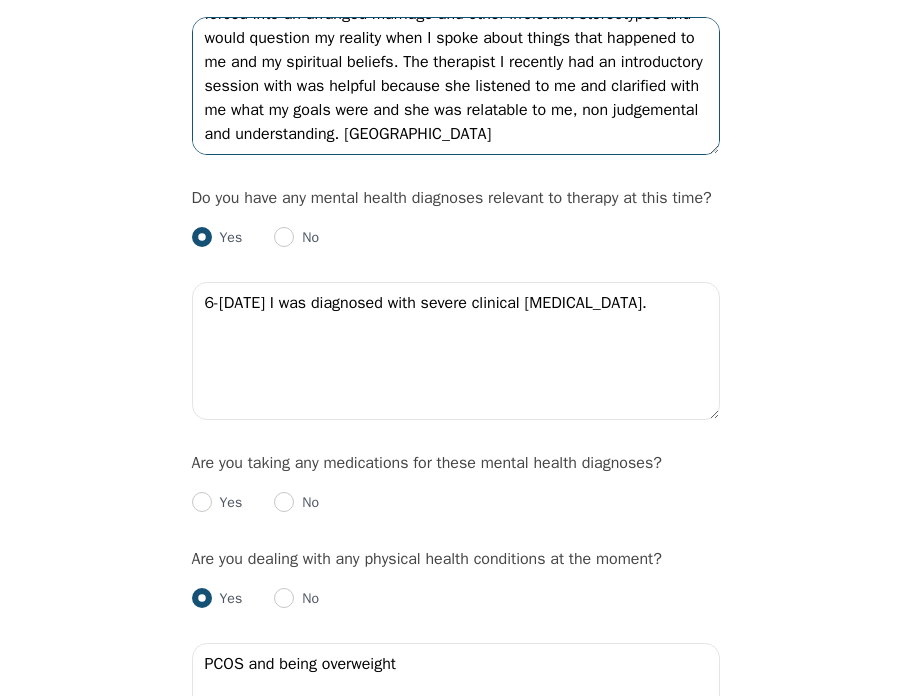scroll, scrollTop: 133, scrollLeft: 0, axis: vertical 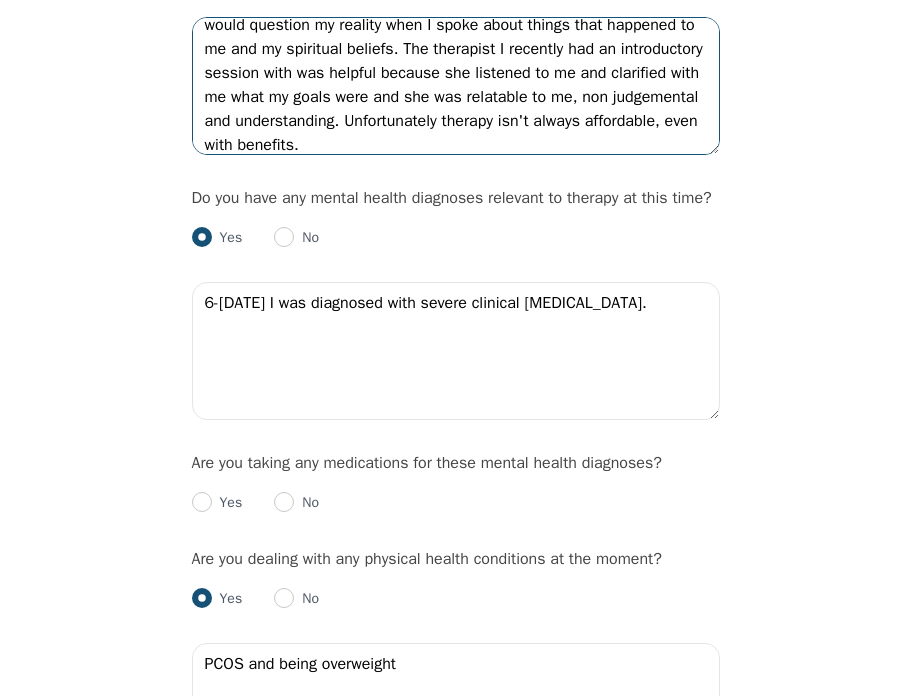 type on "I have attended an introductory [MEDICAL_DATA] session and counselling in my teens/early adult years. The counselling wasn’t helpful because my counsellor was stereotyping me based on my culture and didn’t understand me. She would often ask if I was being forced into an arranged marriage and other irrelevant stereotypes and would question my reality when I spoke about things that happened to me and my spiritual beliefs. The therapist I recently had an introductory session with was helpful because she listened to me and clarified with me what my goals were and she was relatable to me, non judgemental and understanding. Unfortunately therapy isn't always affordable, even with benefits." 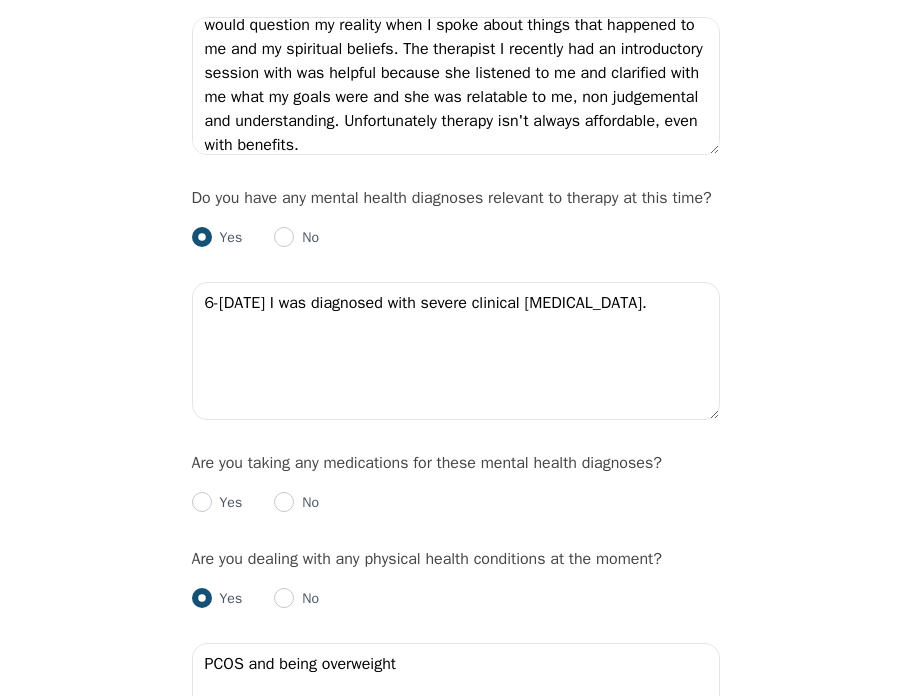 click on "Intake Assessment for [PERSON_NAME] Part 2 of 2: Clinical Self-Report Please complete the following information before your initial session. This step is crucial to kickstart your therapeutic journey with your therapist: Please describe what has brought you to seek therapy at this time? I’m on a healing journey and after years of suppressing my emotions I fail to regulate them correctly How are your current issues affecting your daily life, and for how long have you been experiencing them? I’ve batted severe [MEDICAL_DATA] and continue to heal from it. I suffer with anxiety, I feel fatigued a lot of the time and am struggling to regulate my emotions.  On a daily basis, how do you typically feel? Rate your current emotional intensity on a scale of 1 (Low) to 10 (High): 1 2 3 4 5 6 7 8 9 10 Low Intensity High Intensity What current stressors are affecting your mental health? Finances, work, family, friends In the past 30 days, have you experienced any of the following symptoms? (Please check all that apply): No" at bounding box center (455, 45) 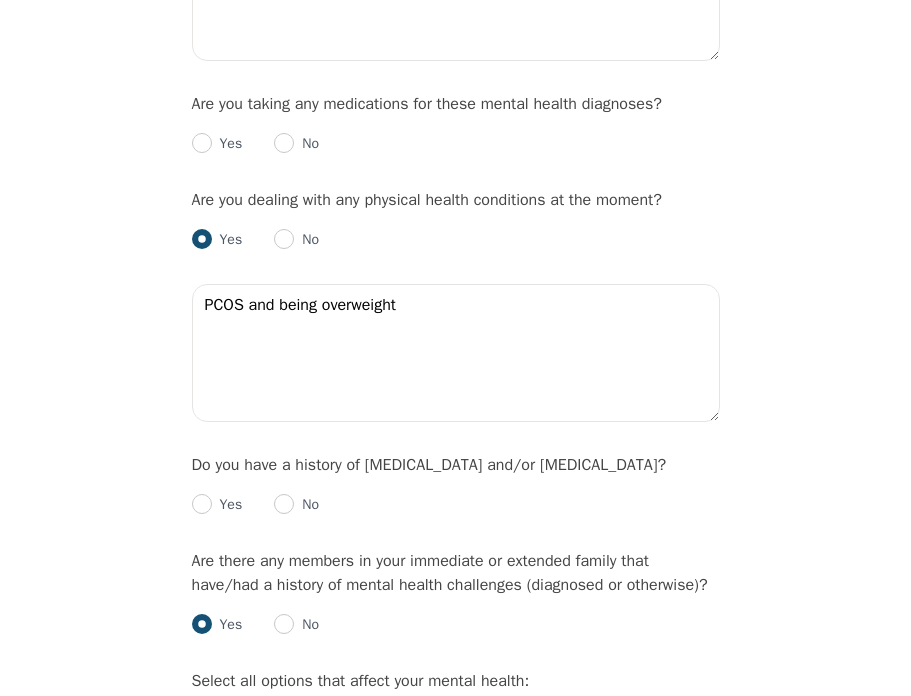 scroll, scrollTop: 2640, scrollLeft: 0, axis: vertical 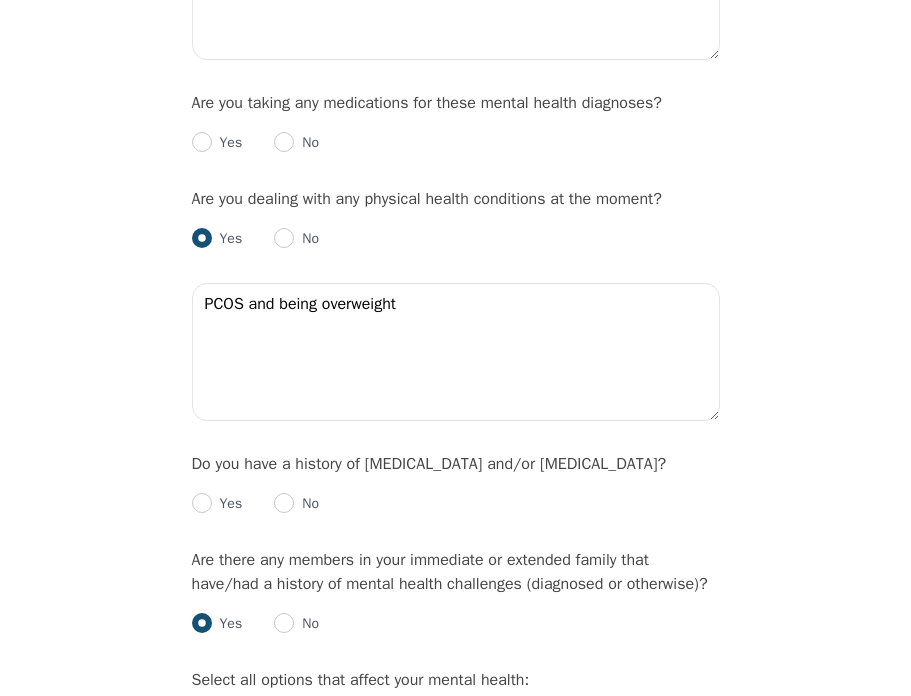 click on "No" at bounding box center [296, 143] 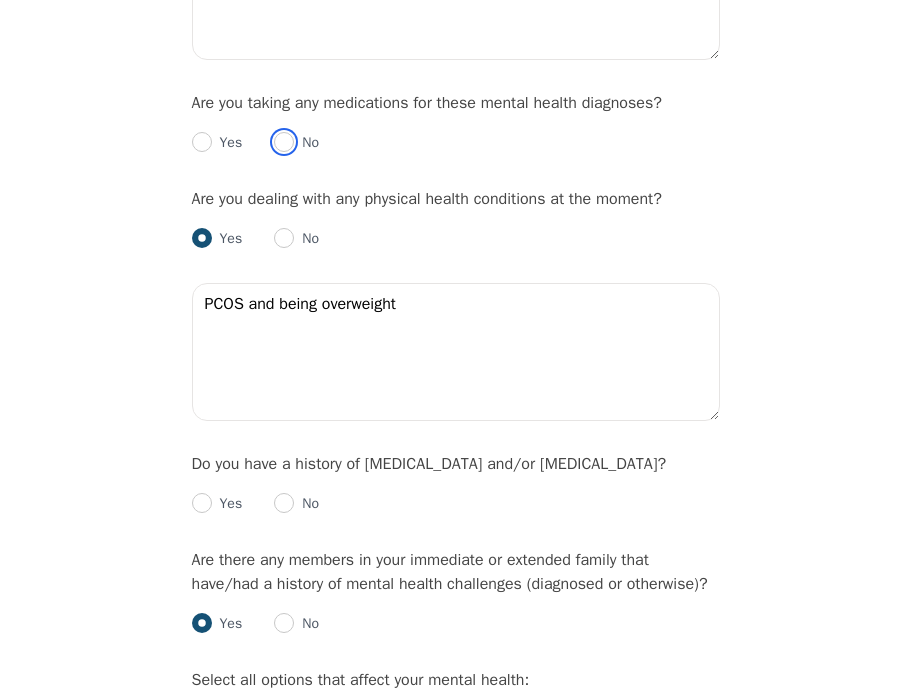 click at bounding box center [284, 142] 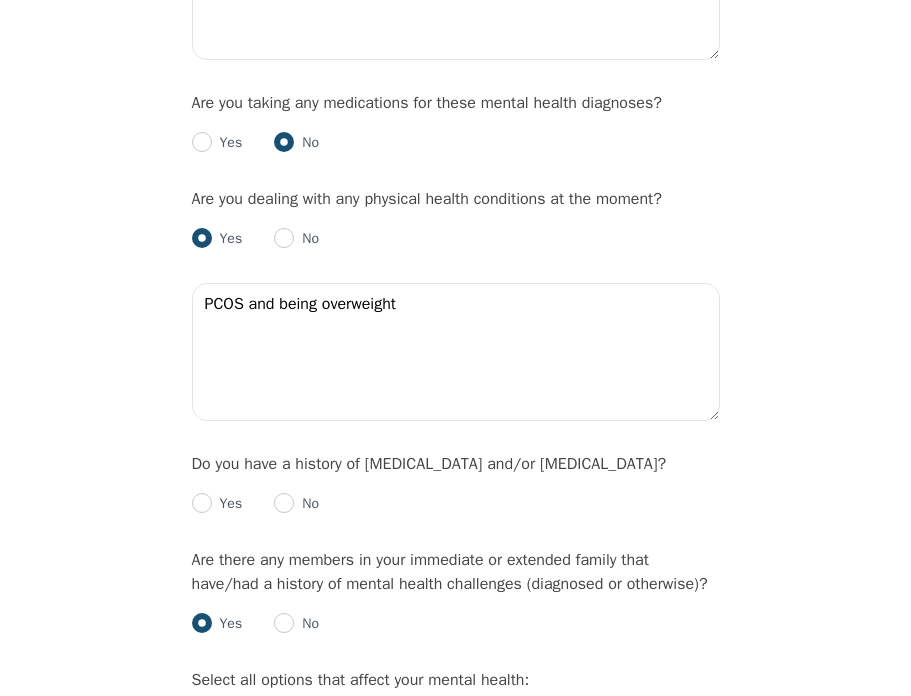 radio on "true" 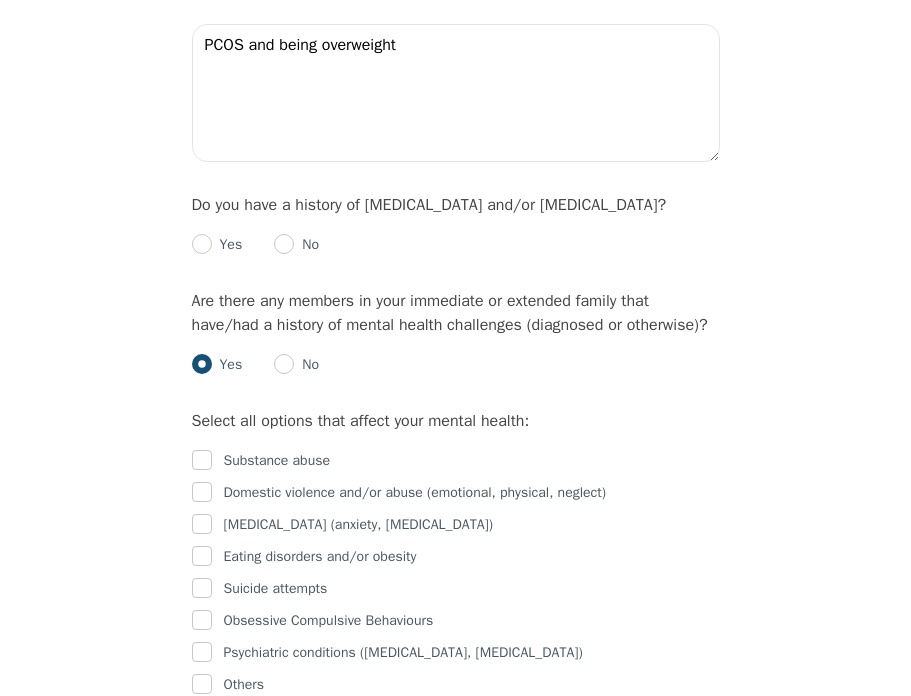 scroll, scrollTop: 2920, scrollLeft: 0, axis: vertical 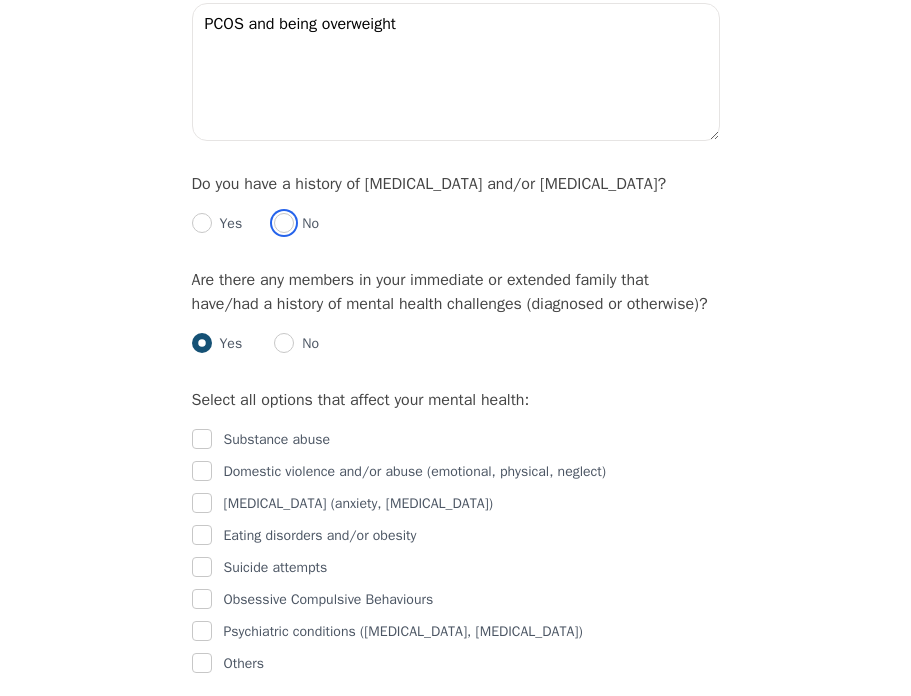 click at bounding box center (284, 223) 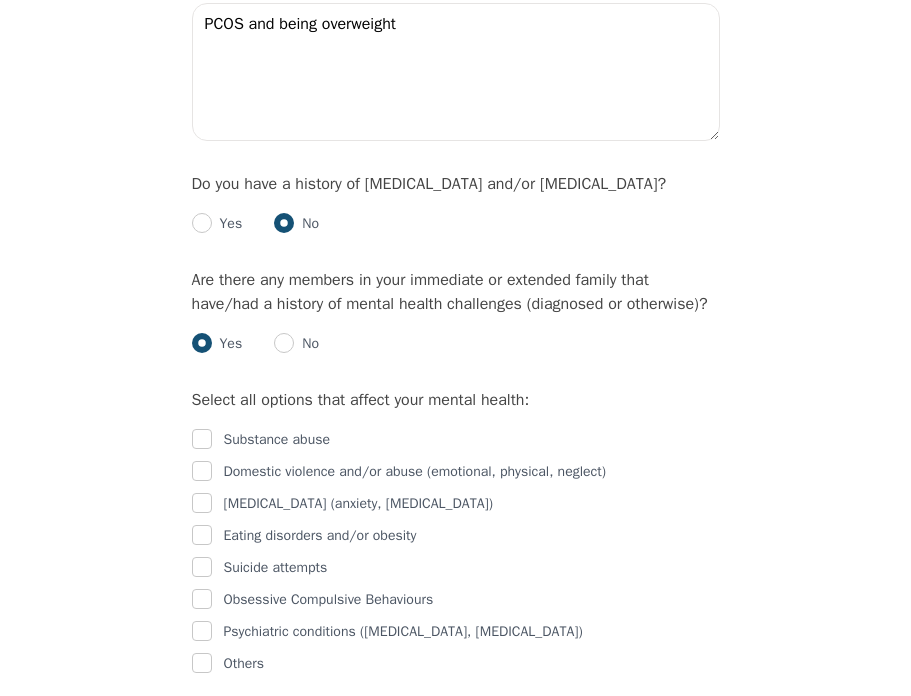 click on "Intake Assessment for [PERSON_NAME] Part 2 of 2: Clinical Self-Report Please complete the following information before your initial session. This step is crucial to kickstart your therapeutic journey with your therapist: Please describe what has brought you to seek therapy at this time? I’m on a healing journey and after years of suppressing my emotions I fail to regulate them correctly How are your current issues affecting your daily life, and for how long have you been experiencing them? I’ve batted severe [MEDICAL_DATA] and continue to heal from it. I suffer with anxiety, I feel fatigued a lot of the time and am struggling to regulate my emotions.  On a daily basis, how do you typically feel? Rate your current emotional intensity on a scale of 1 (Low) to 10 (High): 1 2 3 4 5 6 7 8 9 10 Low Intensity High Intensity What current stressors are affecting your mental health? Finances, work, family, friends In the past 30 days, have you experienced any of the following symptoms? (Please check all that apply): No" at bounding box center [455, -595] 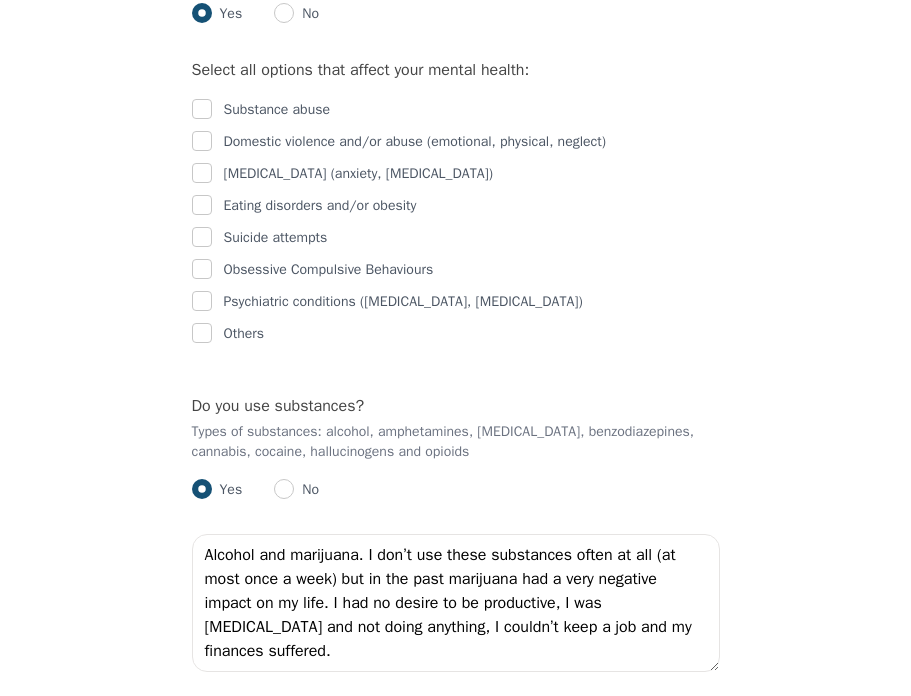 scroll, scrollTop: 3280, scrollLeft: 0, axis: vertical 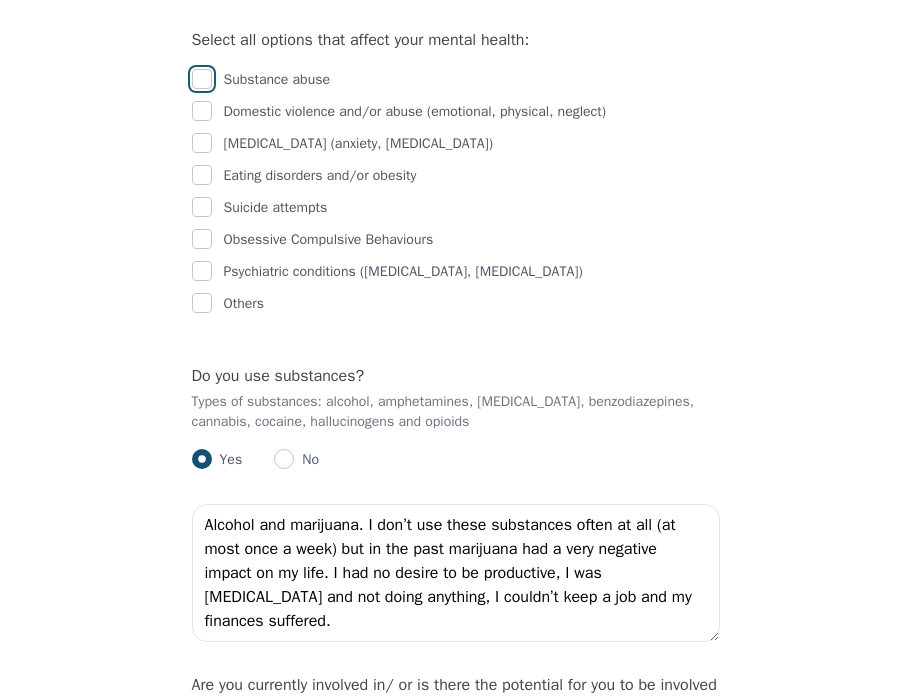 click at bounding box center [202, 79] 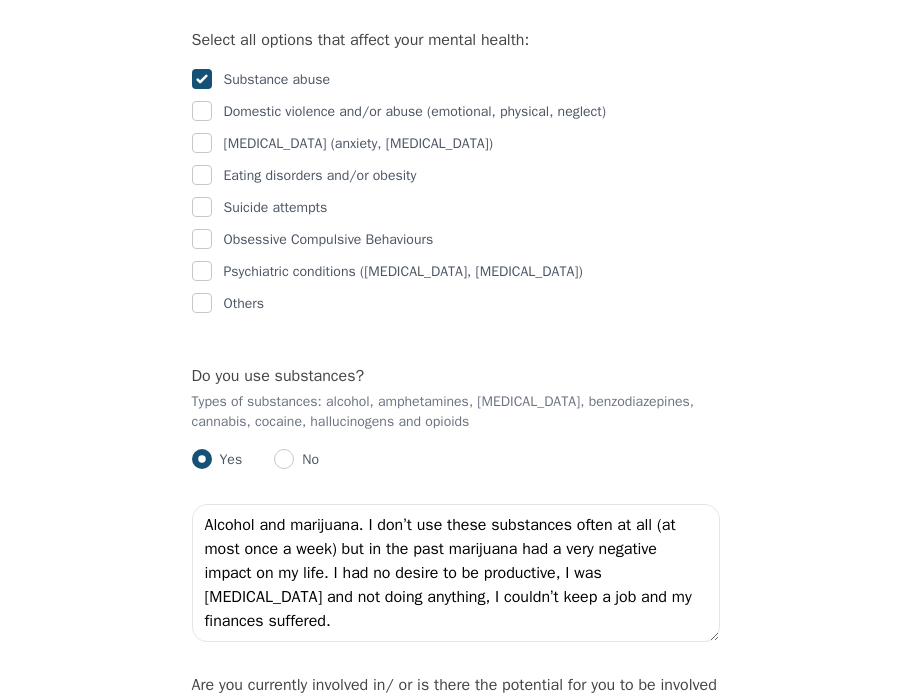 checkbox on "true" 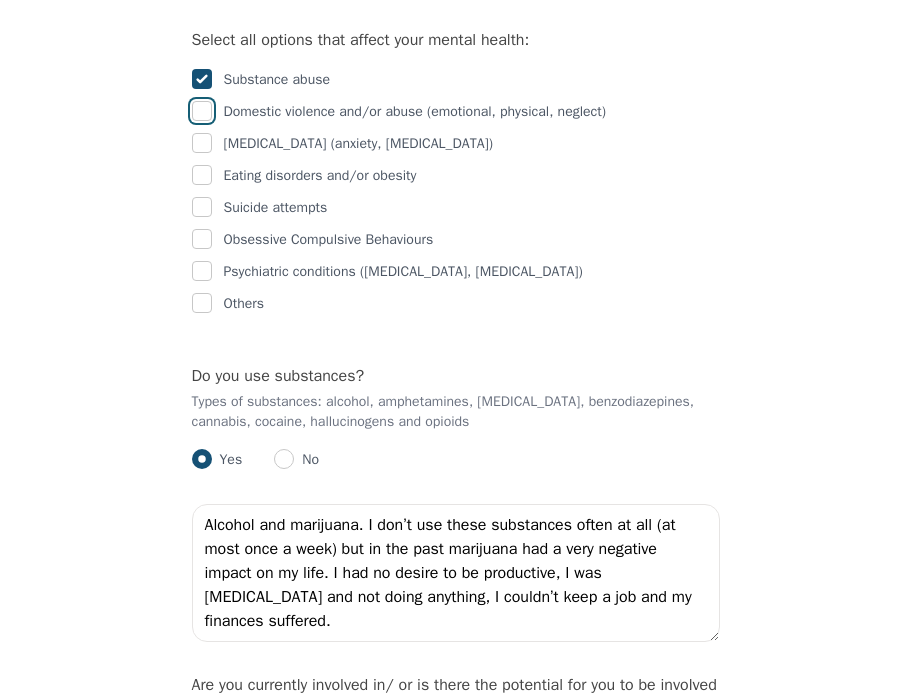 click at bounding box center [202, 111] 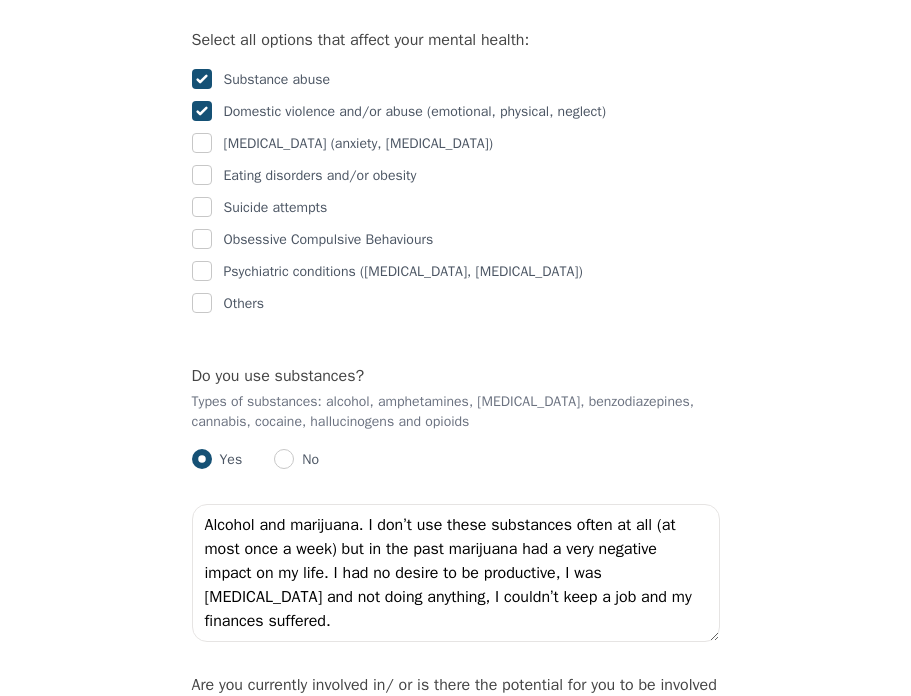 checkbox on "true" 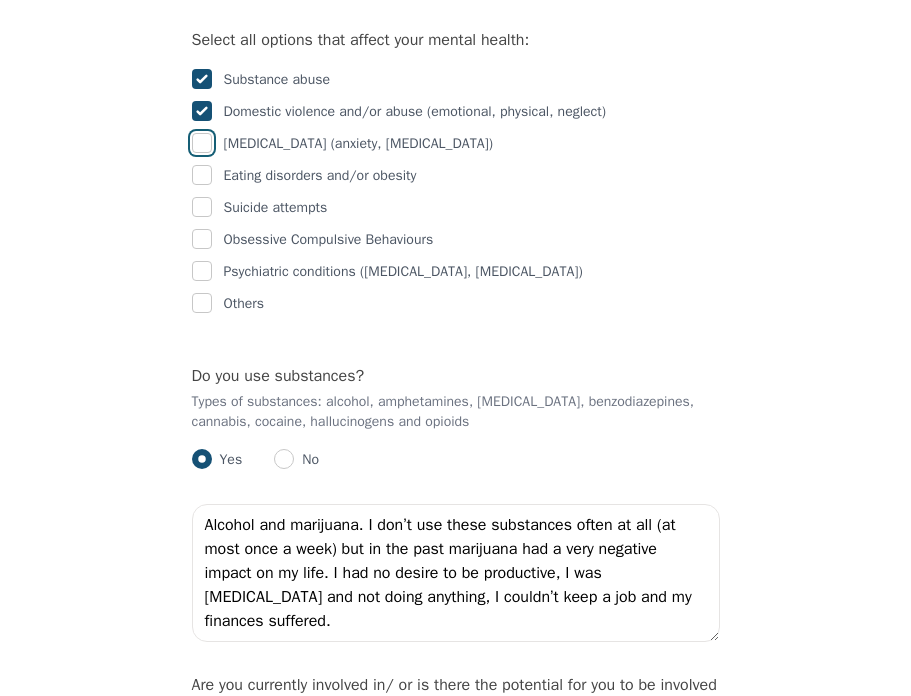 click at bounding box center (202, 143) 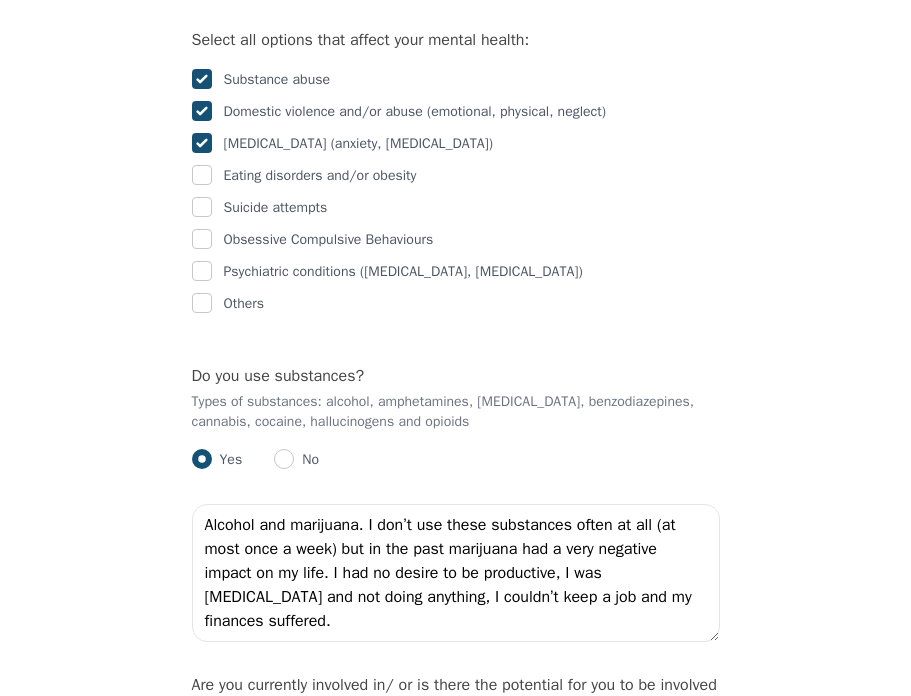 checkbox on "true" 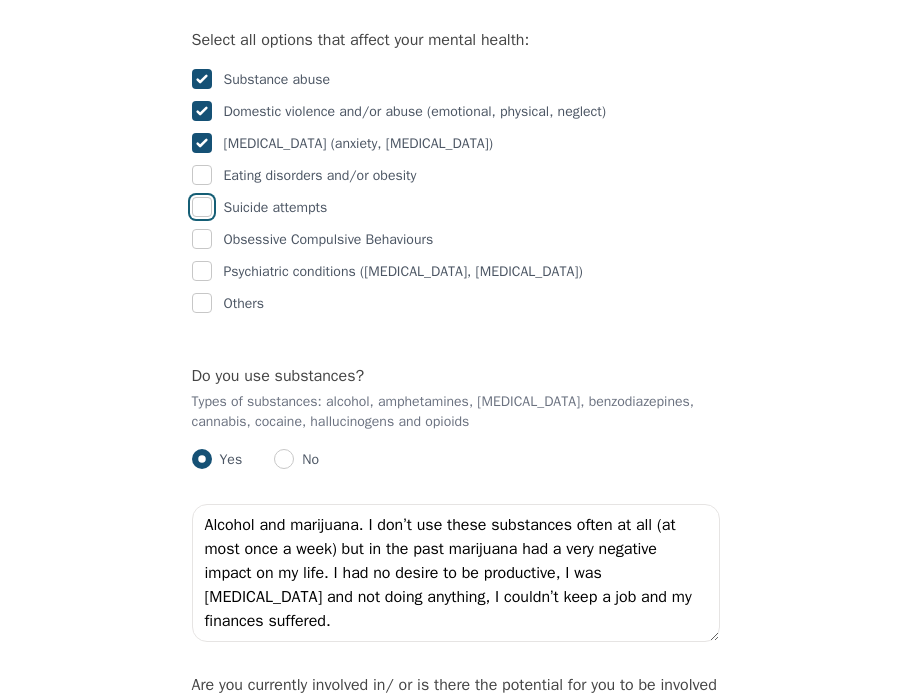 click at bounding box center (202, 207) 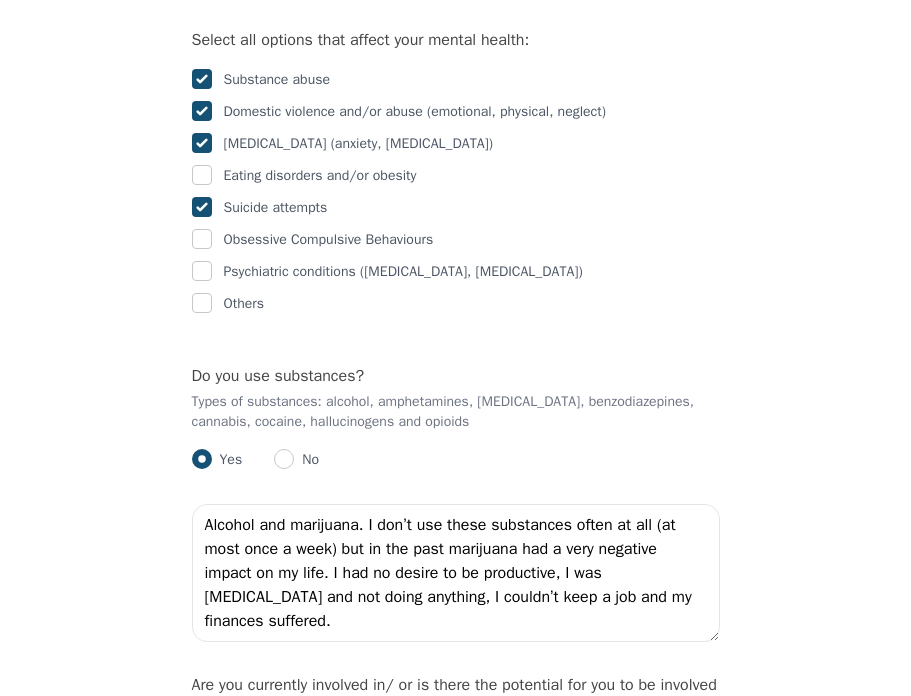 click on "Intake Assessment for [PERSON_NAME] Part 2 of 2: Clinical Self-Report Please complete the following information before your initial session. This step is crucial to kickstart your therapeutic journey with your therapist: Please describe what has brought you to seek therapy at this time? I’m on a healing journey and after years of suppressing my emotions I fail to regulate them correctly How are your current issues affecting your daily life, and for how long have you been experiencing them? I’ve batted severe [MEDICAL_DATA] and continue to heal from it. I suffer with anxiety, I feel fatigued a lot of the time and am struggling to regulate my emotions.  On a daily basis, how do you typically feel? Rate your current emotional intensity on a scale of 1 (Low) to 10 (High): 1 2 3 4 5 6 7 8 9 10 Low Intensity High Intensity What current stressors are affecting your mental health? Finances, work, family, friends In the past 30 days, have you experienced any of the following symptoms? (Please check all that apply): No" at bounding box center (455, -955) 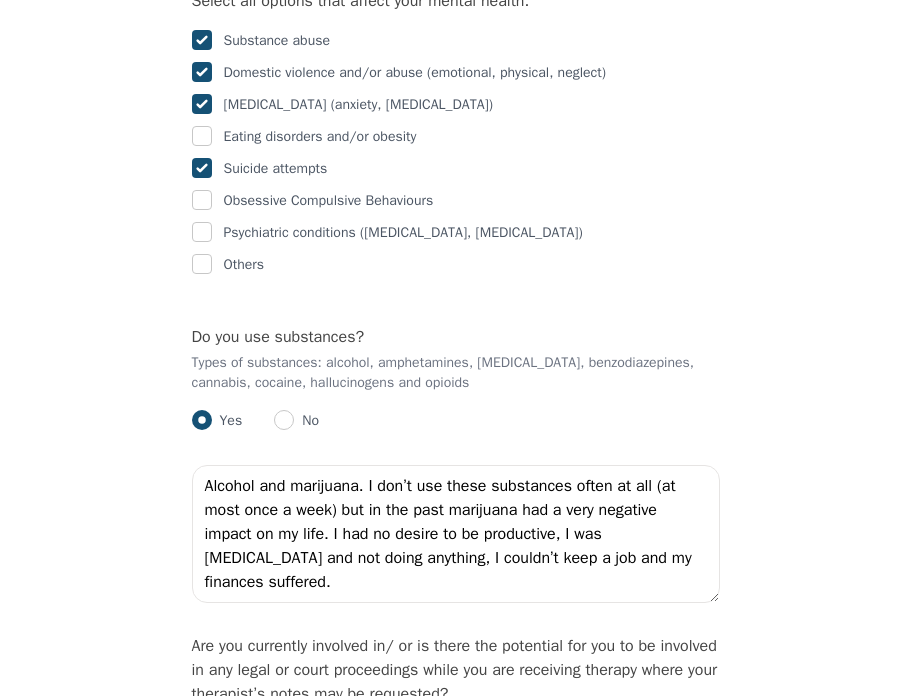 scroll, scrollTop: 3320, scrollLeft: 0, axis: vertical 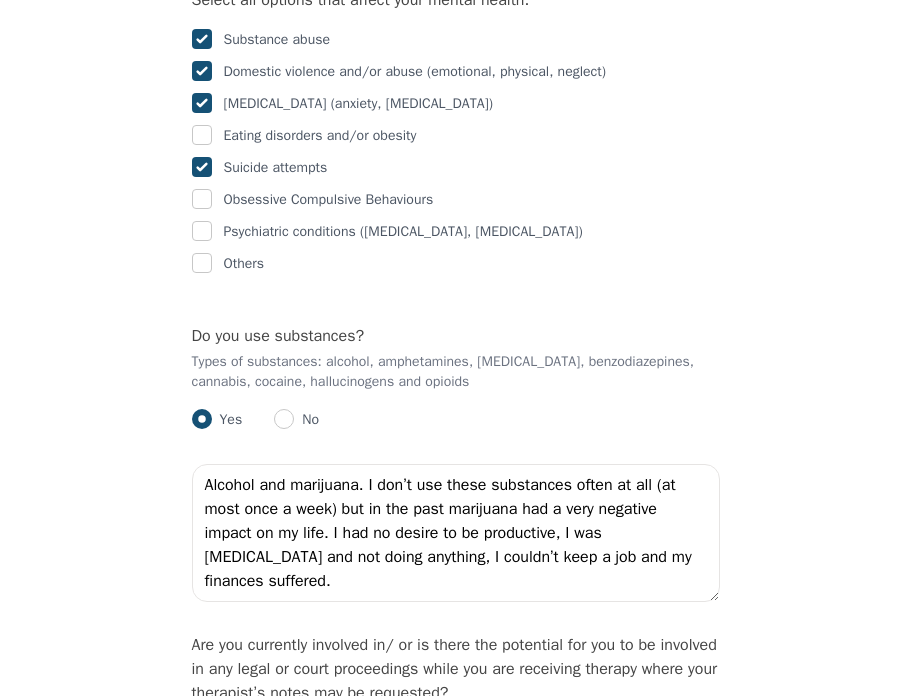 click at bounding box center (202, 167) 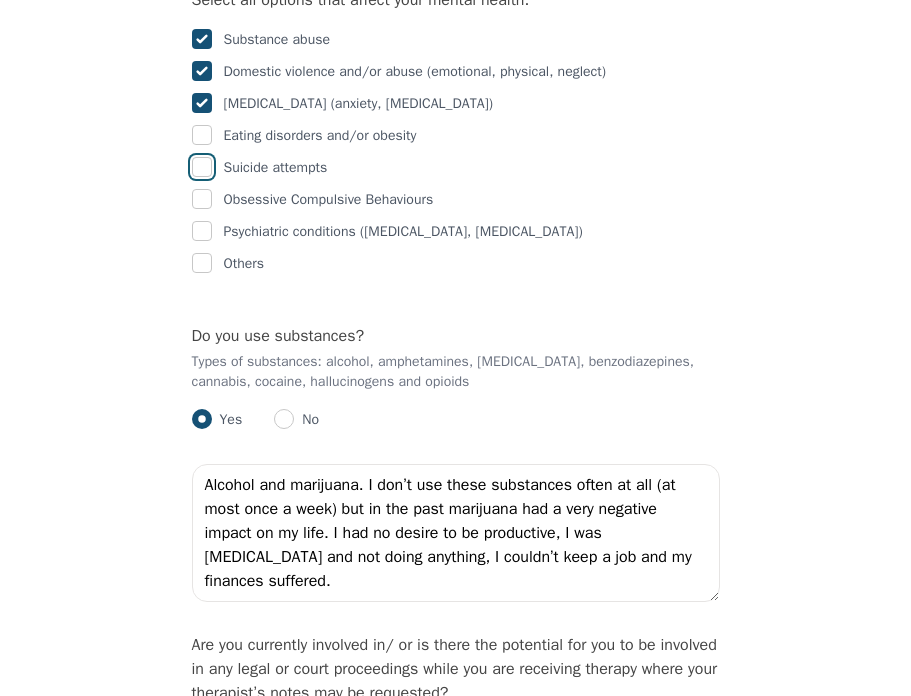 checkbox on "false" 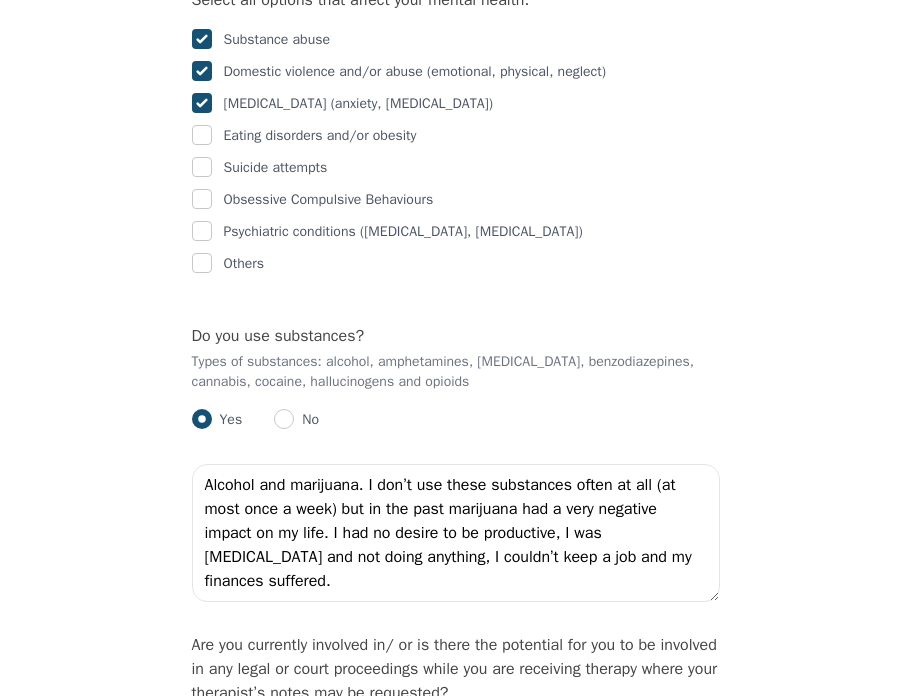 click at bounding box center (202, 39) 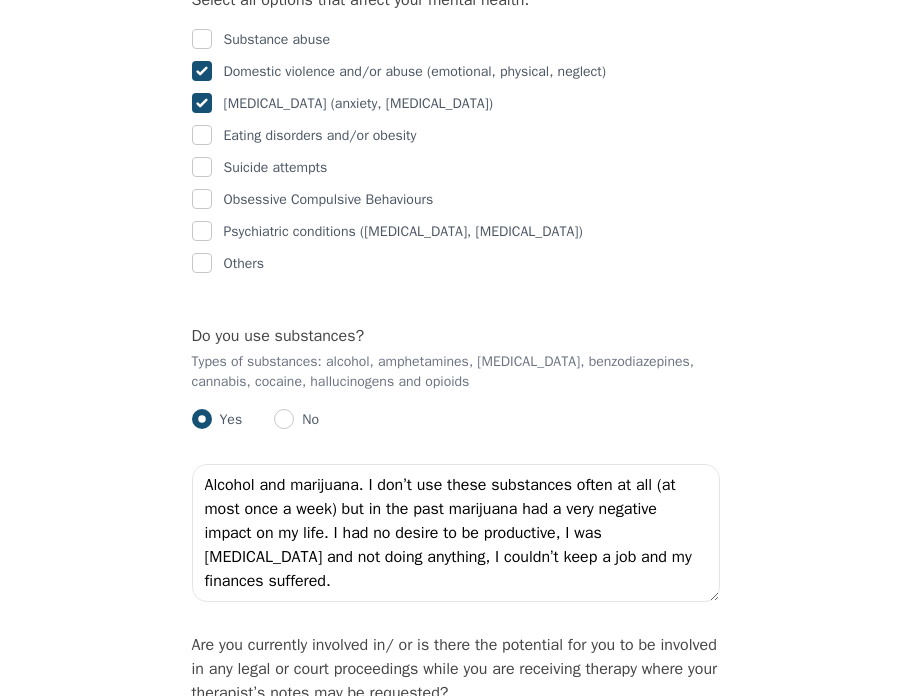 click on "Intake Assessment for [PERSON_NAME] Part 2 of 2: Clinical Self-Report Please complete the following information before your initial session. This step is crucial to kickstart your therapeutic journey with your therapist: Please describe what has brought you to seek therapy at this time? I’m on a healing journey and after years of suppressing my emotions I fail to regulate them correctly How are your current issues affecting your daily life, and for how long have you been experiencing them? I’ve batted severe [MEDICAL_DATA] and continue to heal from it. I suffer with anxiety, I feel fatigued a lot of the time and am struggling to regulate my emotions.  On a daily basis, how do you typically feel? Rate your current emotional intensity on a scale of 1 (Low) to 10 (High): 1 2 3 4 5 6 7 8 9 10 Low Intensity High Intensity What current stressors are affecting your mental health? Finances, work, family, friends In the past 30 days, have you experienced any of the following symptoms? (Please check all that apply): No" at bounding box center (455, -995) 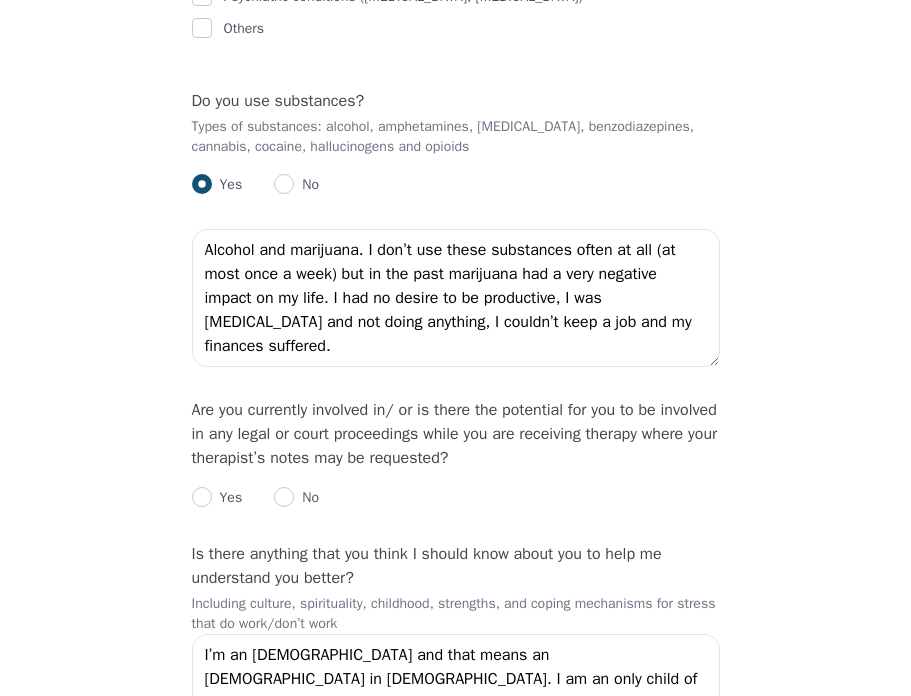scroll, scrollTop: 3560, scrollLeft: 0, axis: vertical 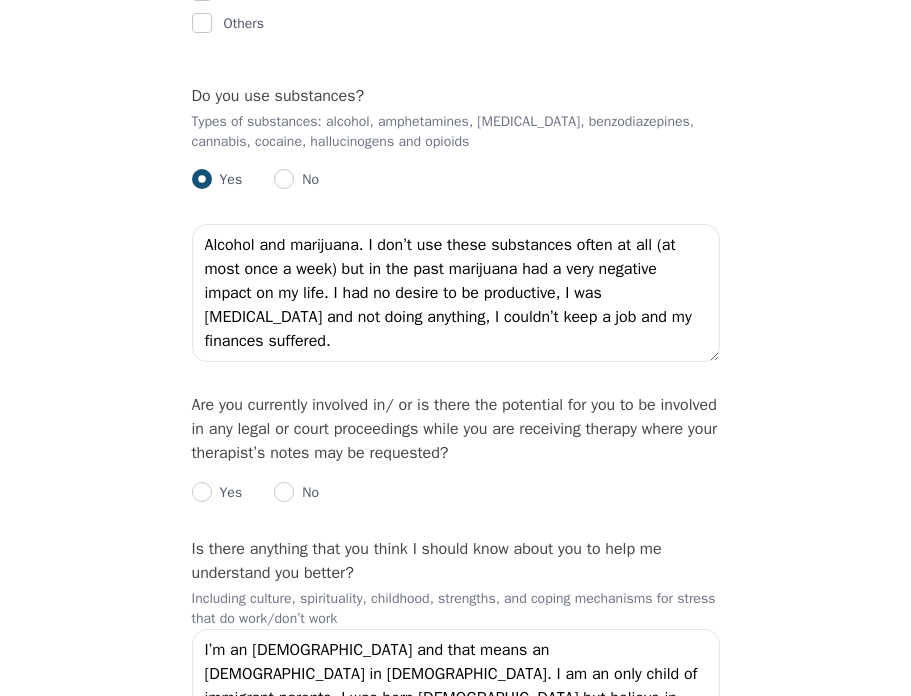 click on "Intake Assessment for [PERSON_NAME] Part 2 of 2: Clinical Self-Report Please complete the following information before your initial session. This step is crucial to kickstart your therapeutic journey with your therapist: Please describe what has brought you to seek therapy at this time? I’m on a healing journey and after years of suppressing my emotions I fail to regulate them correctly How are your current issues affecting your daily life, and for how long have you been experiencing them? I’ve batted severe [MEDICAL_DATA] and continue to heal from it. I suffer with anxiety, I feel fatigued a lot of the time and am struggling to regulate my emotions.  On a daily basis, how do you typically feel? Rate your current emotional intensity on a scale of 1 (Low) to 10 (High): 1 2 3 4 5 6 7 8 9 10 Low Intensity High Intensity What current stressors are affecting your mental health? Finances, work, family, friends In the past 30 days, have you experienced any of the following symptoms? (Please check all that apply): No" at bounding box center [455, -1235] 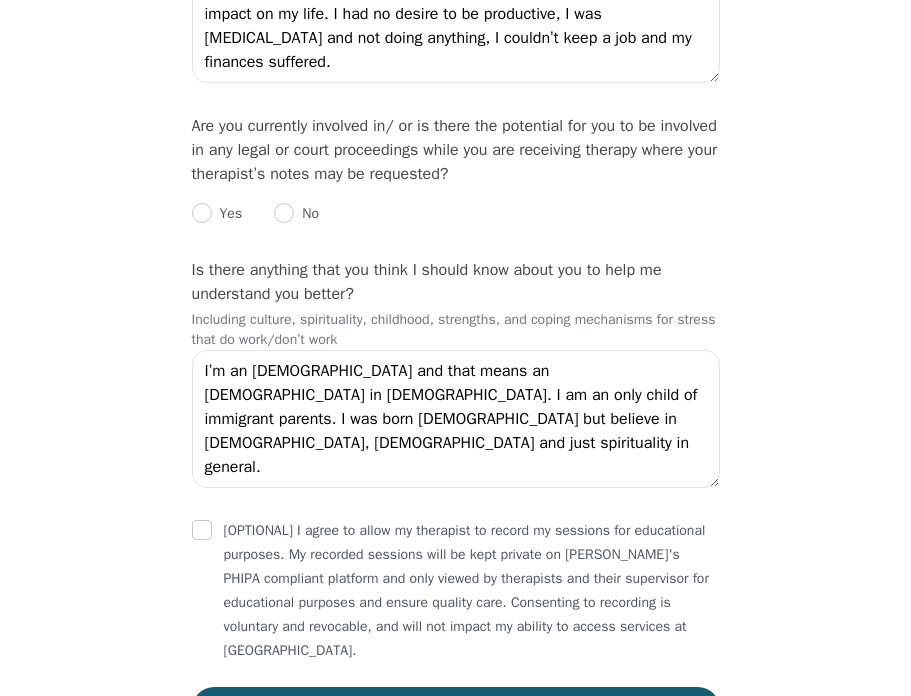 scroll, scrollTop: 3840, scrollLeft: 0, axis: vertical 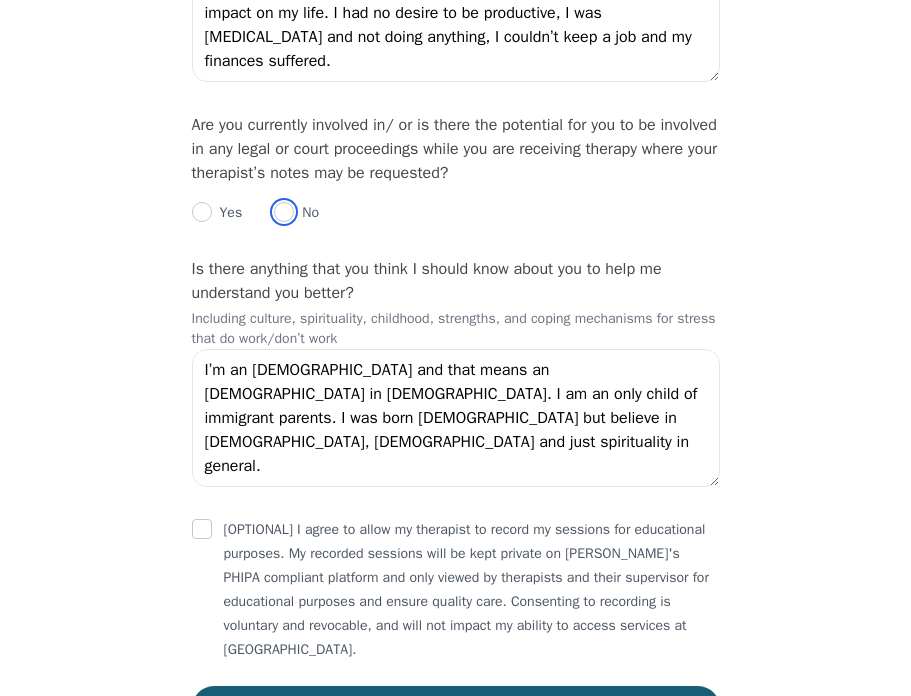click at bounding box center (284, 212) 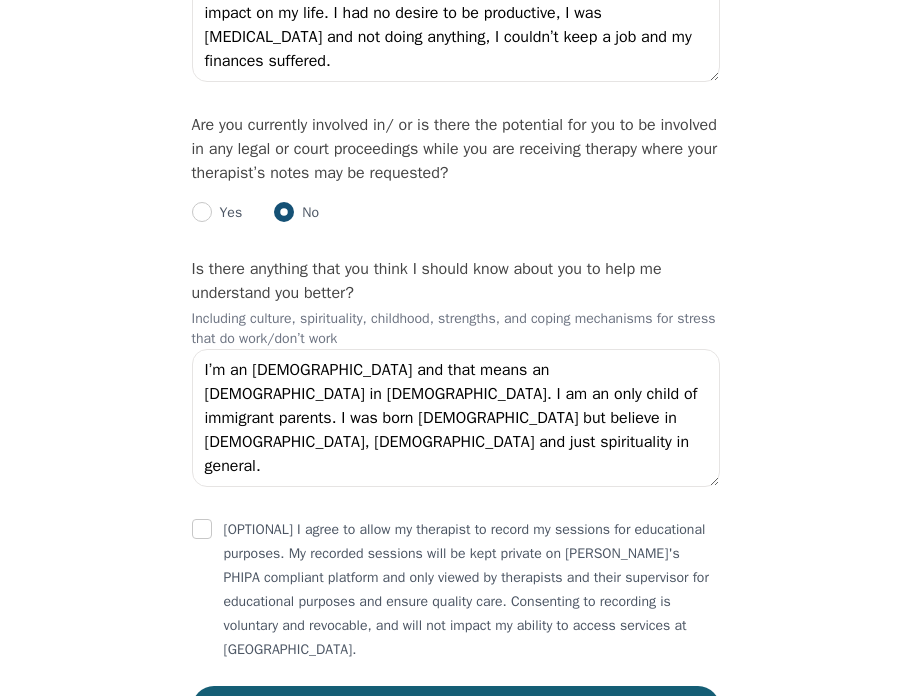 click on "Intake Assessment for [PERSON_NAME] Part 2 of 2: Clinical Self-Report Please complete the following information before your initial session. This step is crucial to kickstart your therapeutic journey with your therapist: Please describe what has brought you to seek therapy at this time? I’m on a healing journey and after years of suppressing my emotions I fail to regulate them correctly How are your current issues affecting your daily life, and for how long have you been experiencing them? I’ve batted severe [MEDICAL_DATA] and continue to heal from it. I suffer with anxiety, I feel fatigued a lot of the time and am struggling to regulate my emotions.  On a daily basis, how do you typically feel? Rate your current emotional intensity on a scale of 1 (Low) to 10 (High): 1 2 3 4 5 6 7 8 9 10 Low Intensity High Intensity What current stressors are affecting your mental health? Finances, work, family, friends In the past 30 days, have you experienced any of the following symptoms? (Please check all that apply): No" at bounding box center (455, -1515) 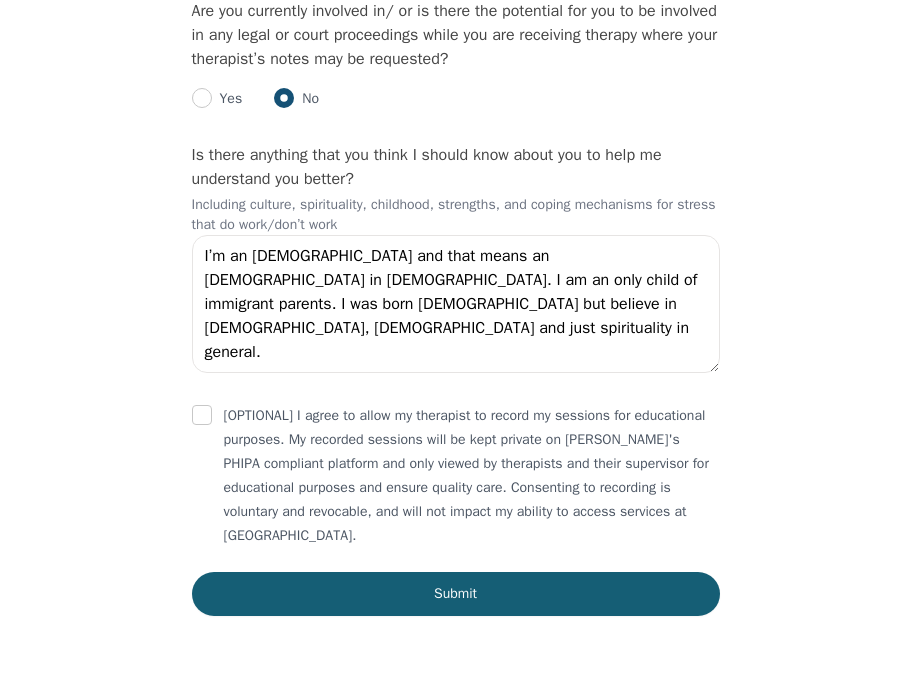 scroll, scrollTop: 4052, scrollLeft: 0, axis: vertical 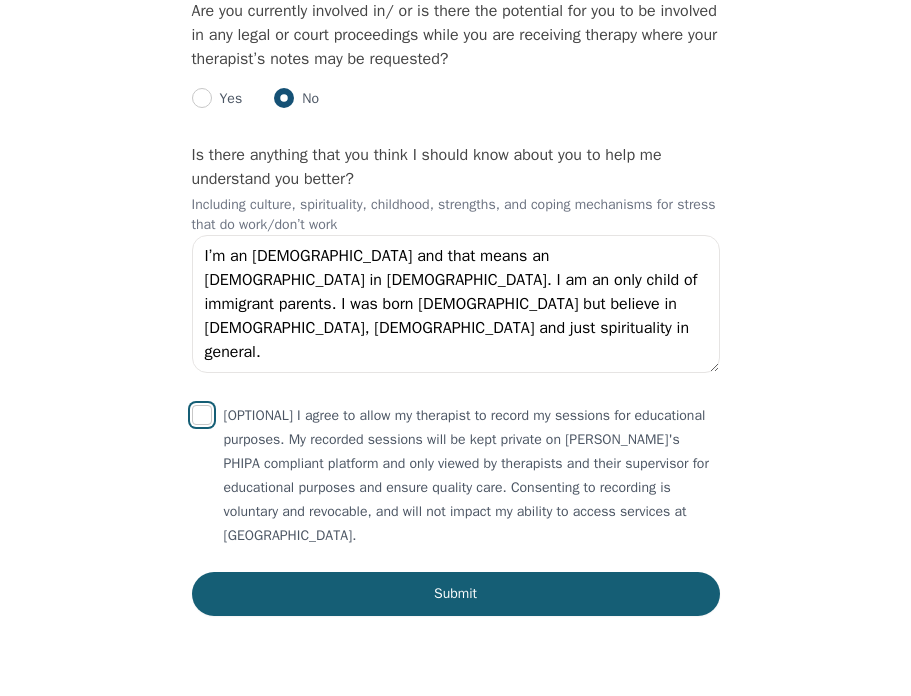 click at bounding box center [202, 415] 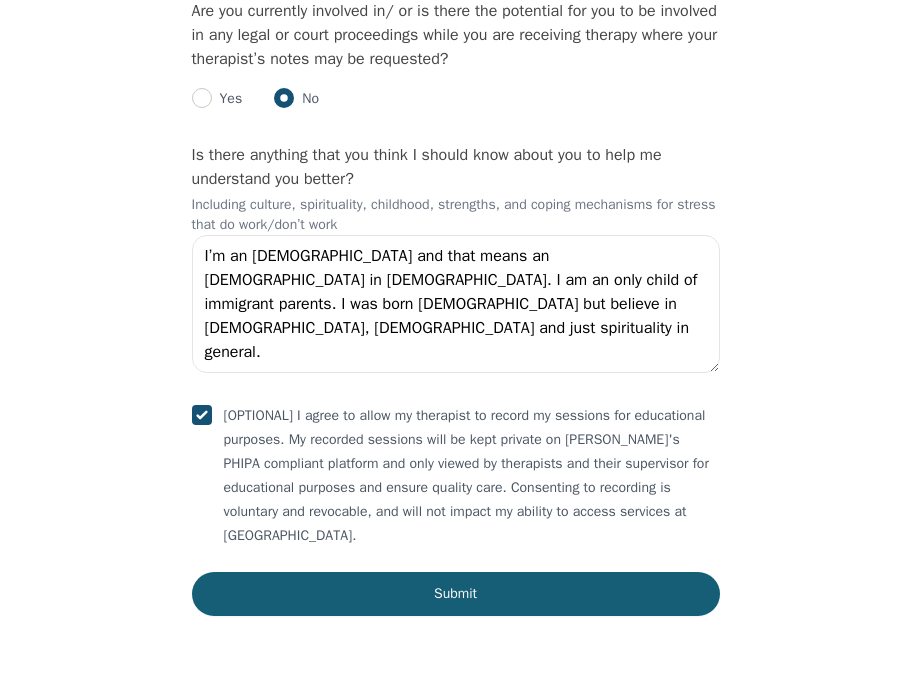 click at bounding box center (202, 415) 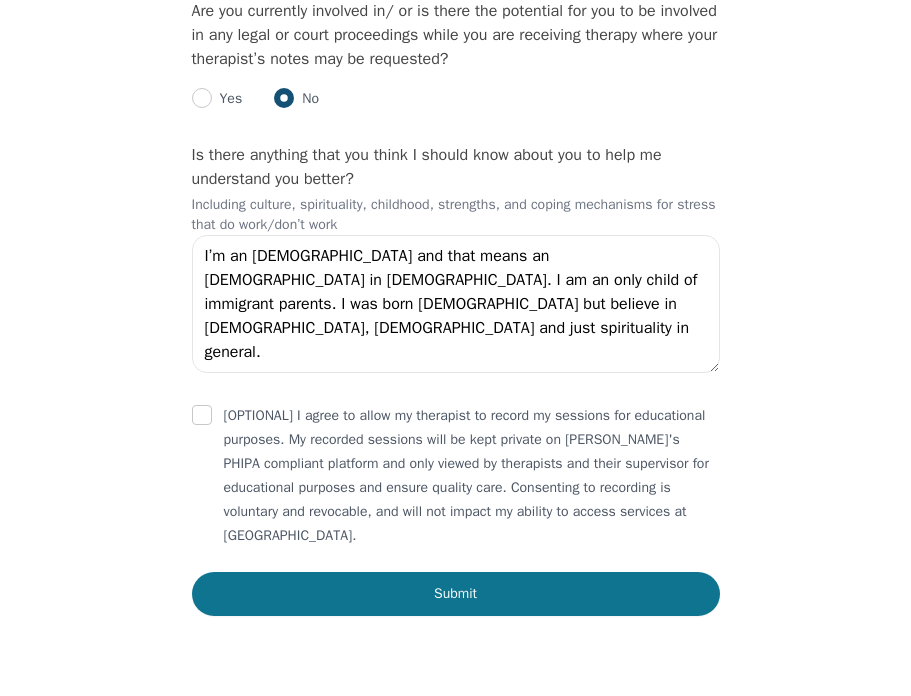 click on "Submit" at bounding box center [456, 594] 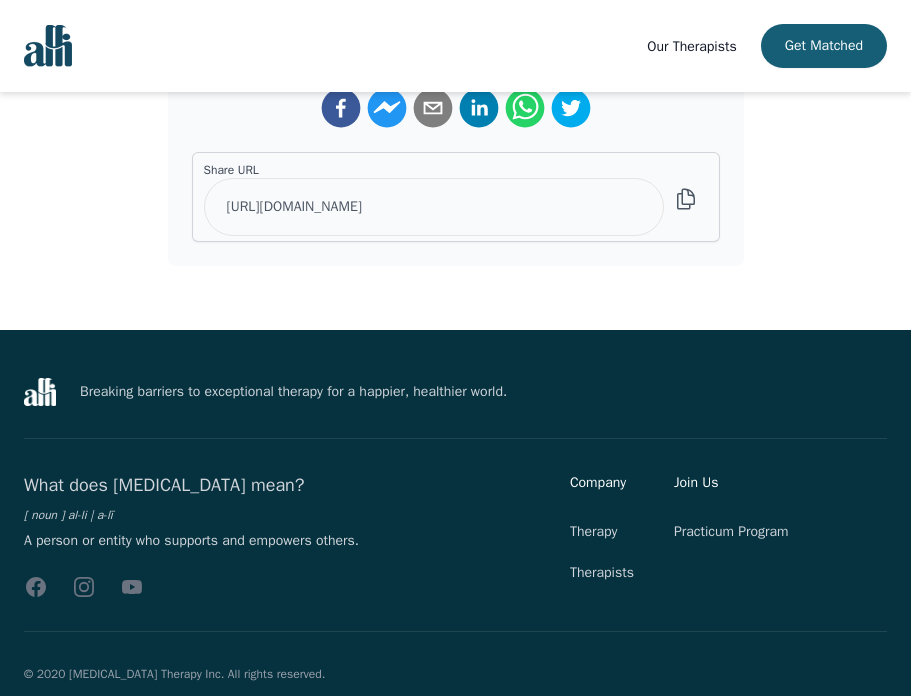 scroll, scrollTop: 0, scrollLeft: 0, axis: both 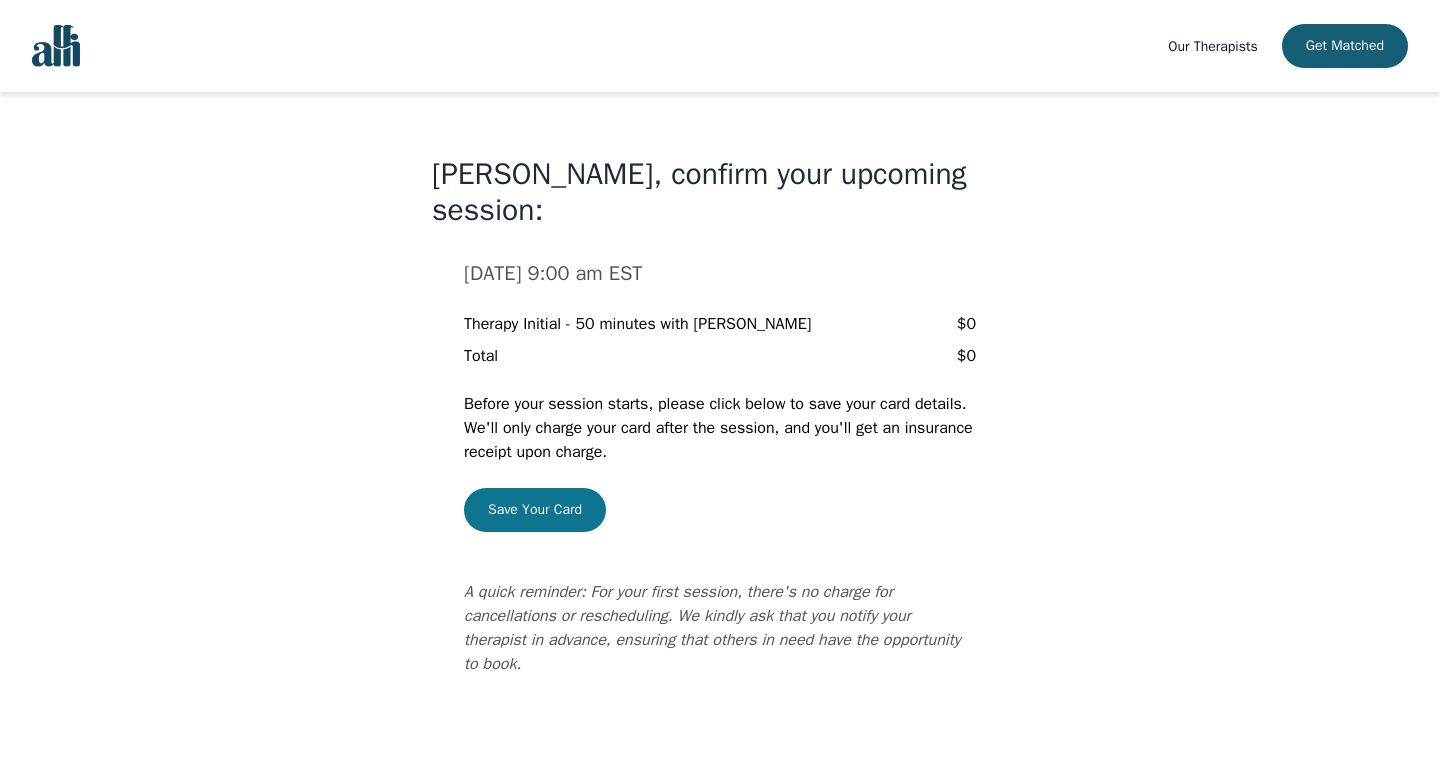 click on "Save Your Card" at bounding box center (535, 510) 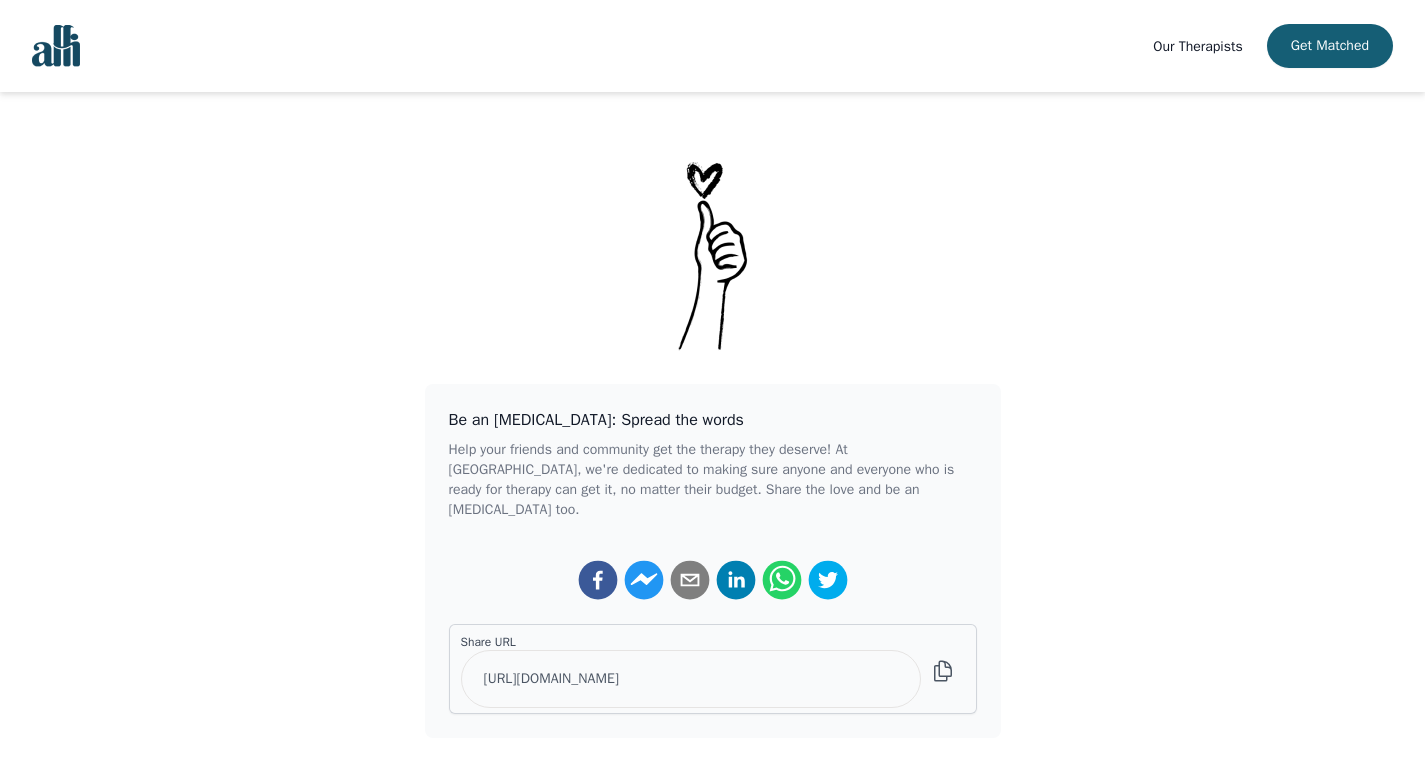 scroll, scrollTop: 0, scrollLeft: 0, axis: both 